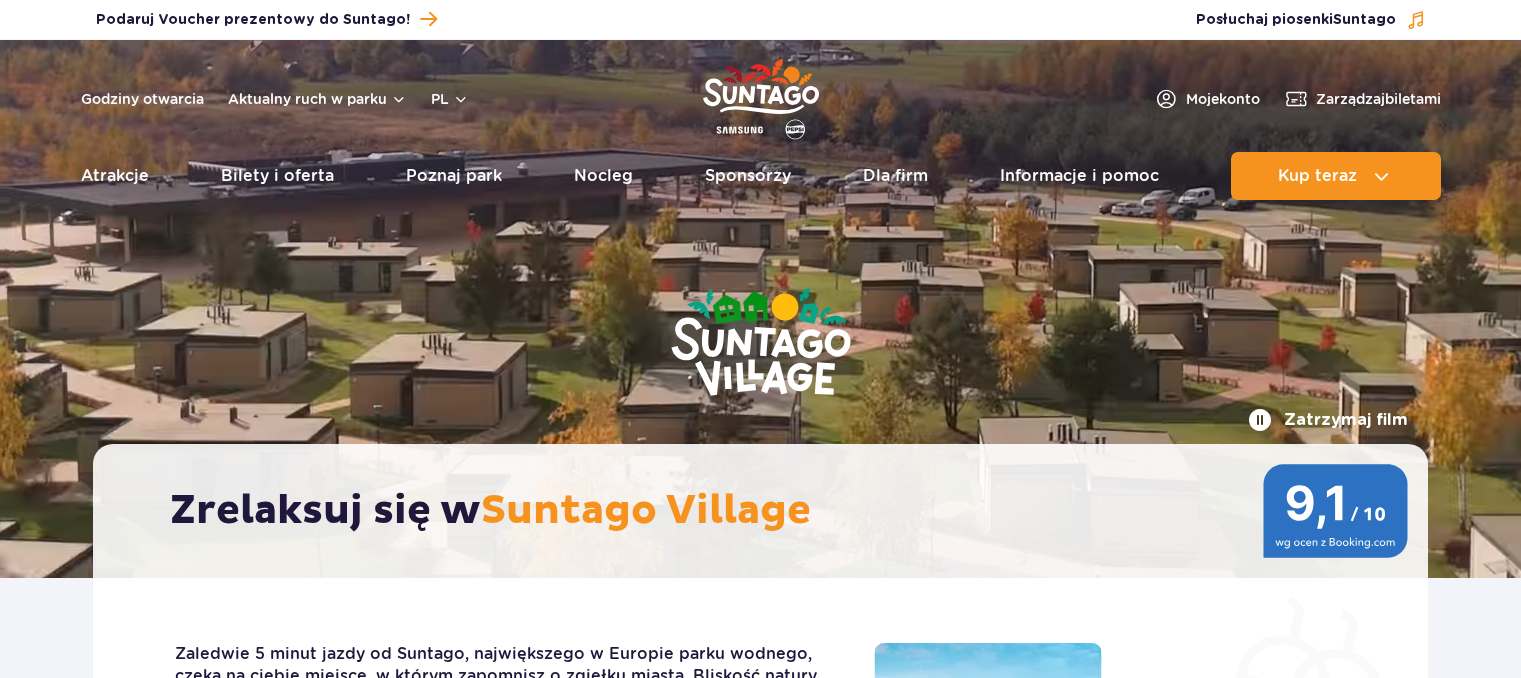 scroll, scrollTop: 0, scrollLeft: 0, axis: both 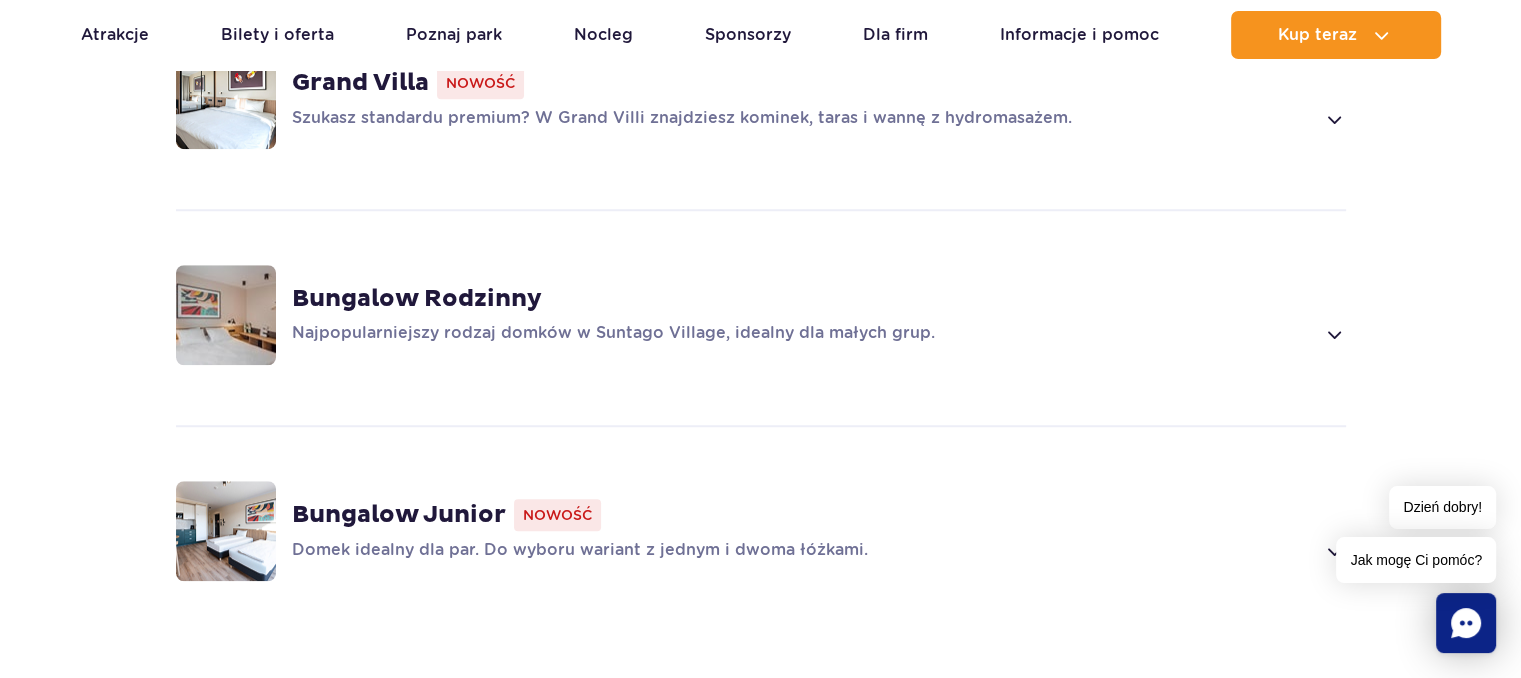 click at bounding box center (1333, 334) 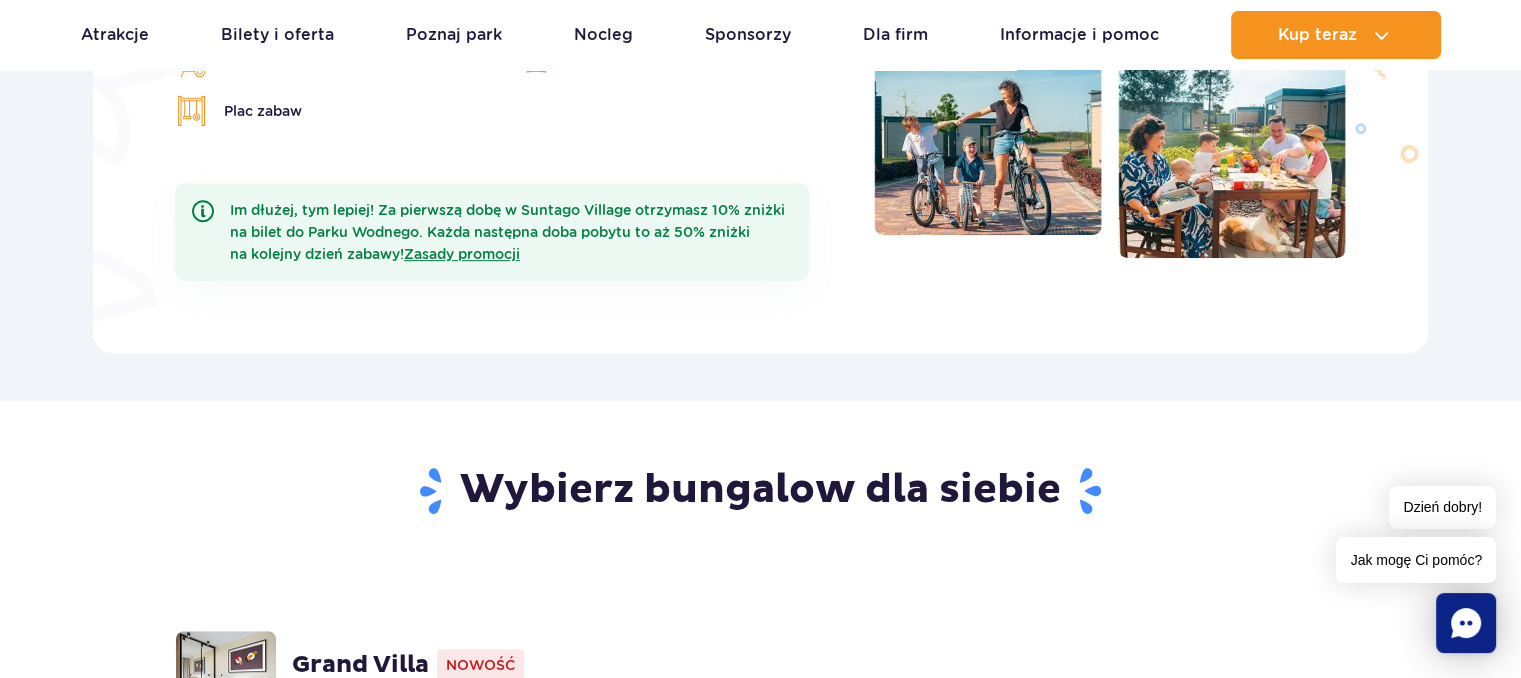 scroll, scrollTop: 916, scrollLeft: 0, axis: vertical 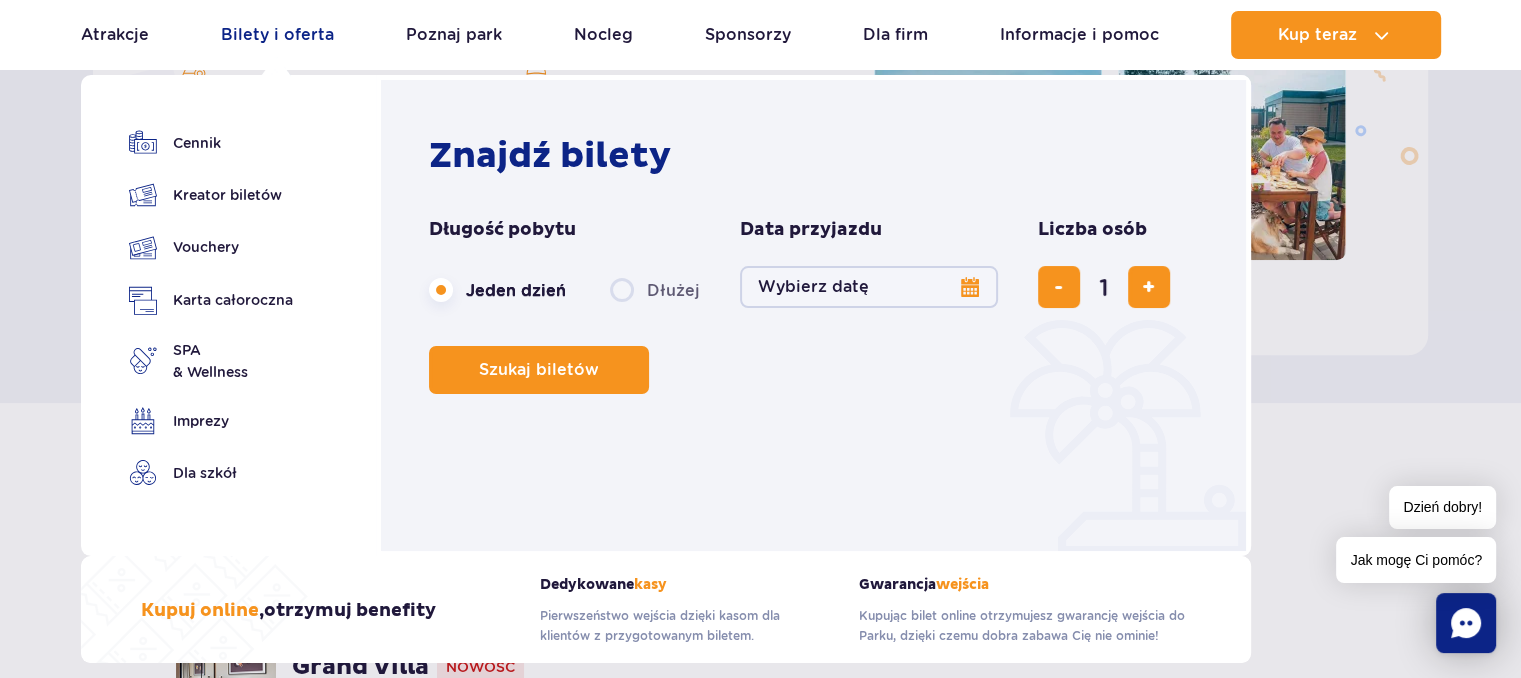 click on "Bilety i oferta" at bounding box center [277, 35] 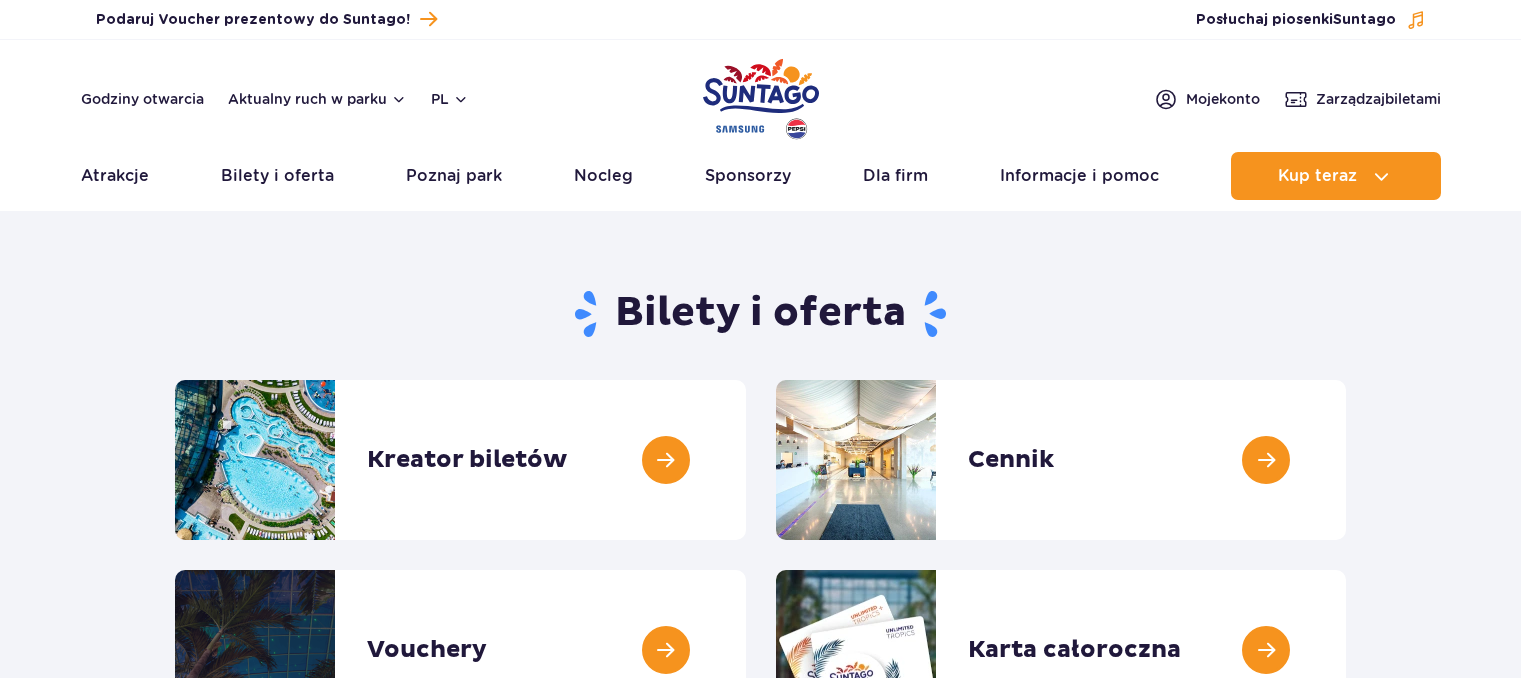 scroll, scrollTop: 0, scrollLeft: 0, axis: both 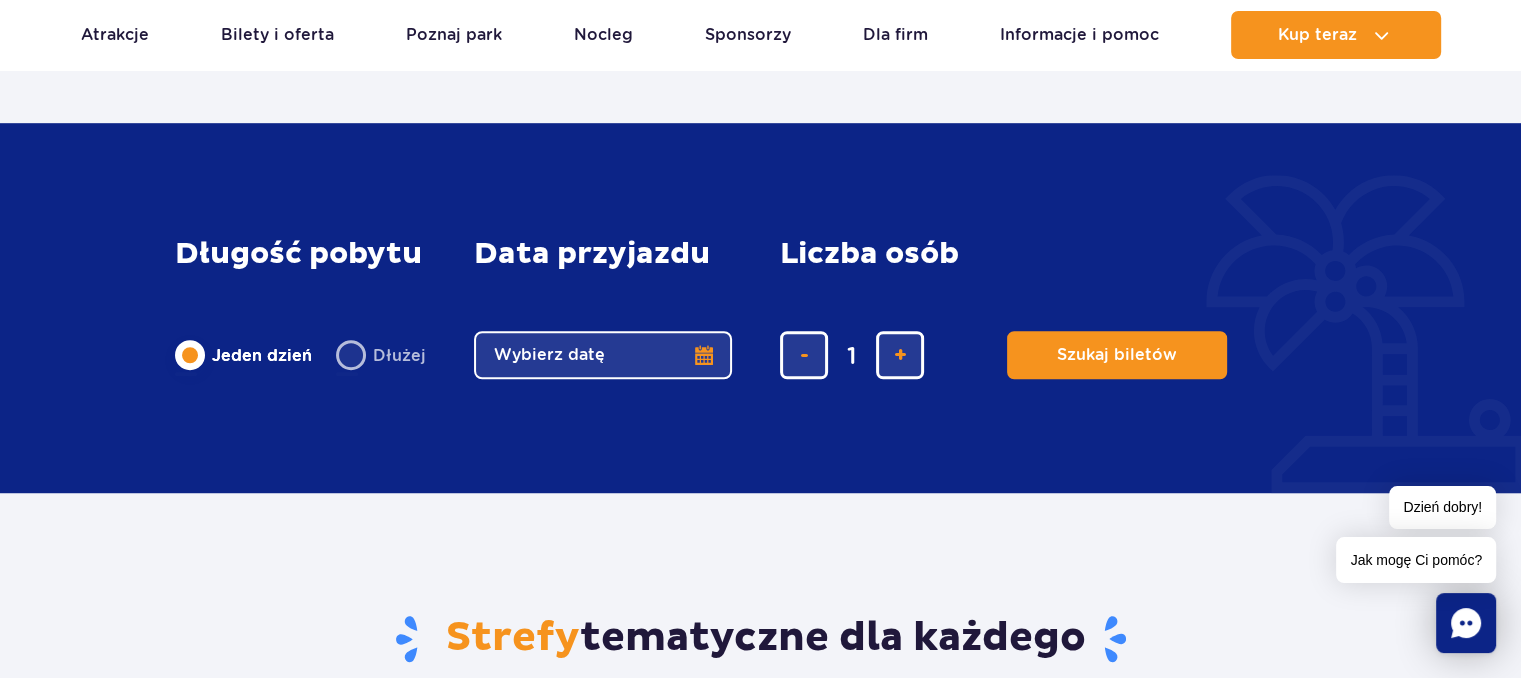 click on "Dłużej" at bounding box center (381, 355) 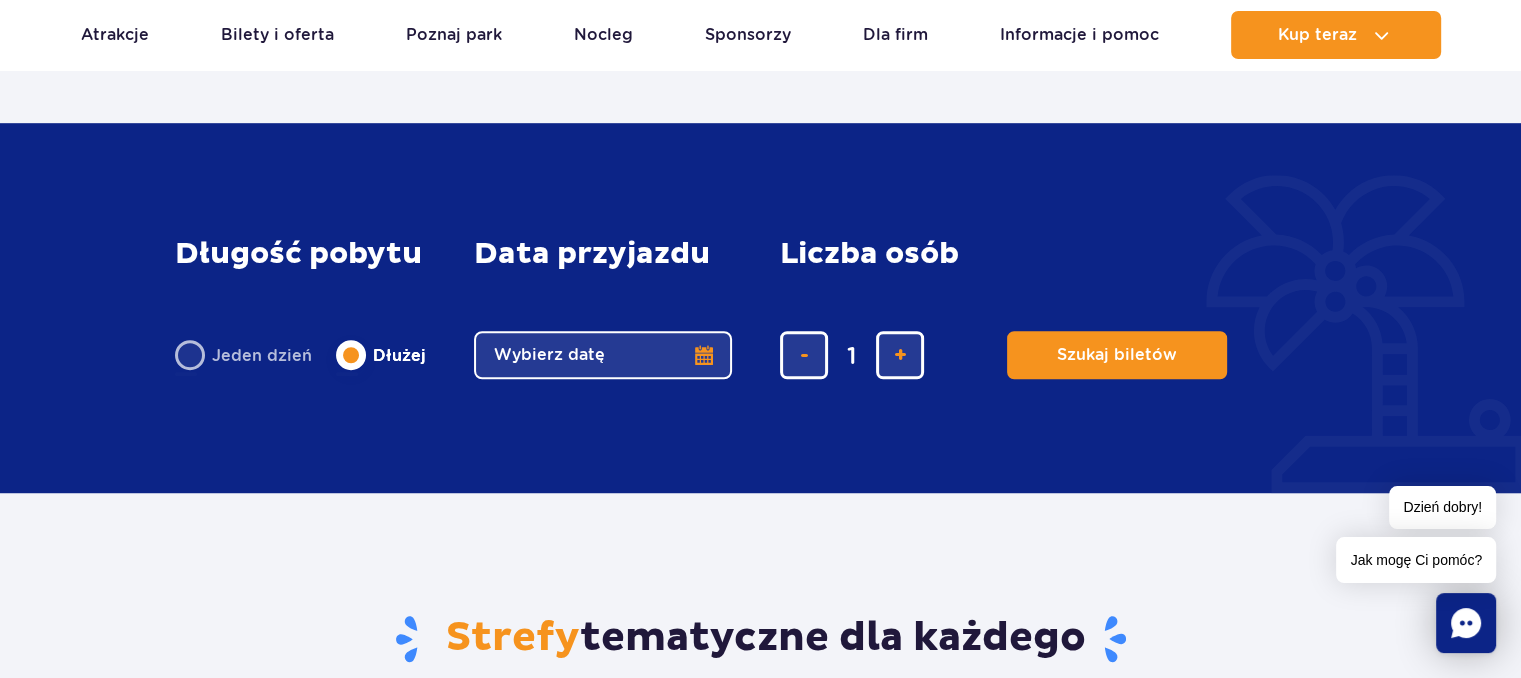 click on "Wybierz datę" at bounding box center [603, 355] 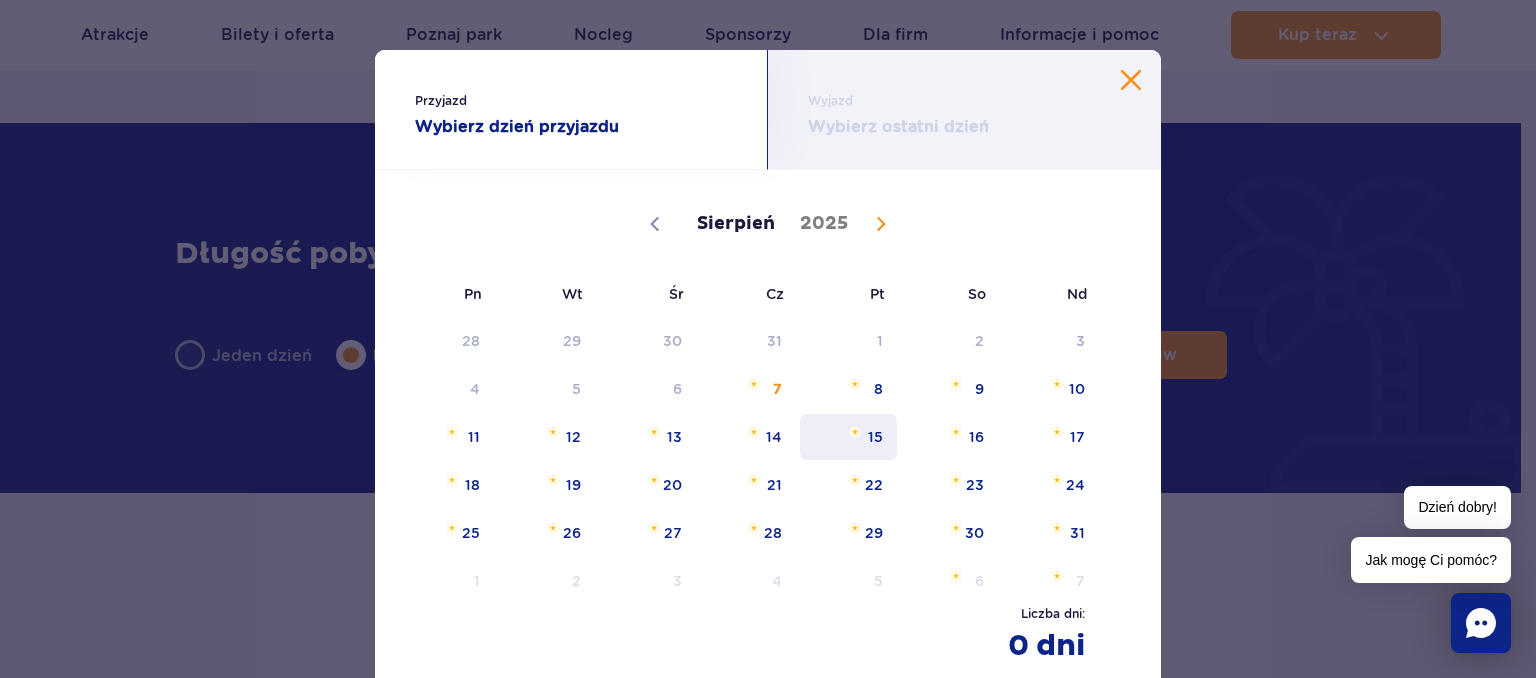 click on "15" at bounding box center (848, 437) 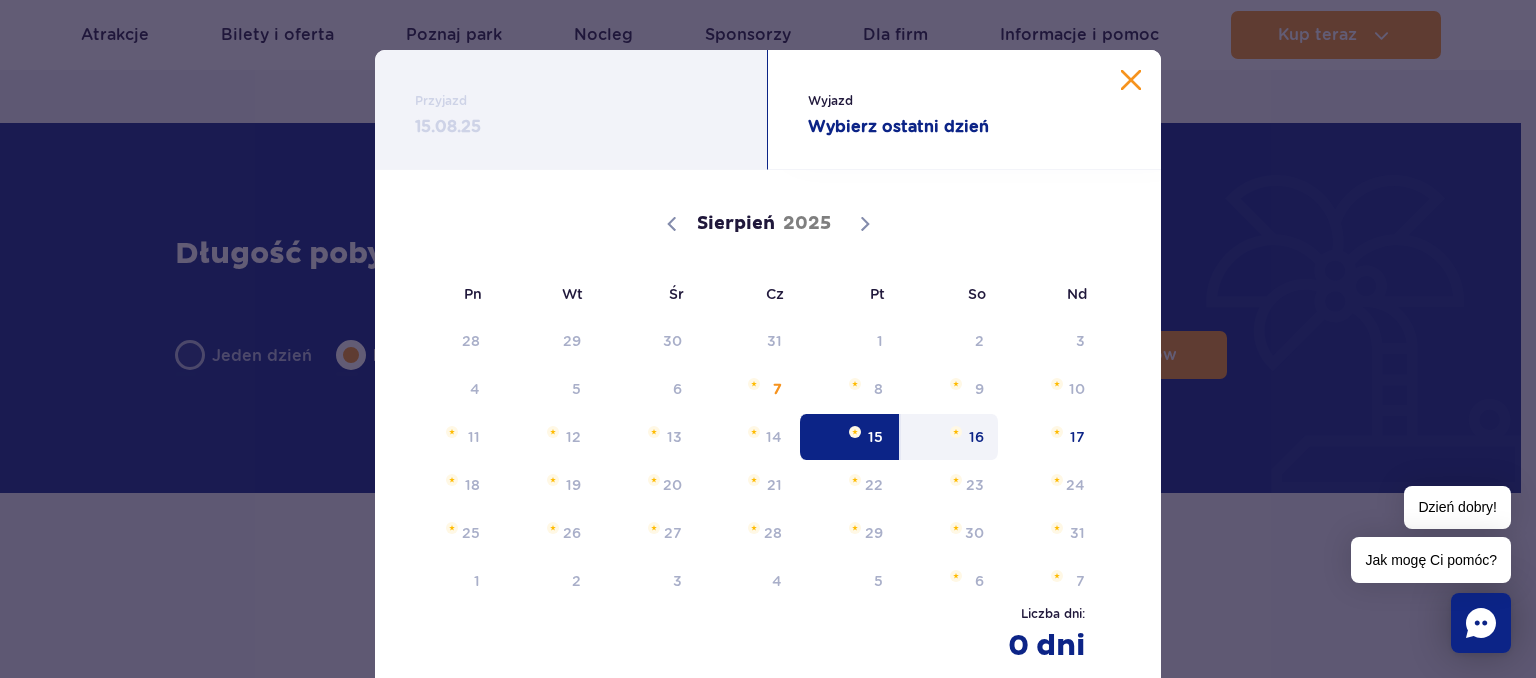 click on "16" at bounding box center [949, 437] 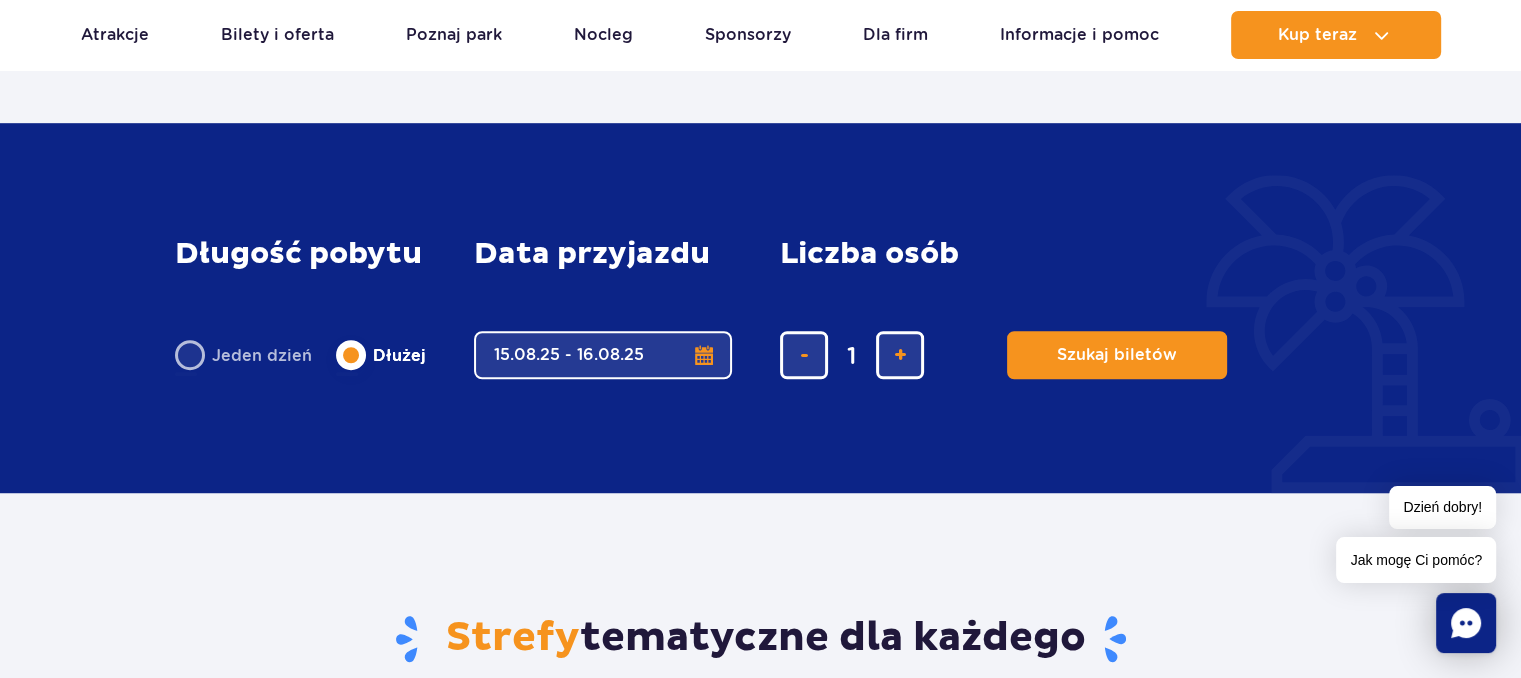 click on "15.08.25 - 16.08.25" at bounding box center (603, 355) 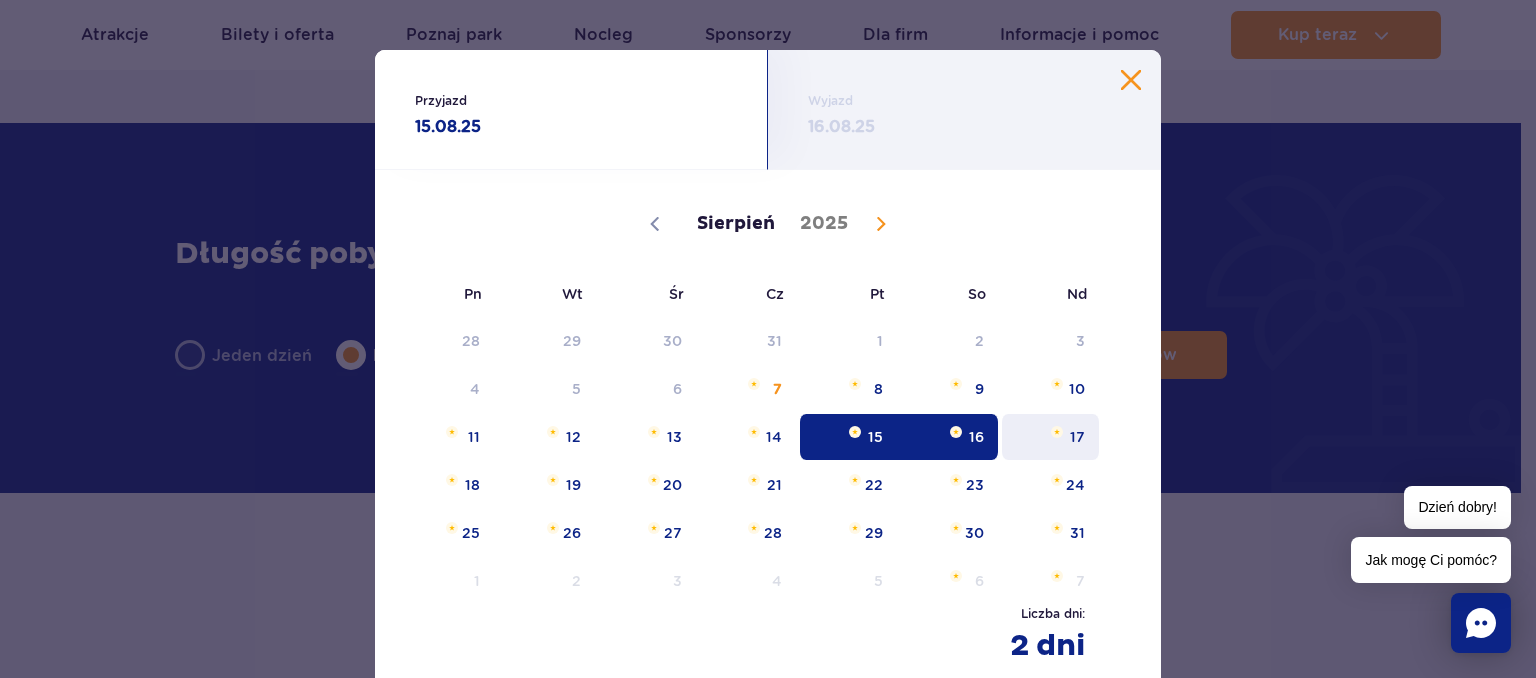 click on "17" at bounding box center [1050, 437] 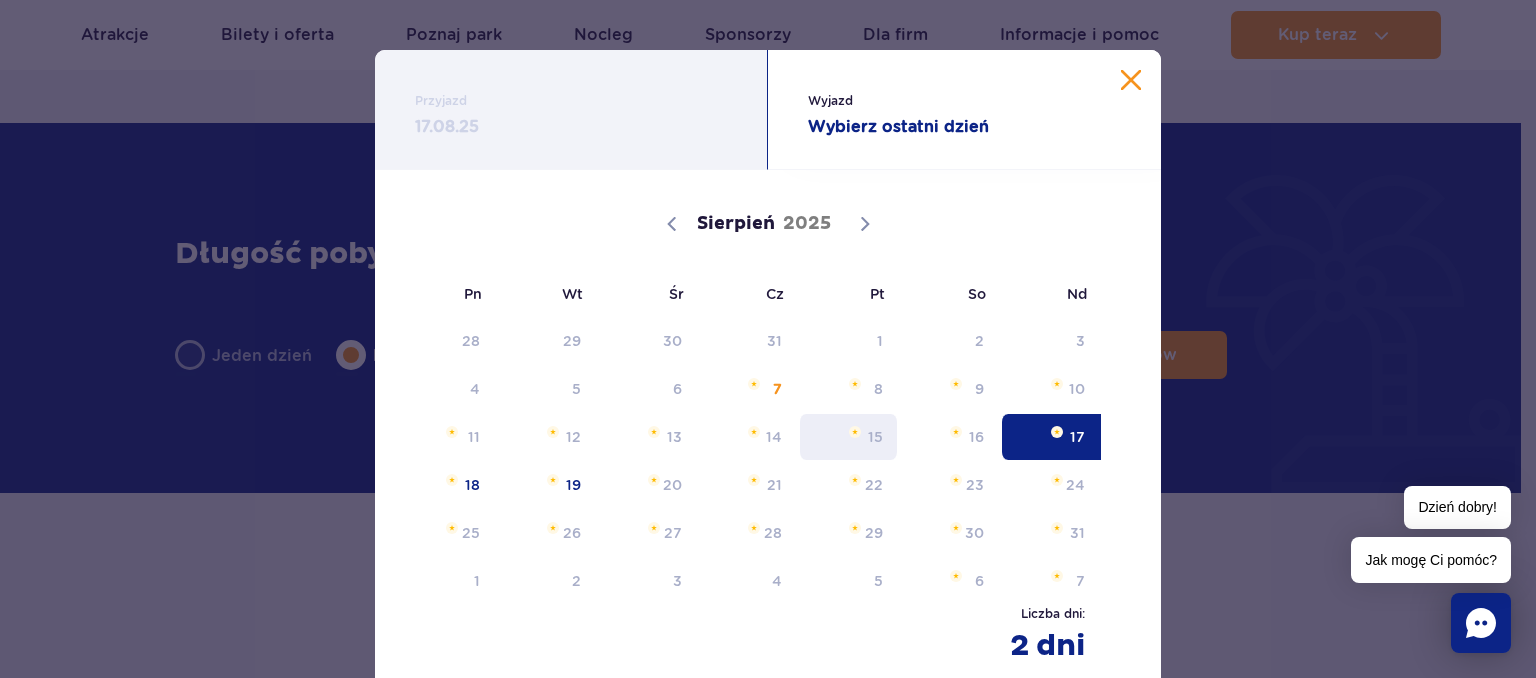 click on "15" at bounding box center (848, 437) 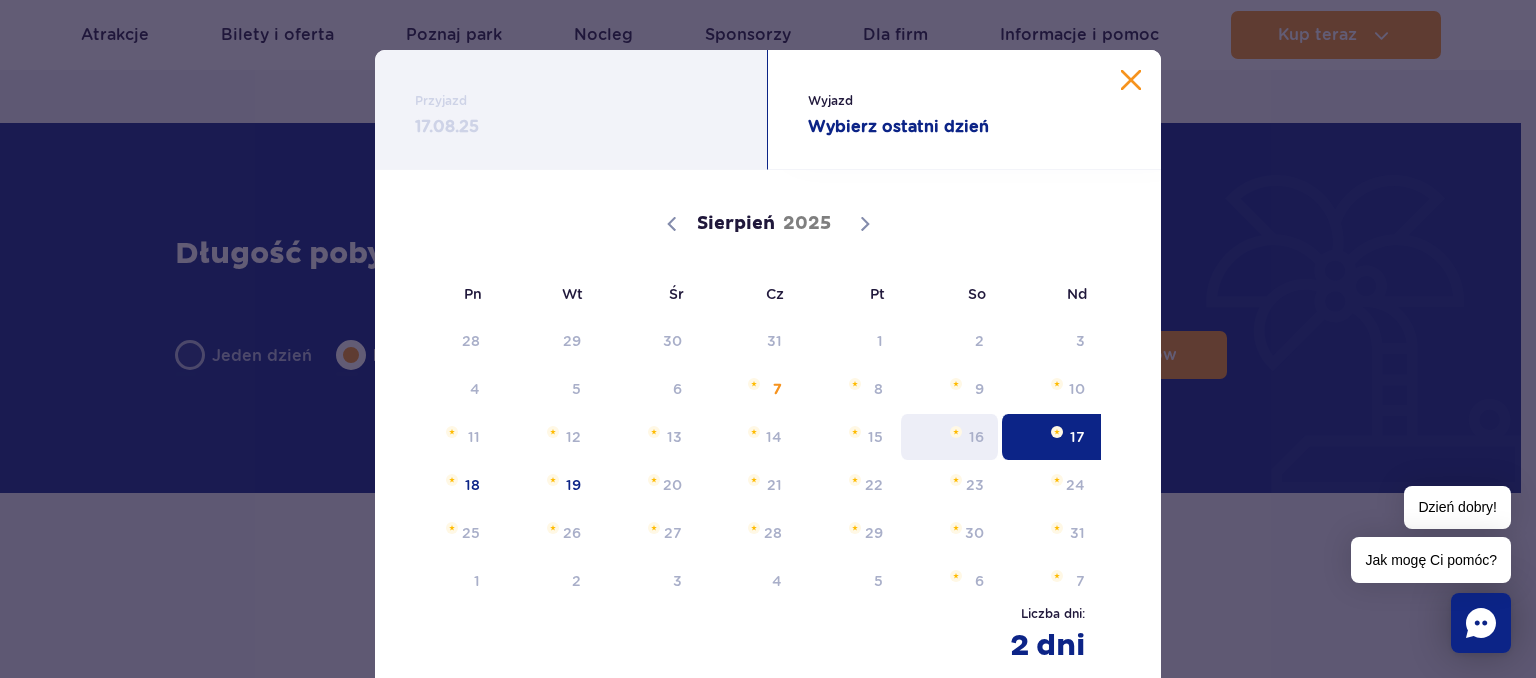 click on "16" at bounding box center (949, 437) 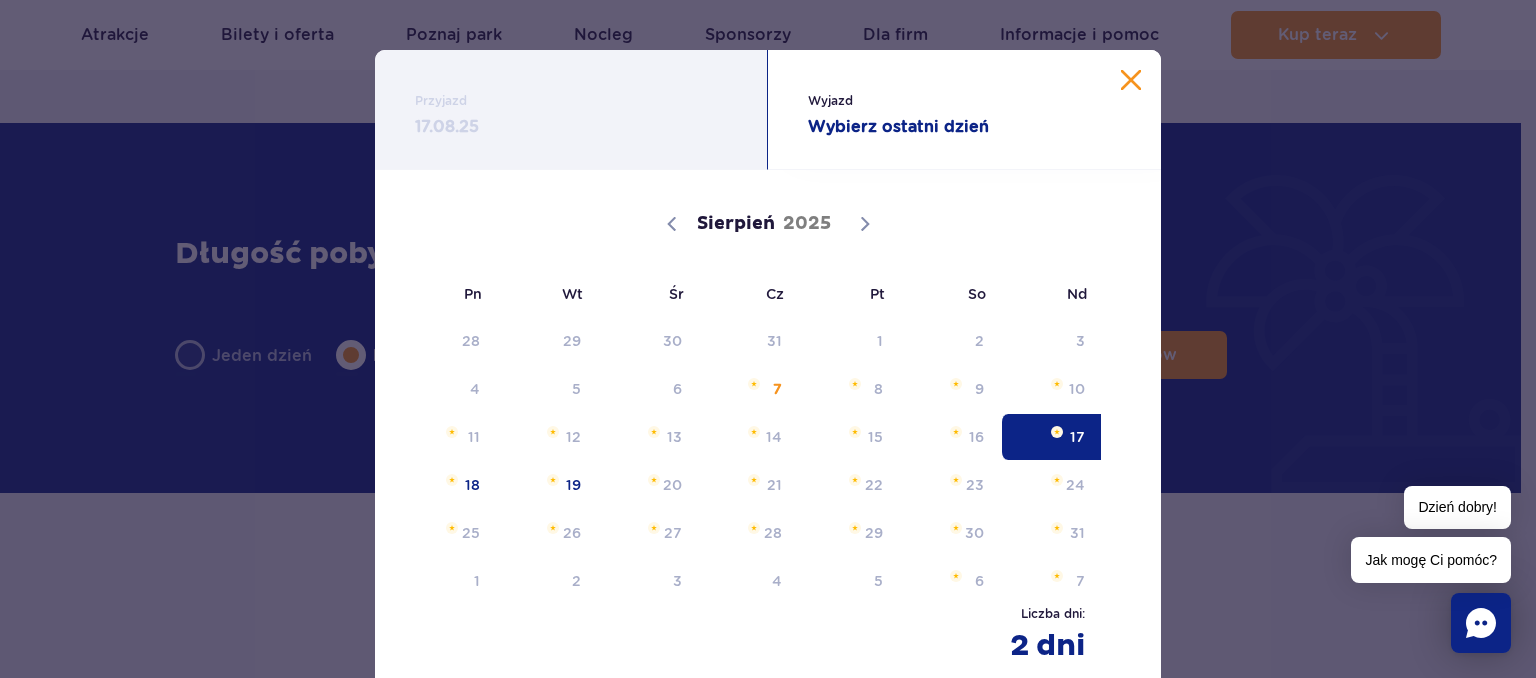 click at bounding box center [1131, 80] 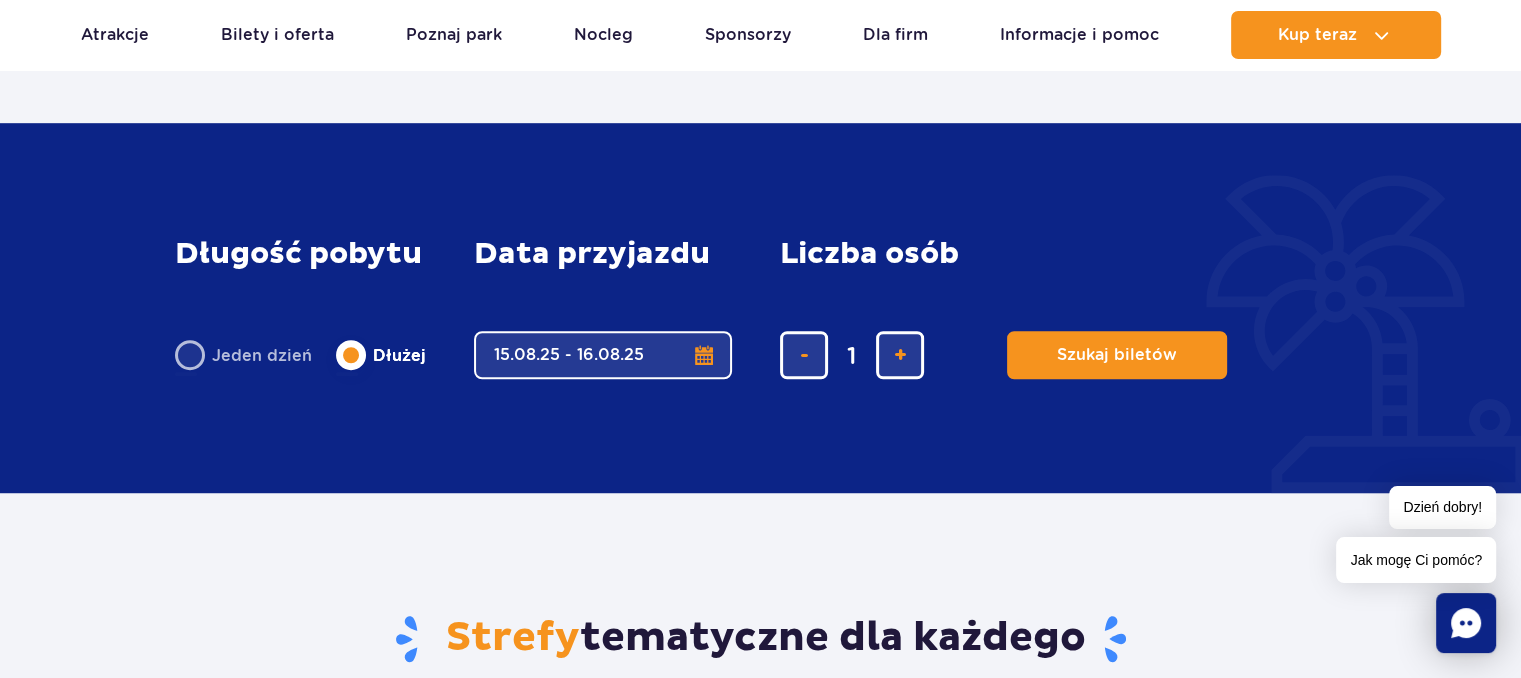 click on "15.08.25 - 16.08.25" at bounding box center [603, 355] 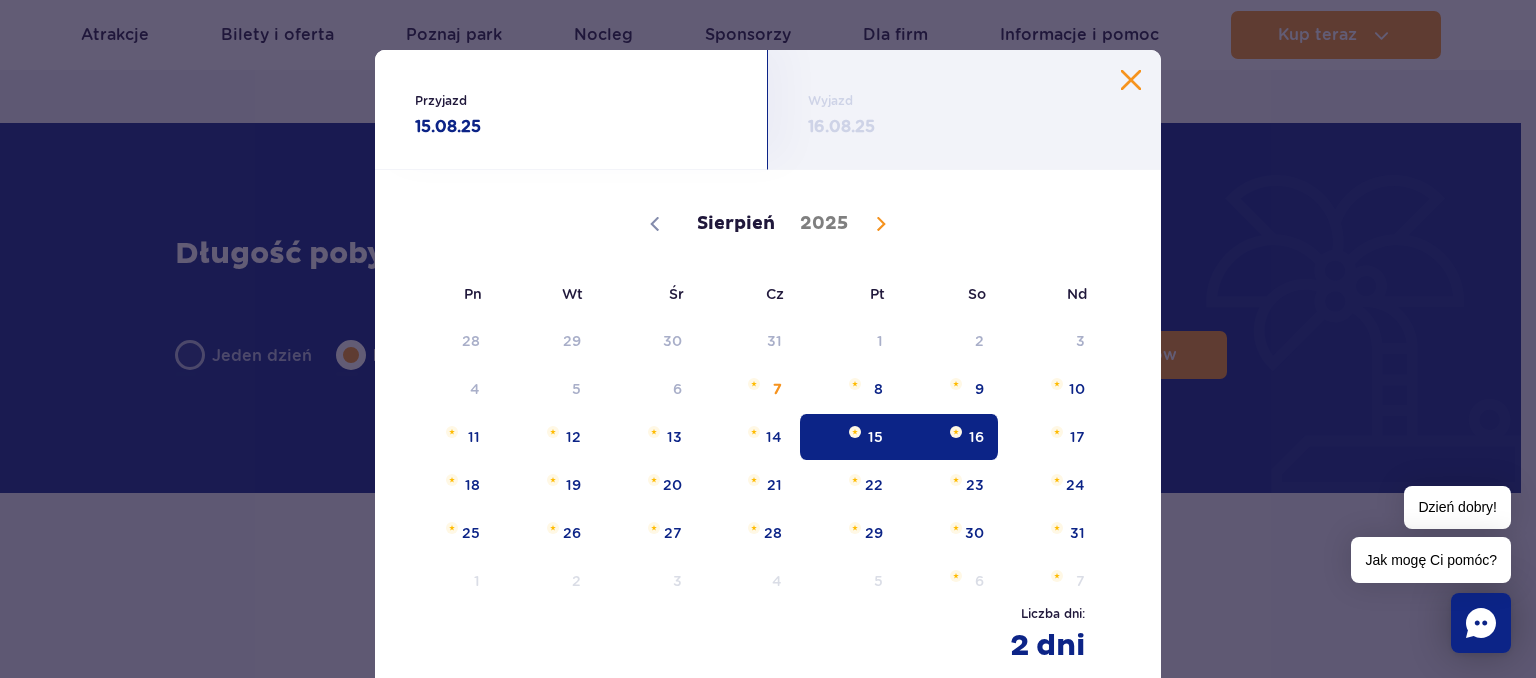 click on "Wyjazd" at bounding box center (964, 101) 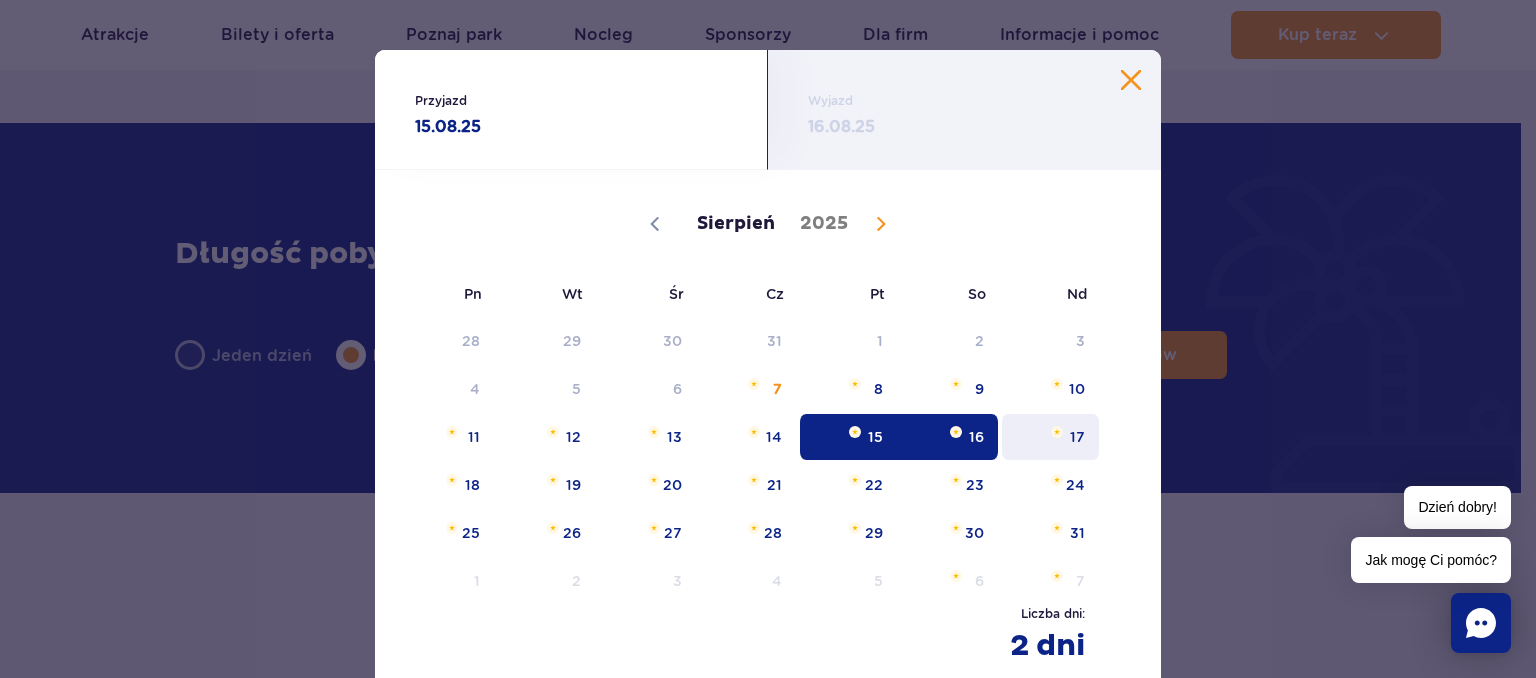 click on "17" at bounding box center (1050, 437) 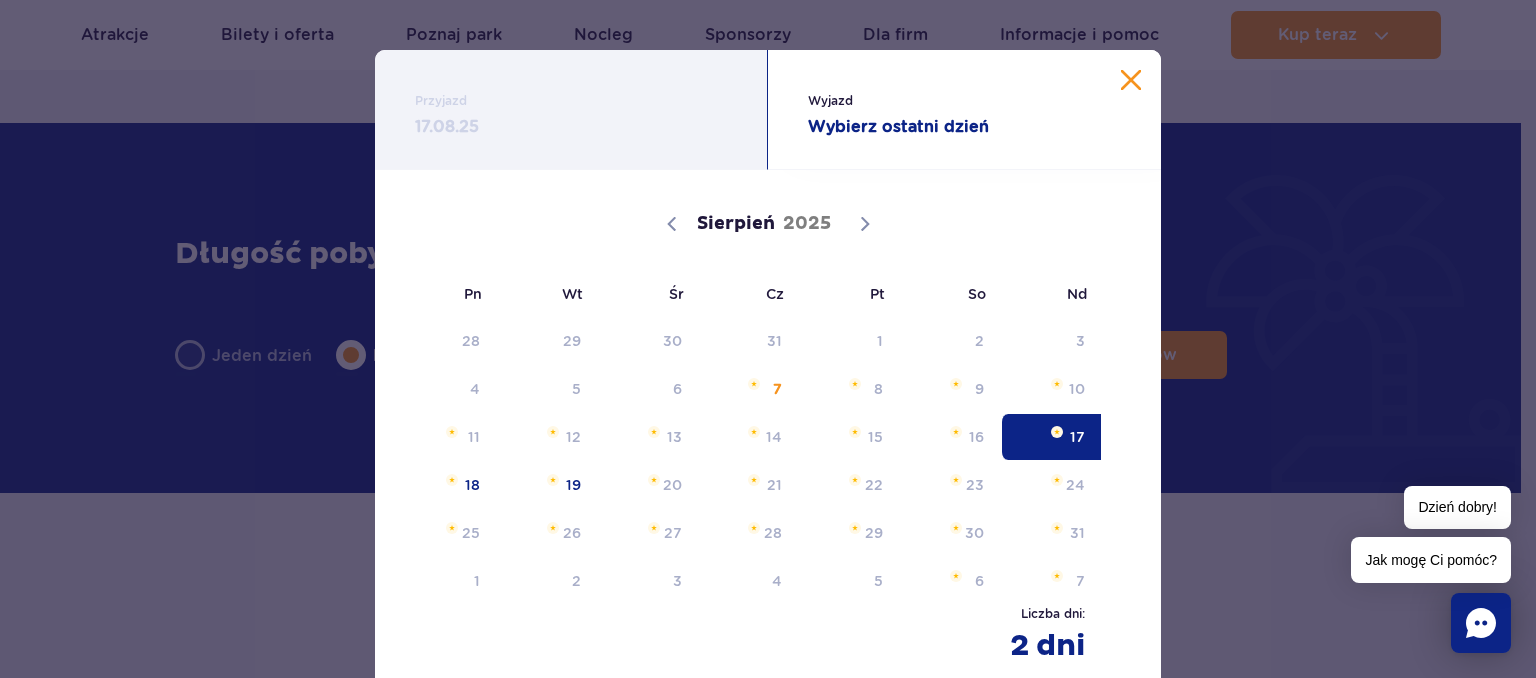 click on "Wybierz ostatni dzień" at bounding box center (964, 127) 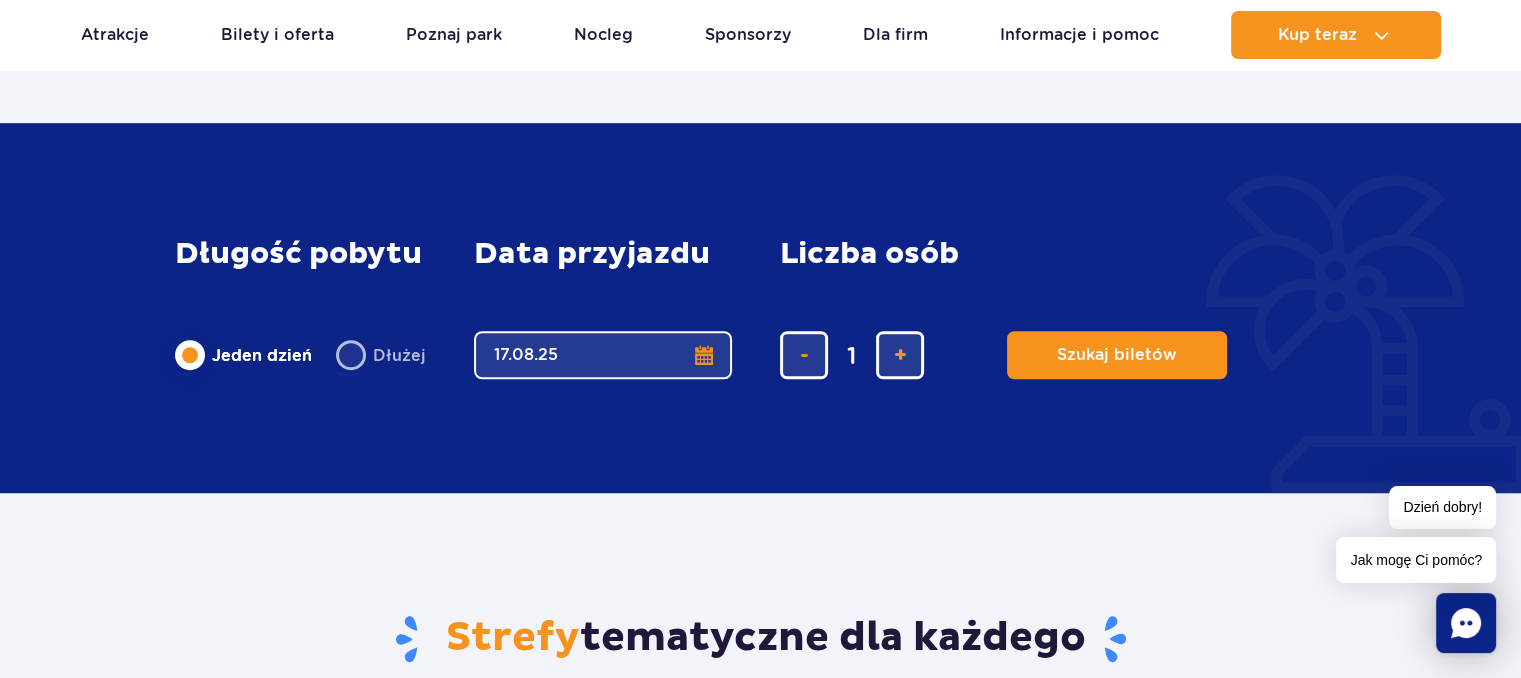click on "17.08.25" at bounding box center (603, 355) 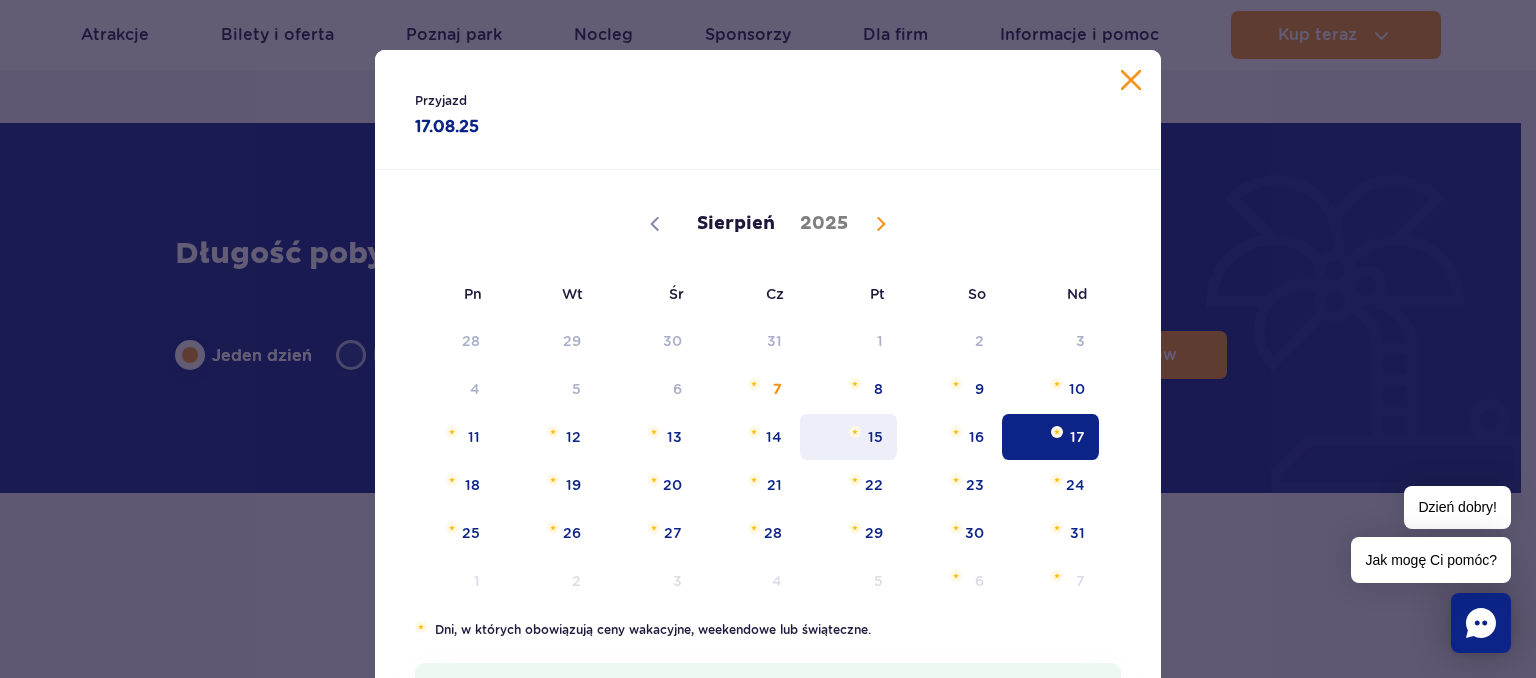 click on "15" at bounding box center (848, 437) 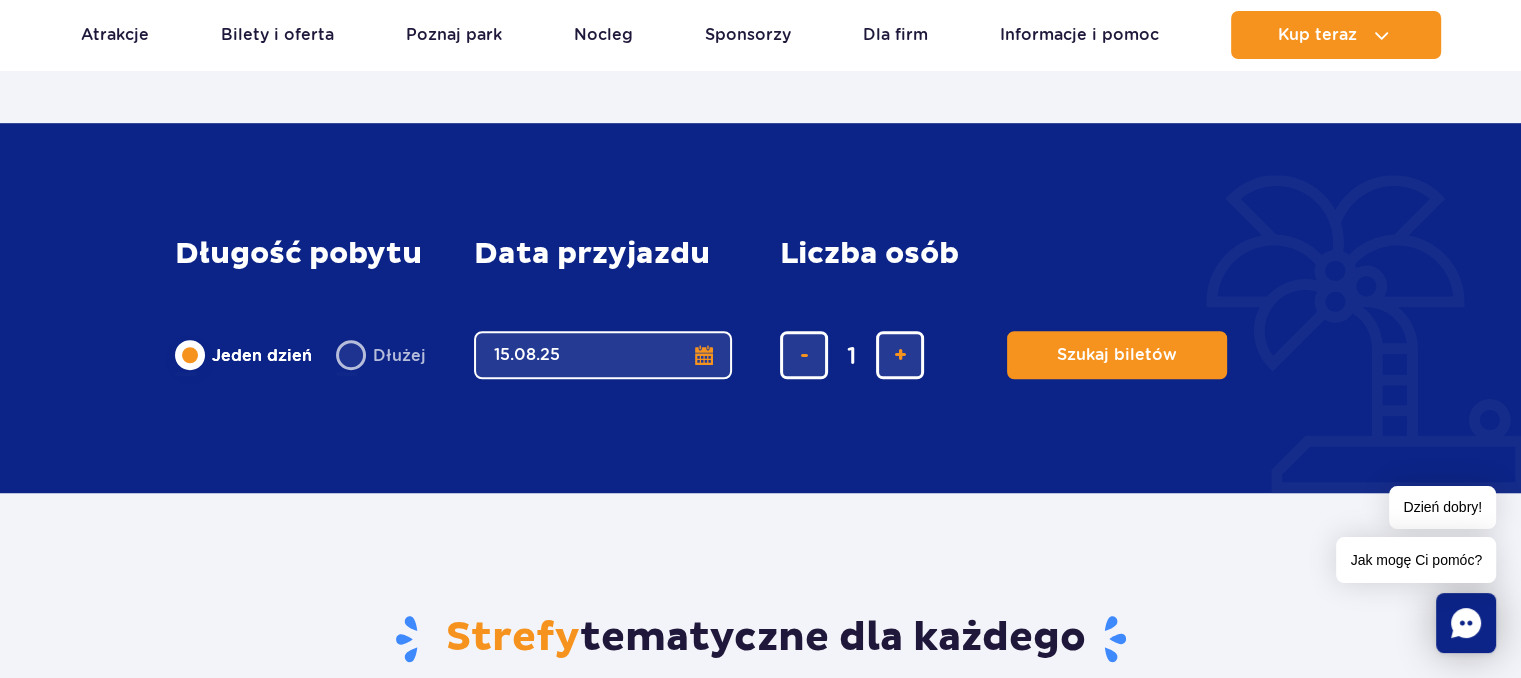 click on "15.08.25" at bounding box center (603, 355) 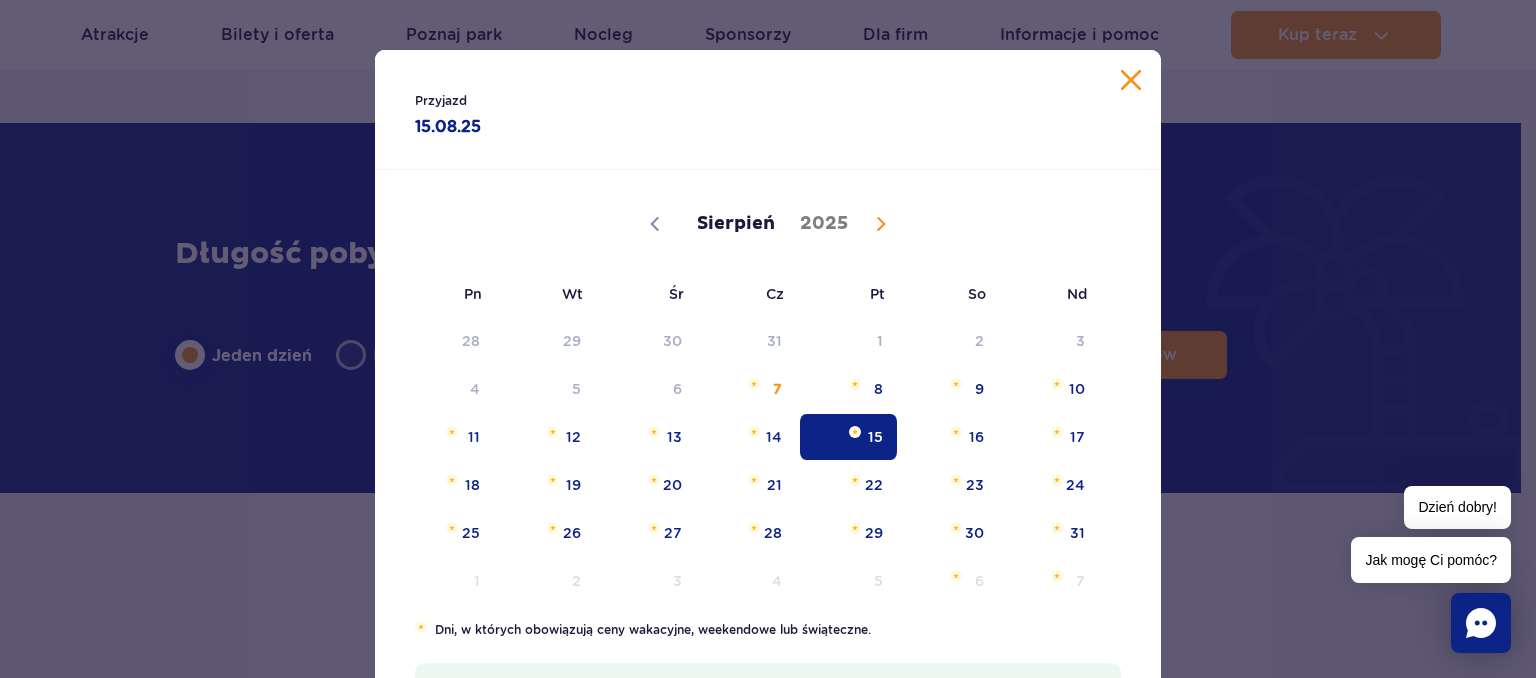 click on "15" at bounding box center [848, 437] 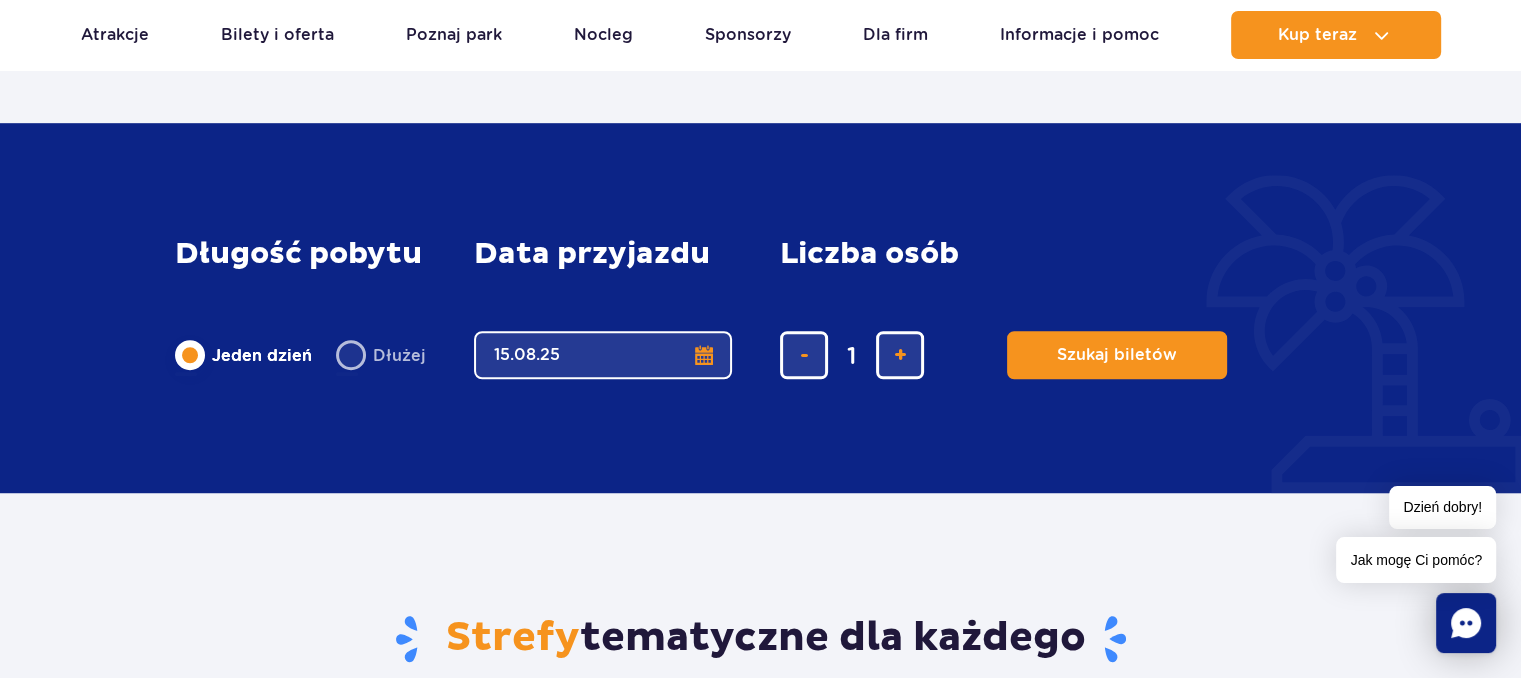click on "15.08.25" at bounding box center [603, 355] 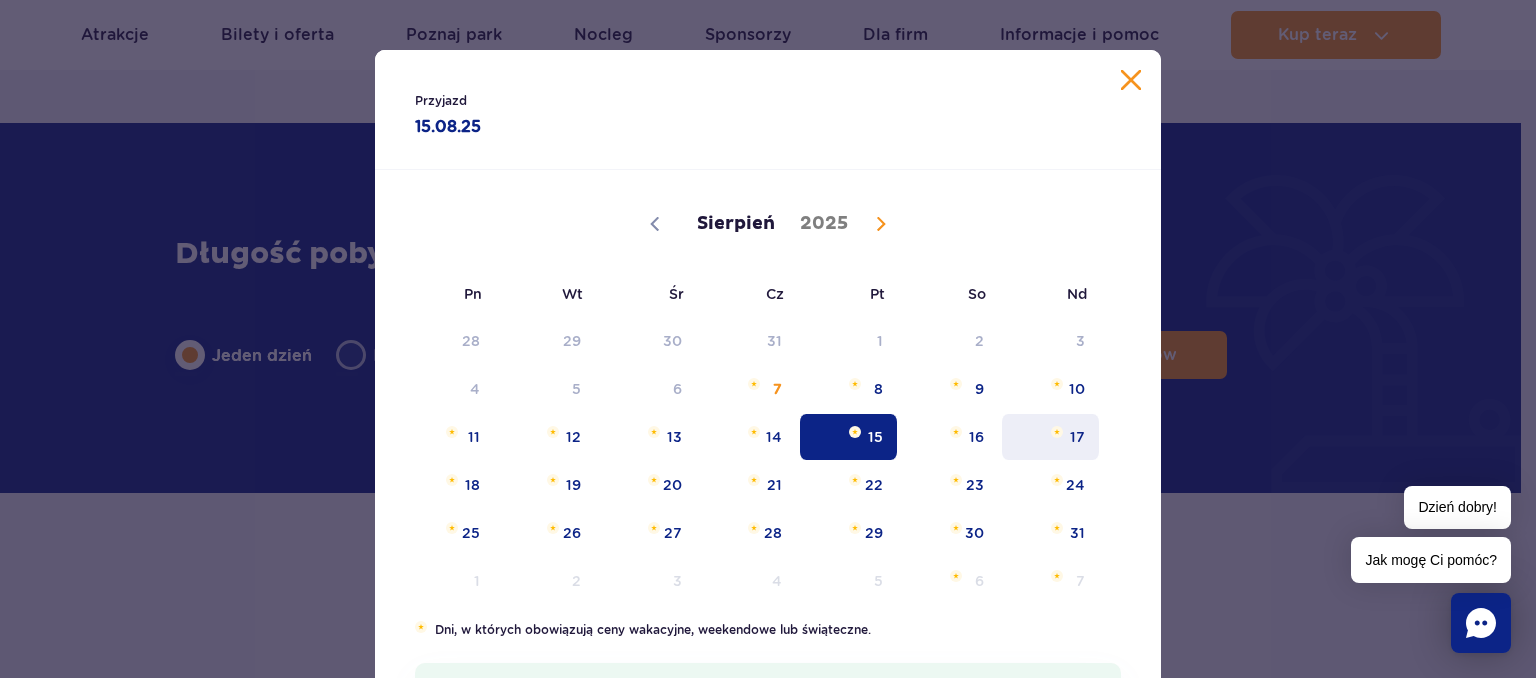 click on "17" at bounding box center (1050, 437) 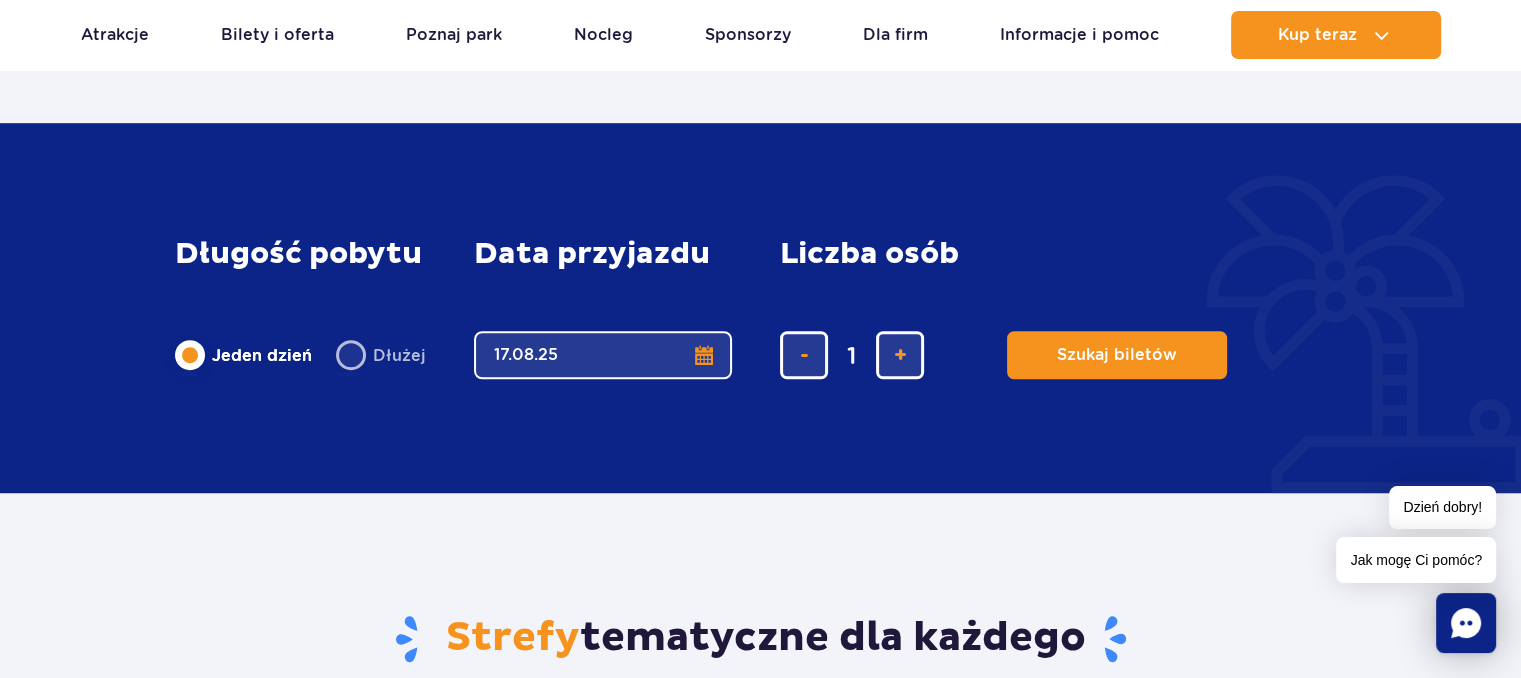 click on "17.08.25" at bounding box center (603, 355) 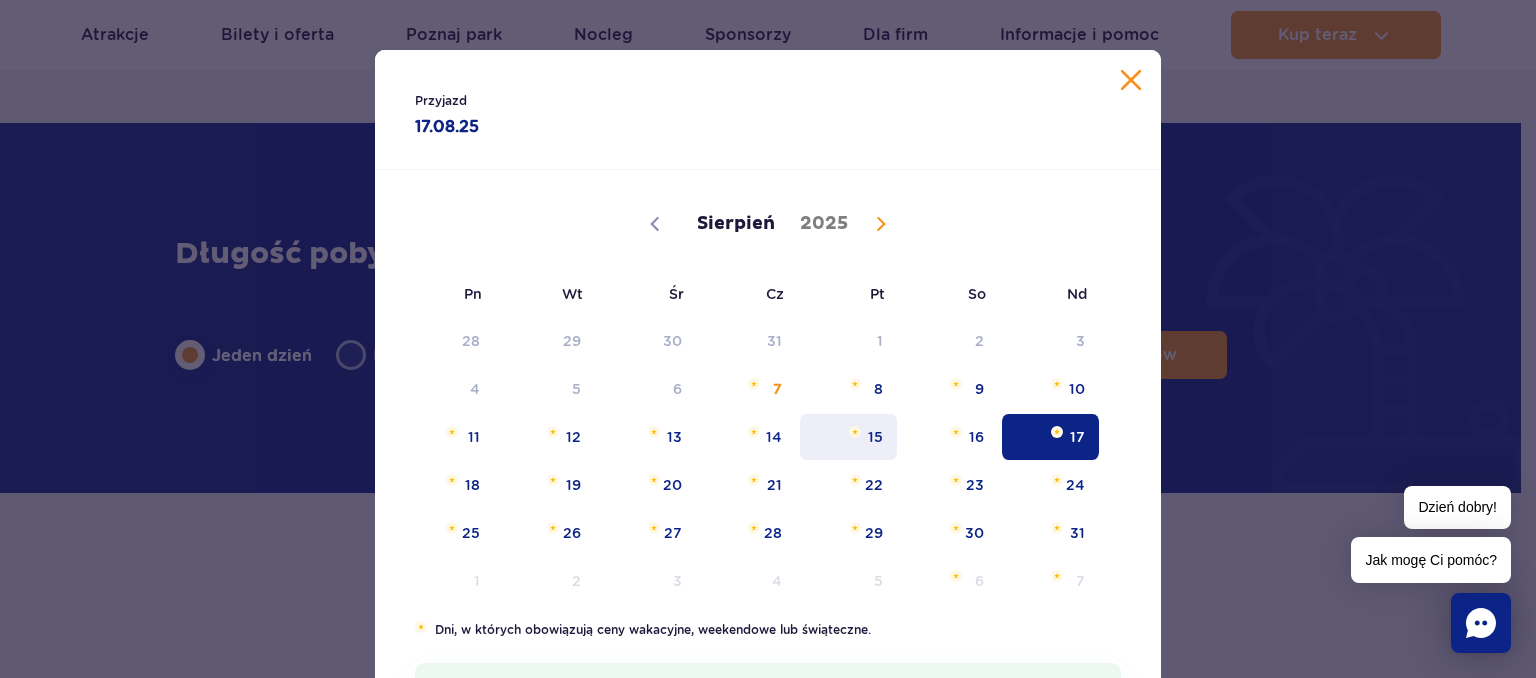 click on "15" at bounding box center [848, 437] 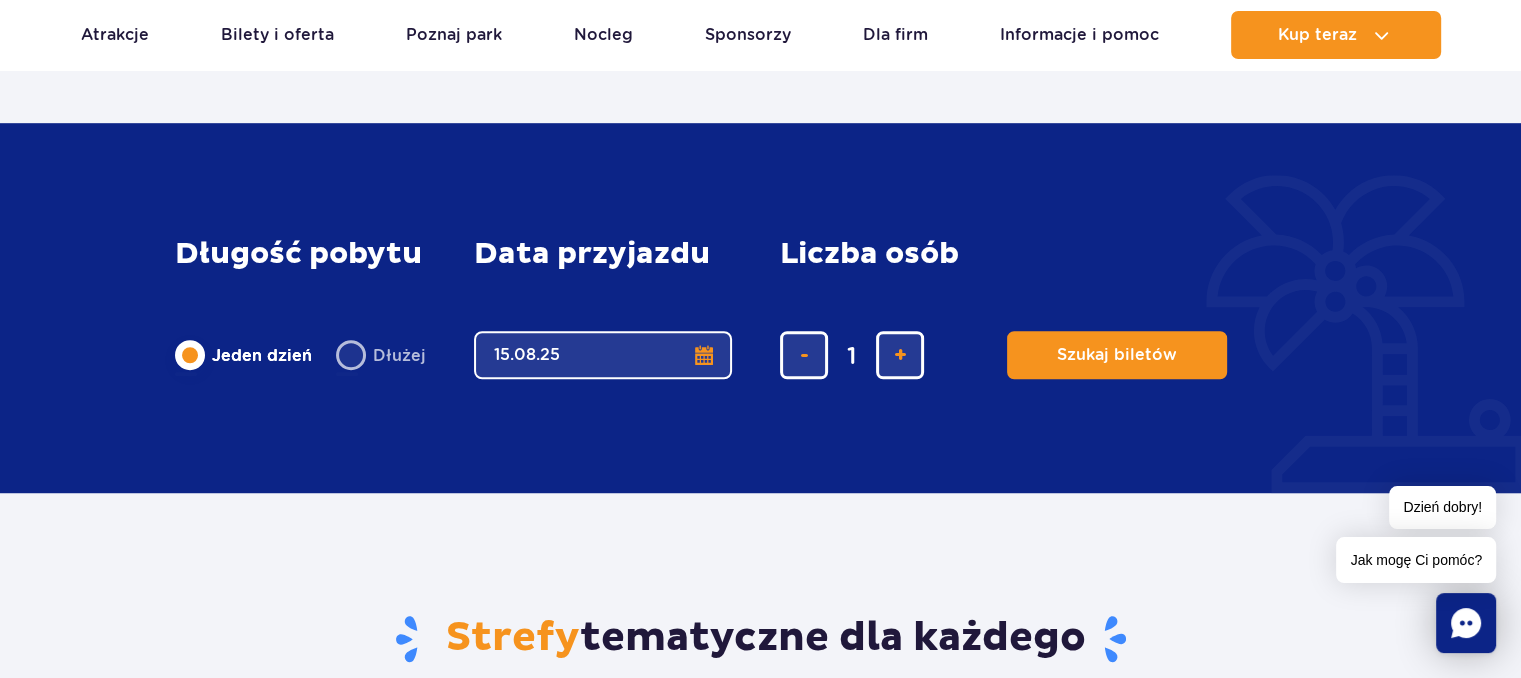 click on "15.08.25" at bounding box center (603, 355) 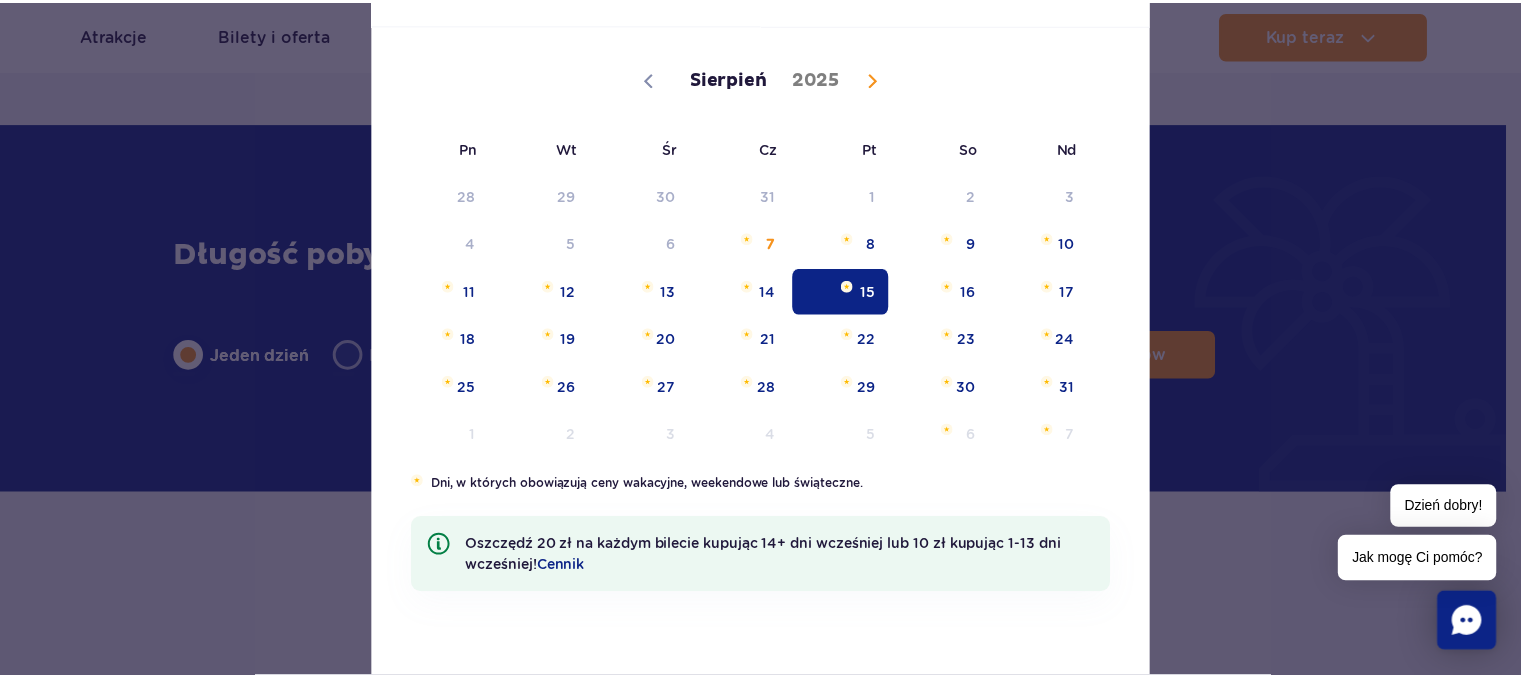 scroll, scrollTop: 100, scrollLeft: 0, axis: vertical 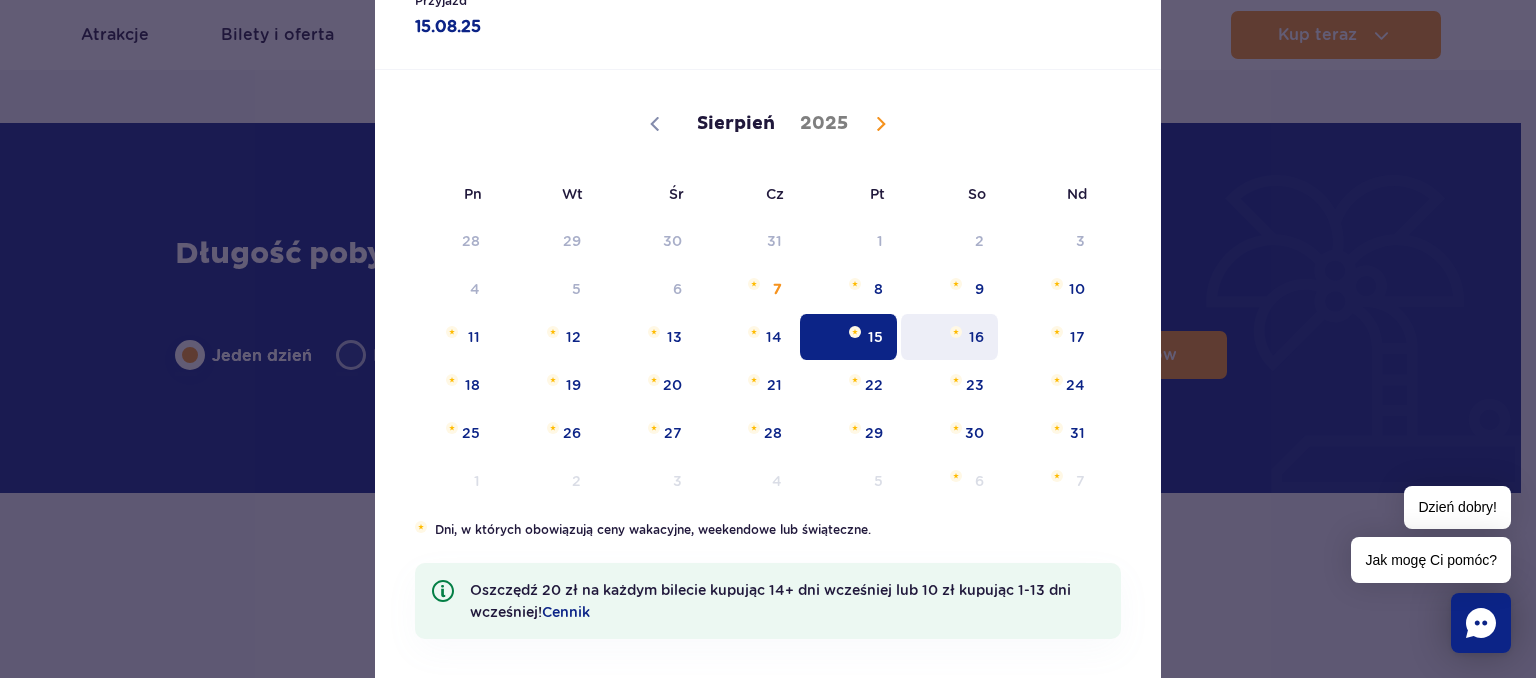 click on "16" at bounding box center (949, 337) 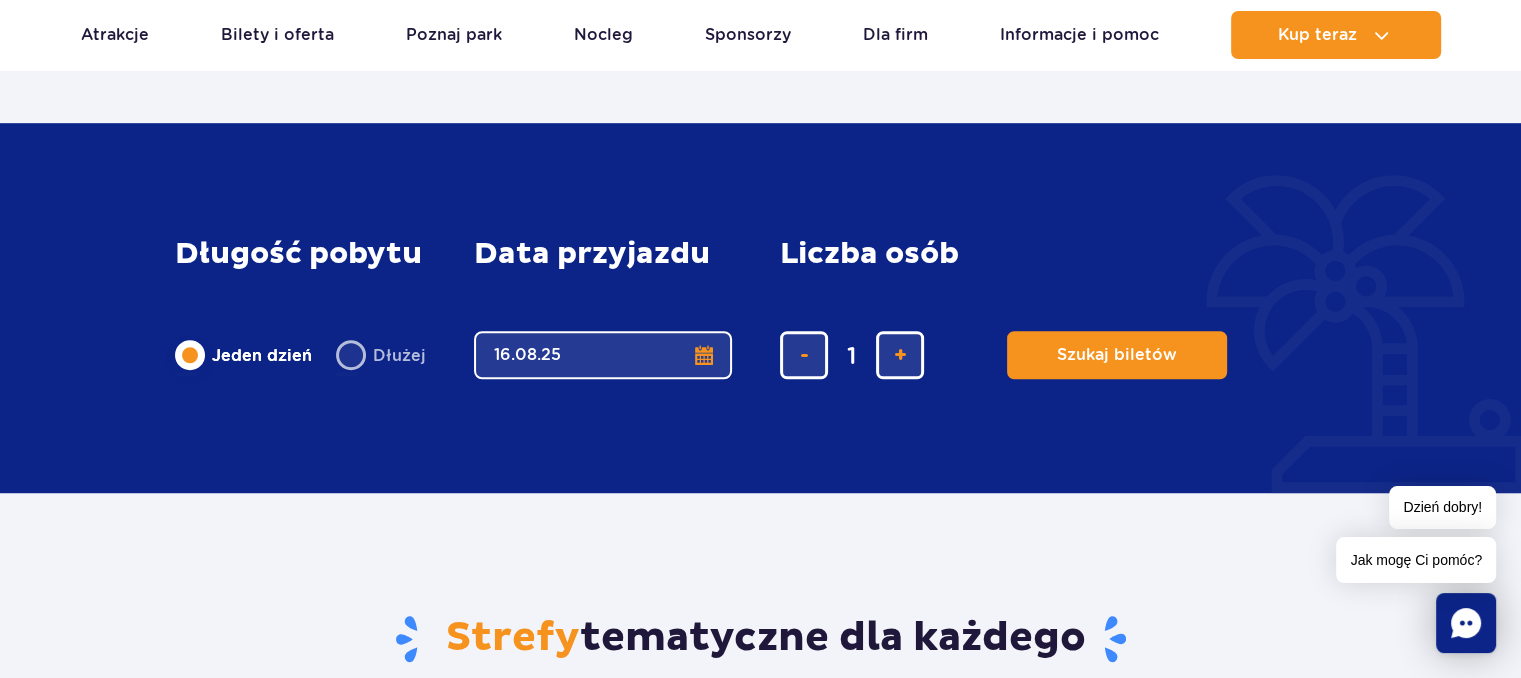 type 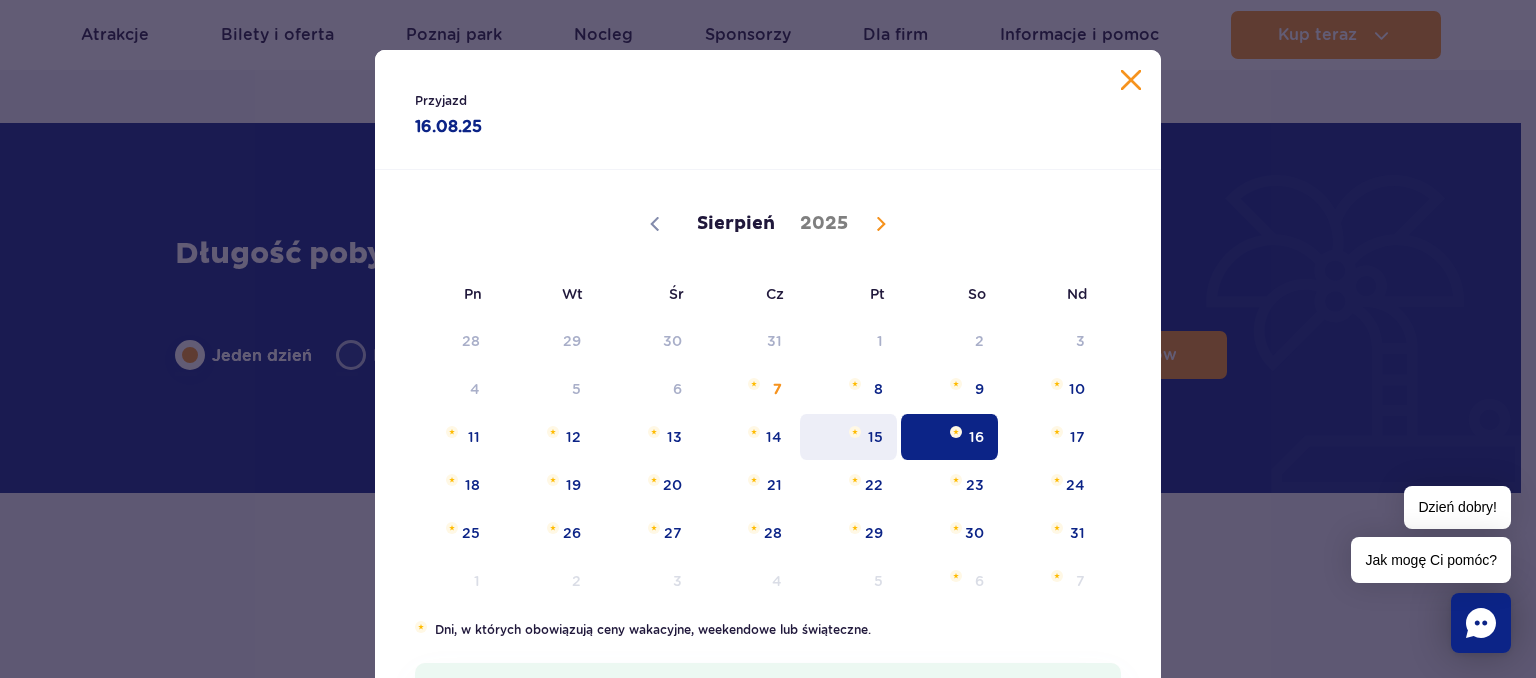 click on "15" at bounding box center [848, 437] 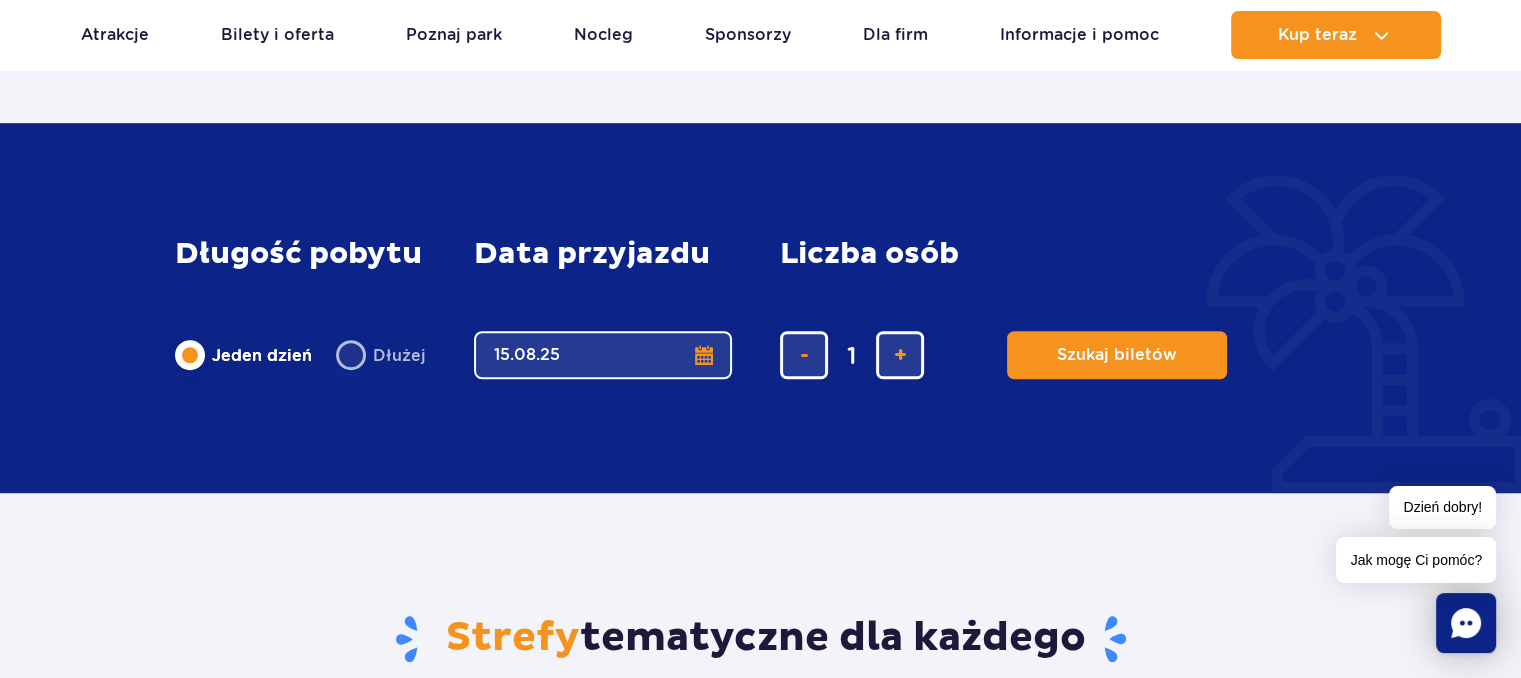 click on "Długość pobytu długość pobytu w głównej treści Jeden dzień Dłużej Data przyjazdu data przyjazdu w głównej treści [DATE] Liczba osób Liczba osób w głównej treści 1 Szukaj biletów" at bounding box center (760, 308) 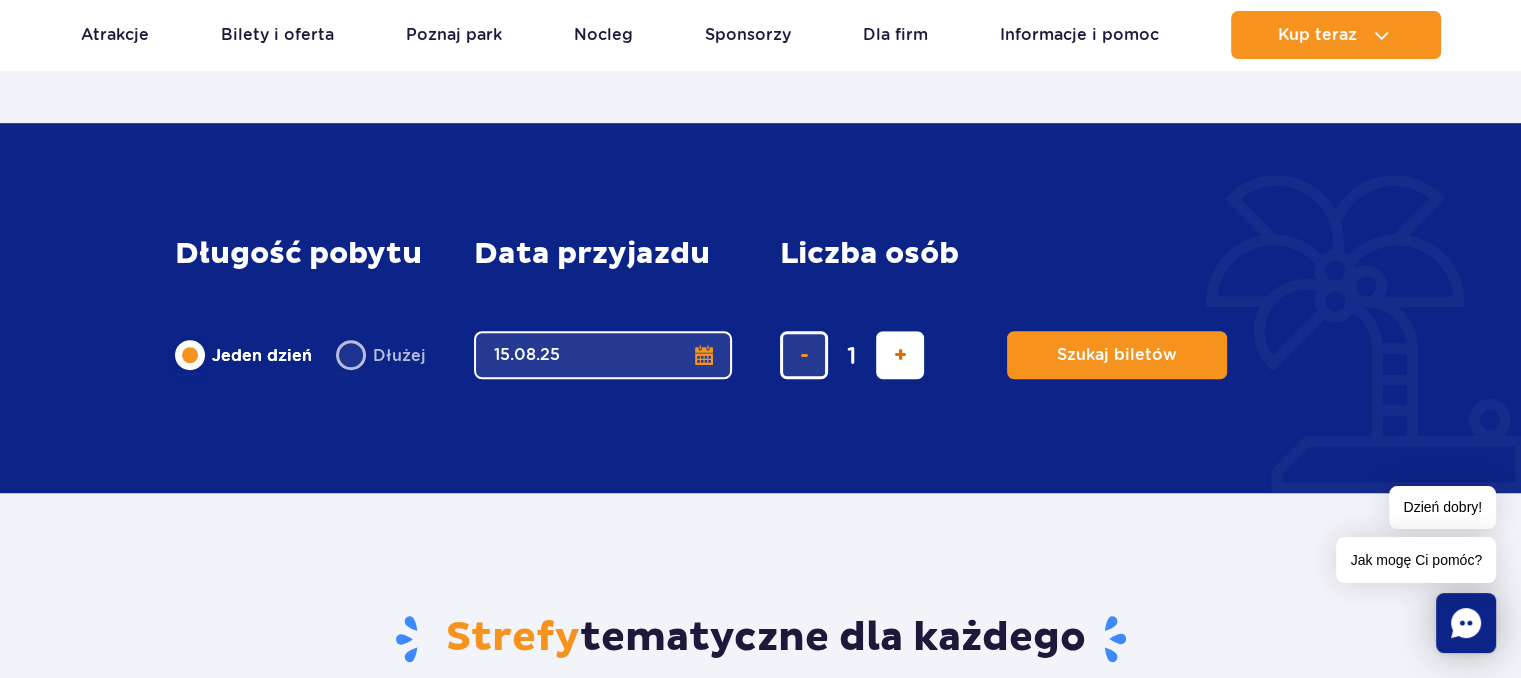 click at bounding box center (900, 355) 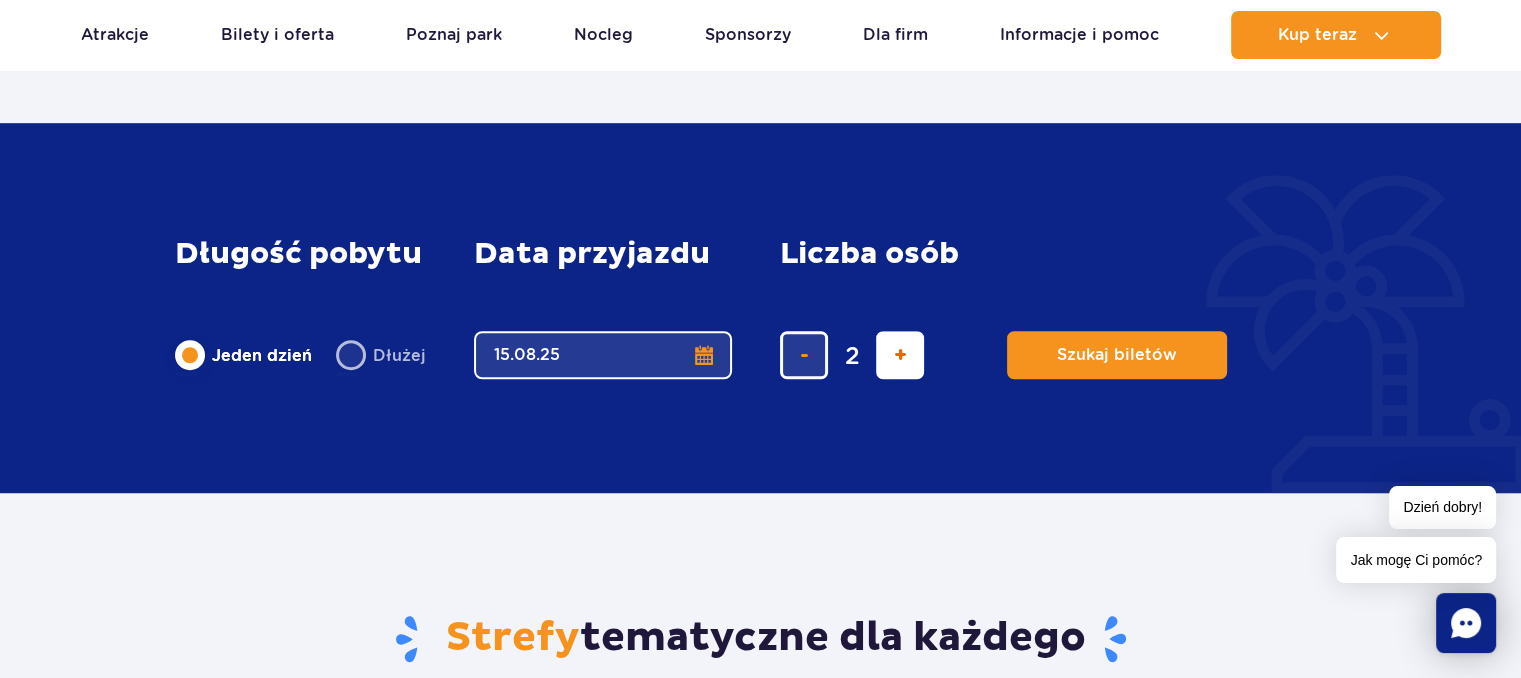 click at bounding box center (900, 355) 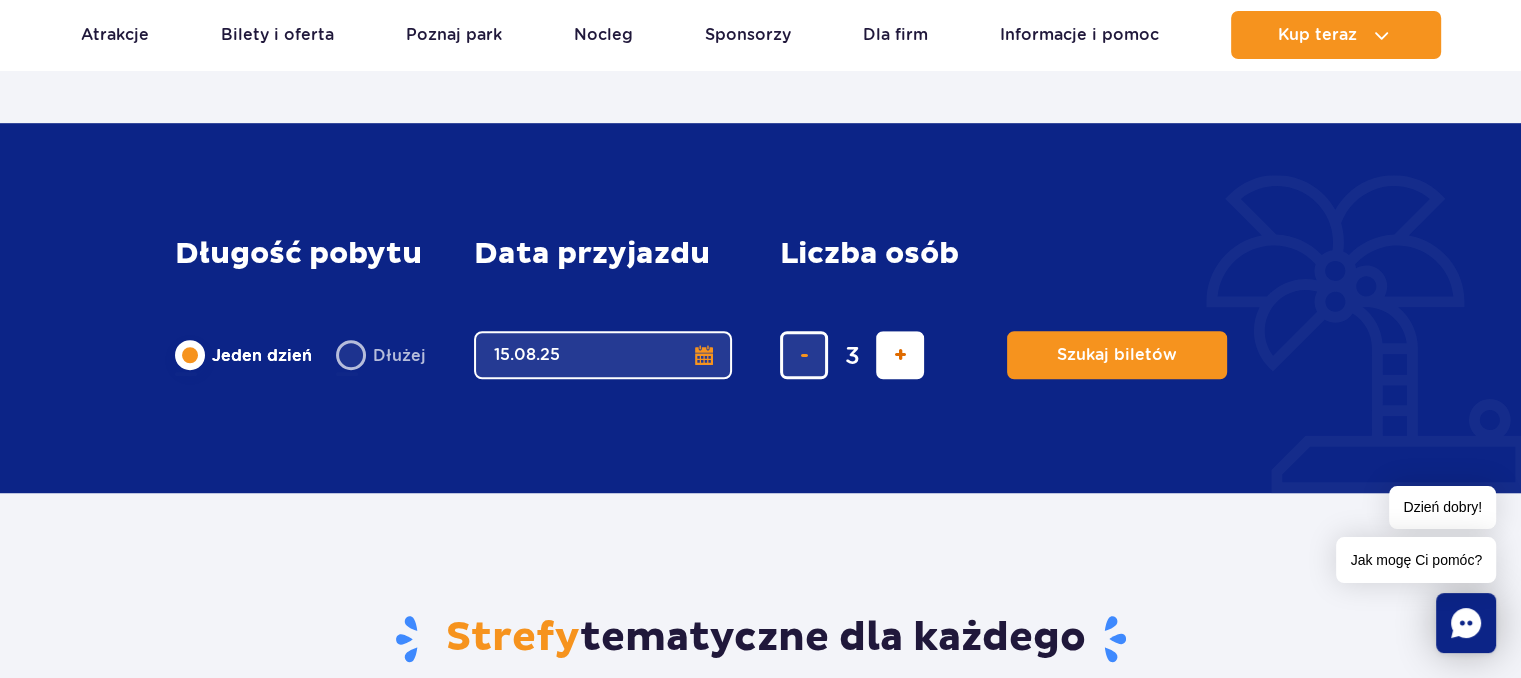 click at bounding box center [900, 355] 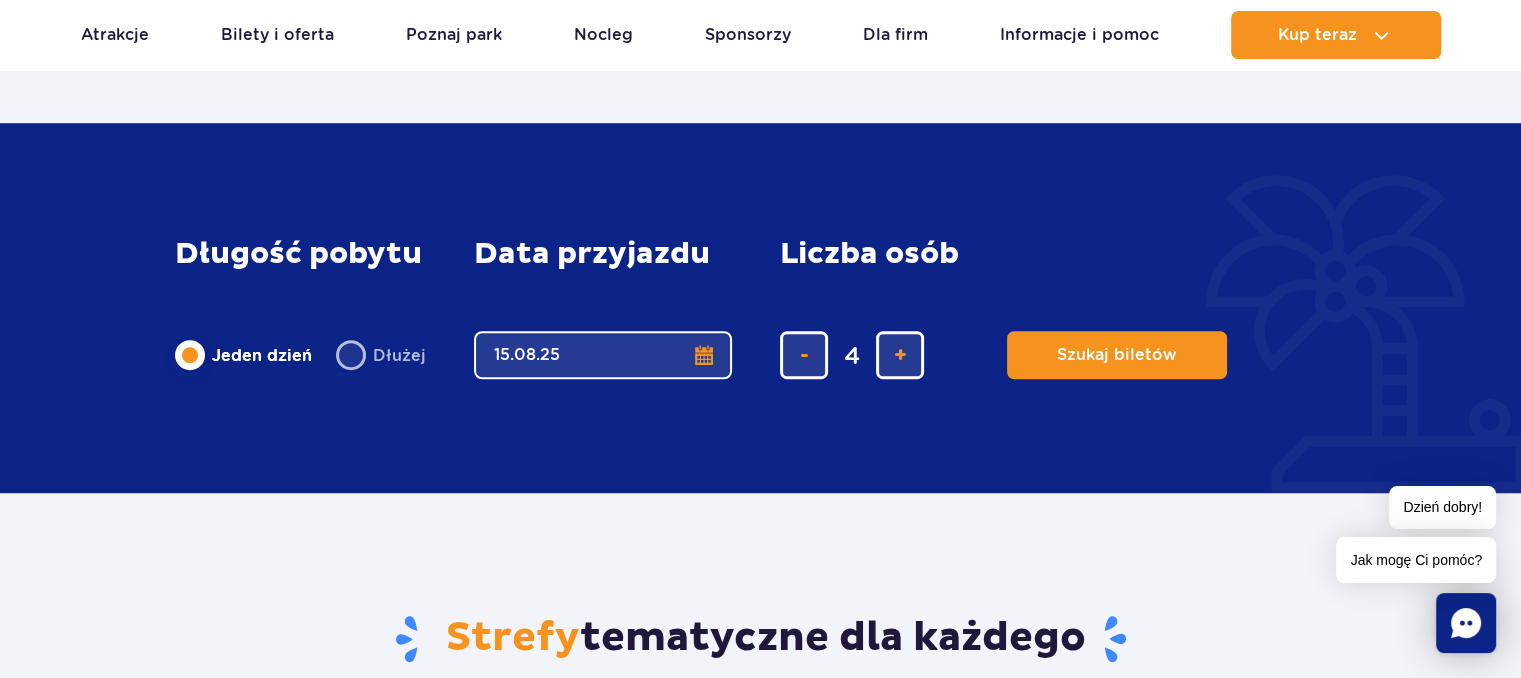 click on "Dłużej" at bounding box center (381, 355) 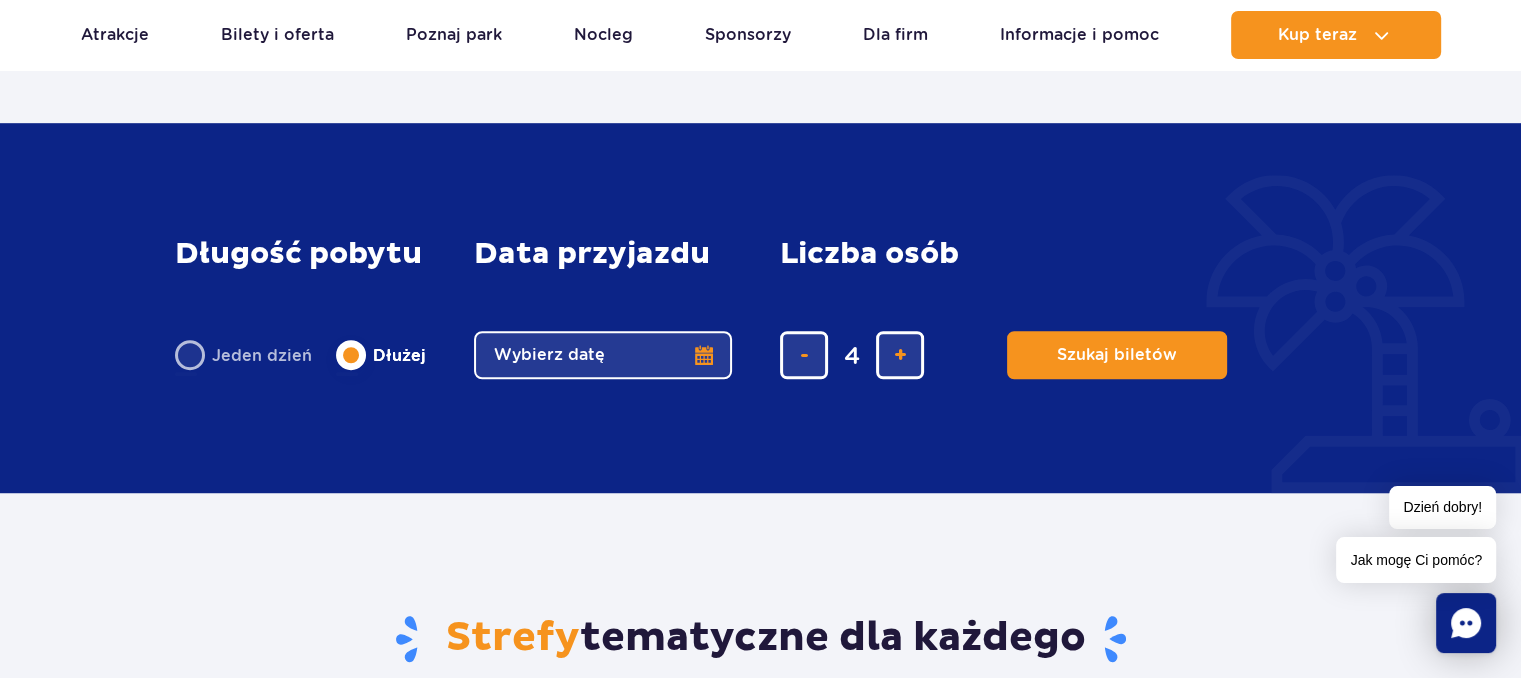 click on "Wybierz datę" at bounding box center [603, 355] 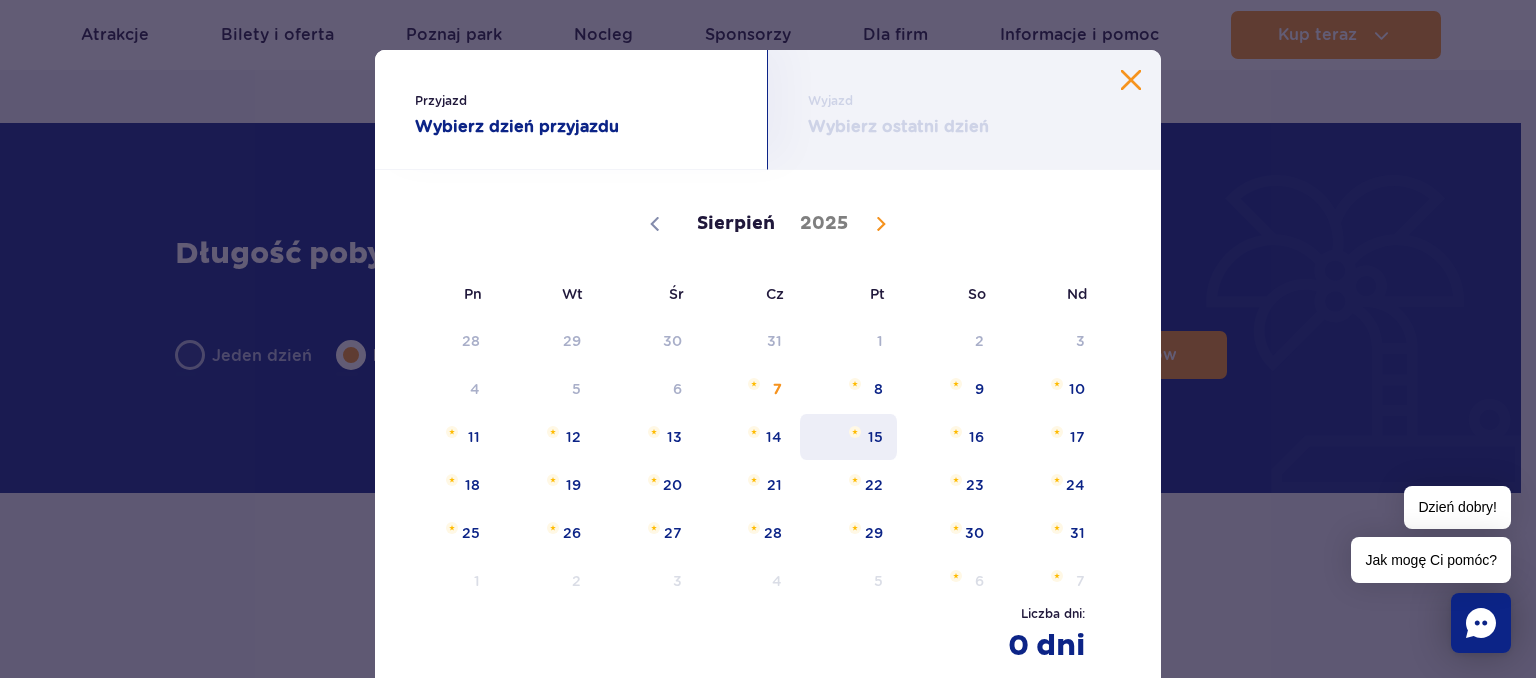 click on "15" at bounding box center (848, 437) 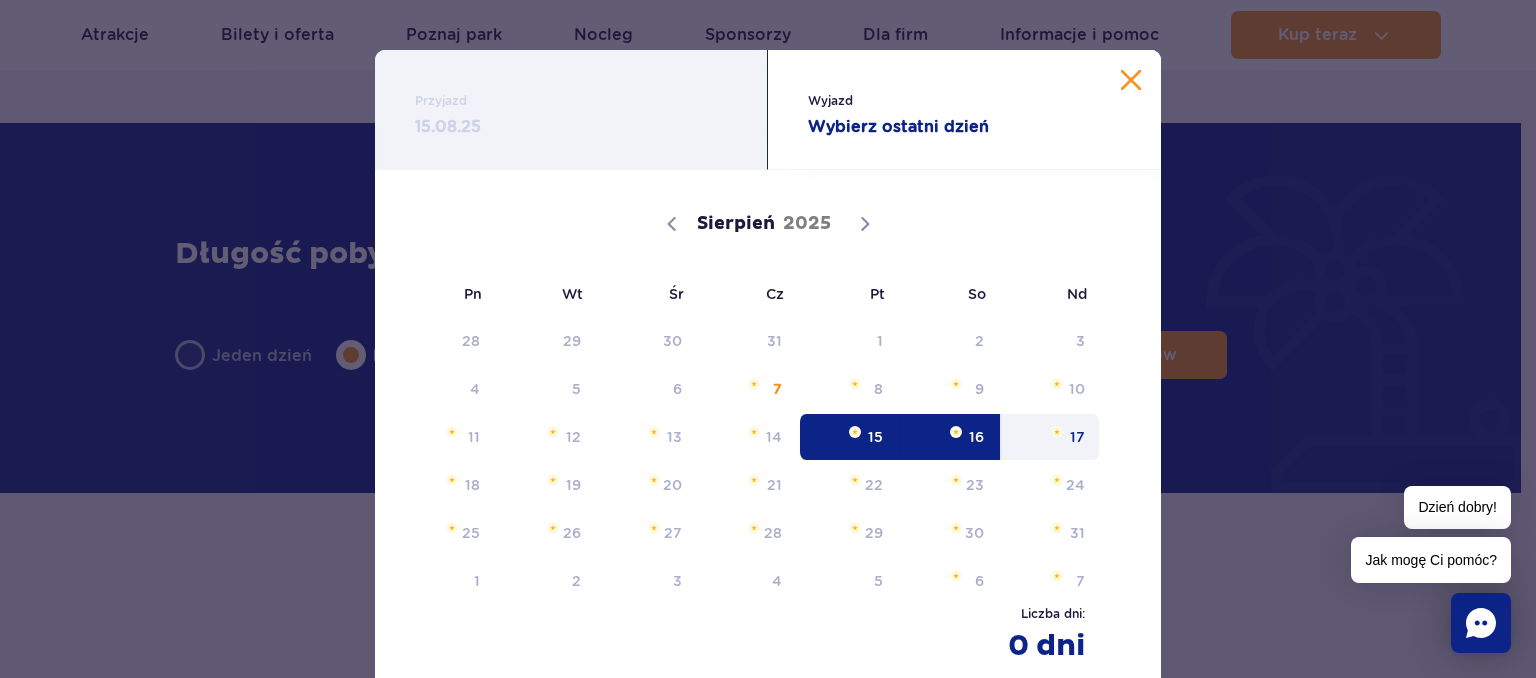 click on "17" at bounding box center [1050, 437] 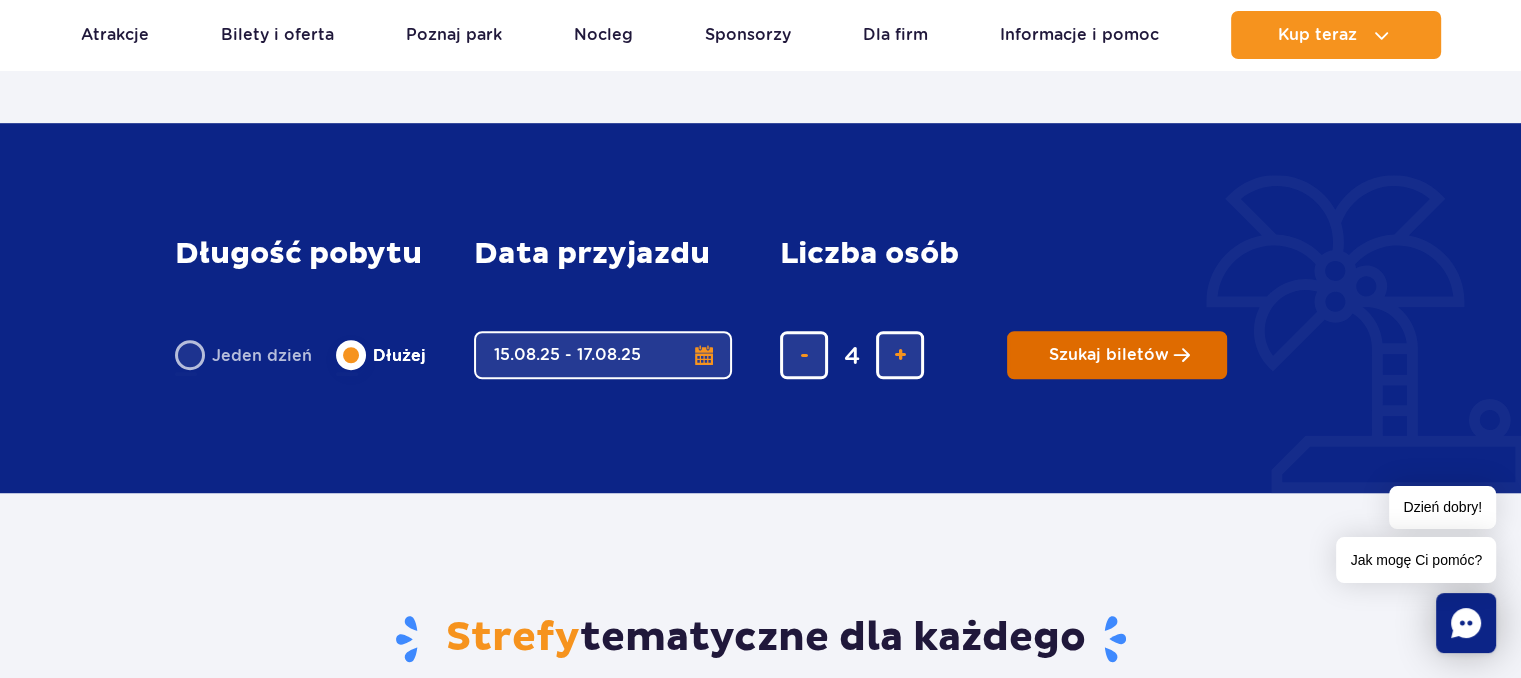 click on "Szukaj biletów" at bounding box center [1109, 355] 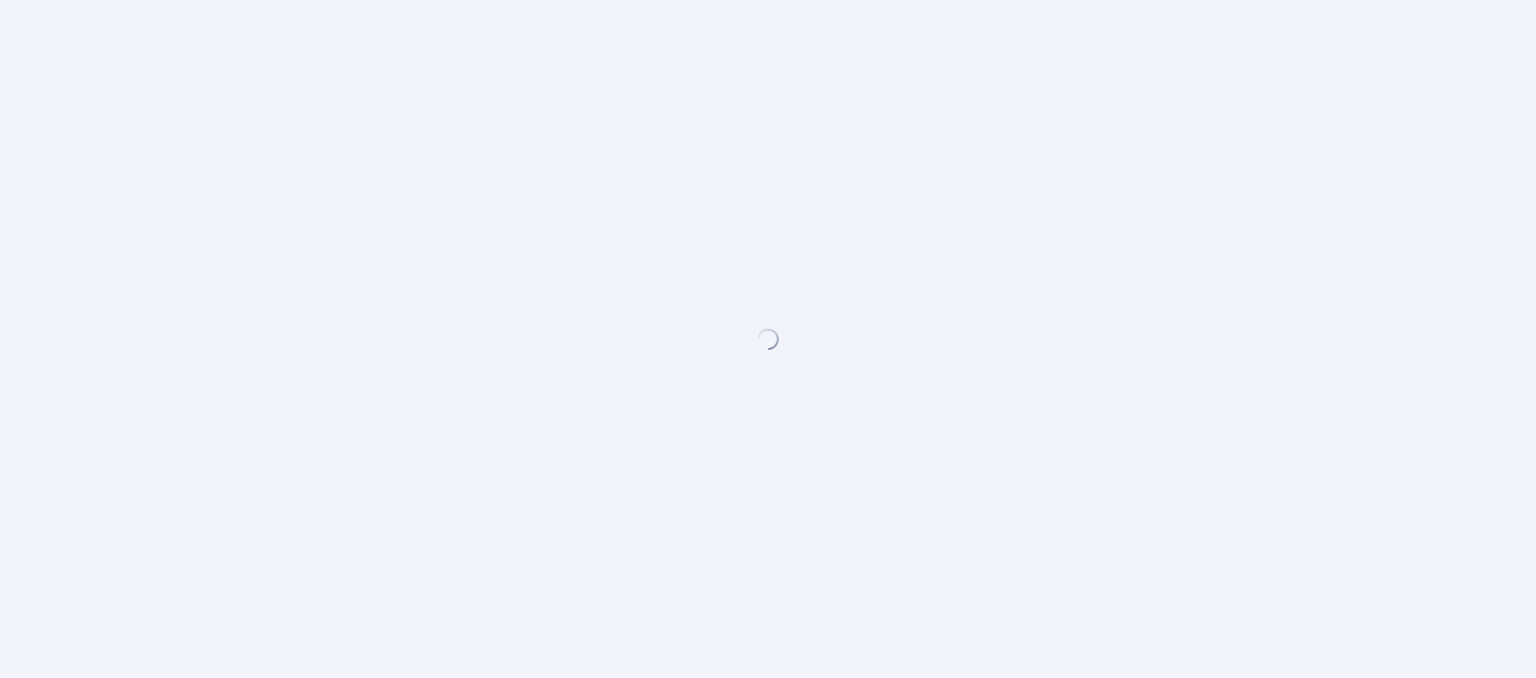 scroll, scrollTop: 0, scrollLeft: 0, axis: both 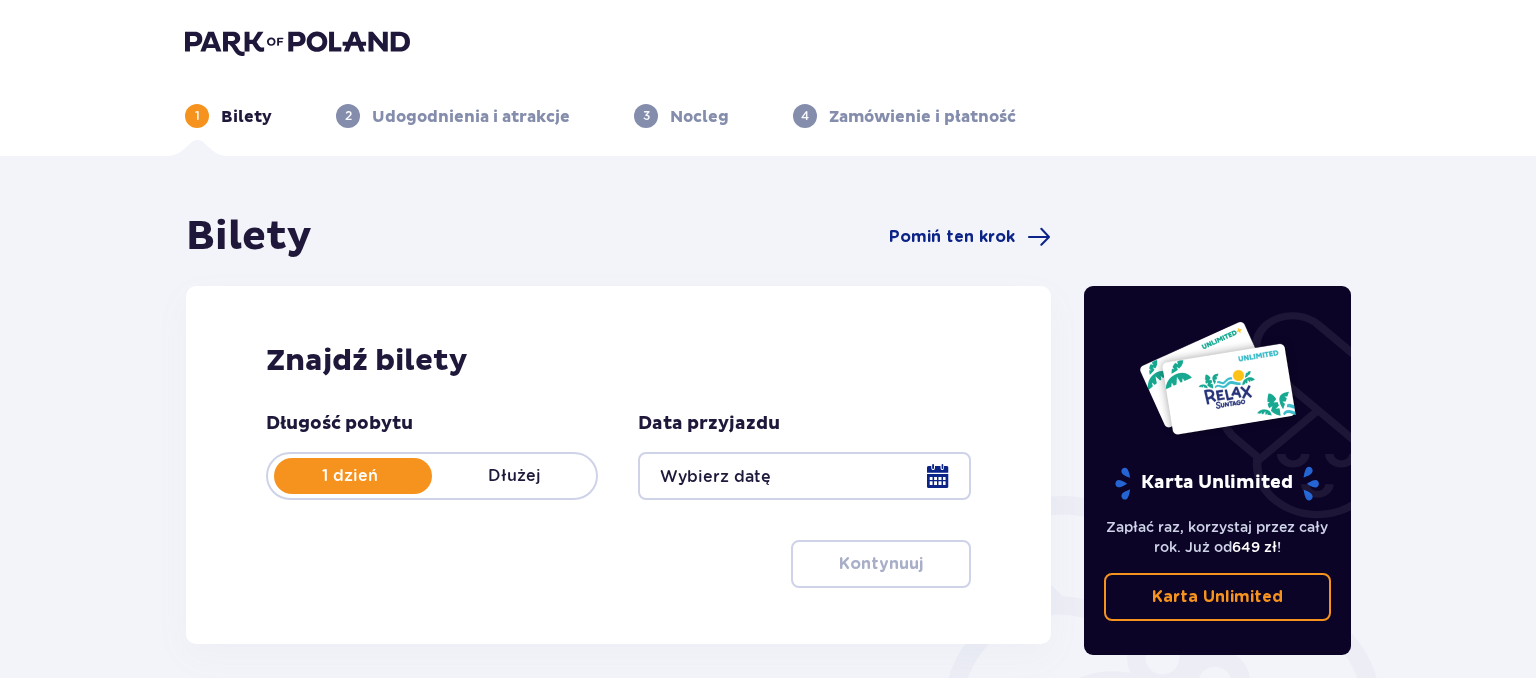 type on "15.08.25 - 17.08.25" 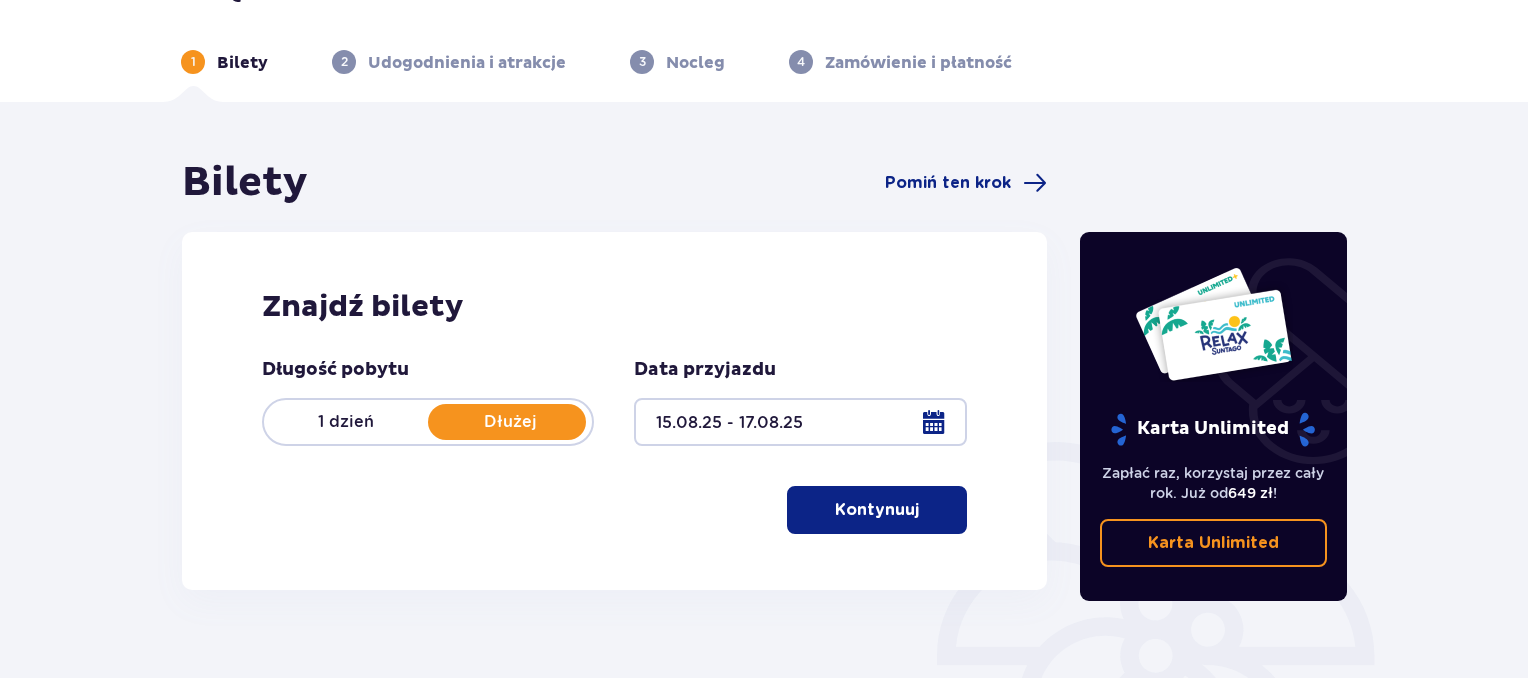 scroll, scrollTop: 100, scrollLeft: 0, axis: vertical 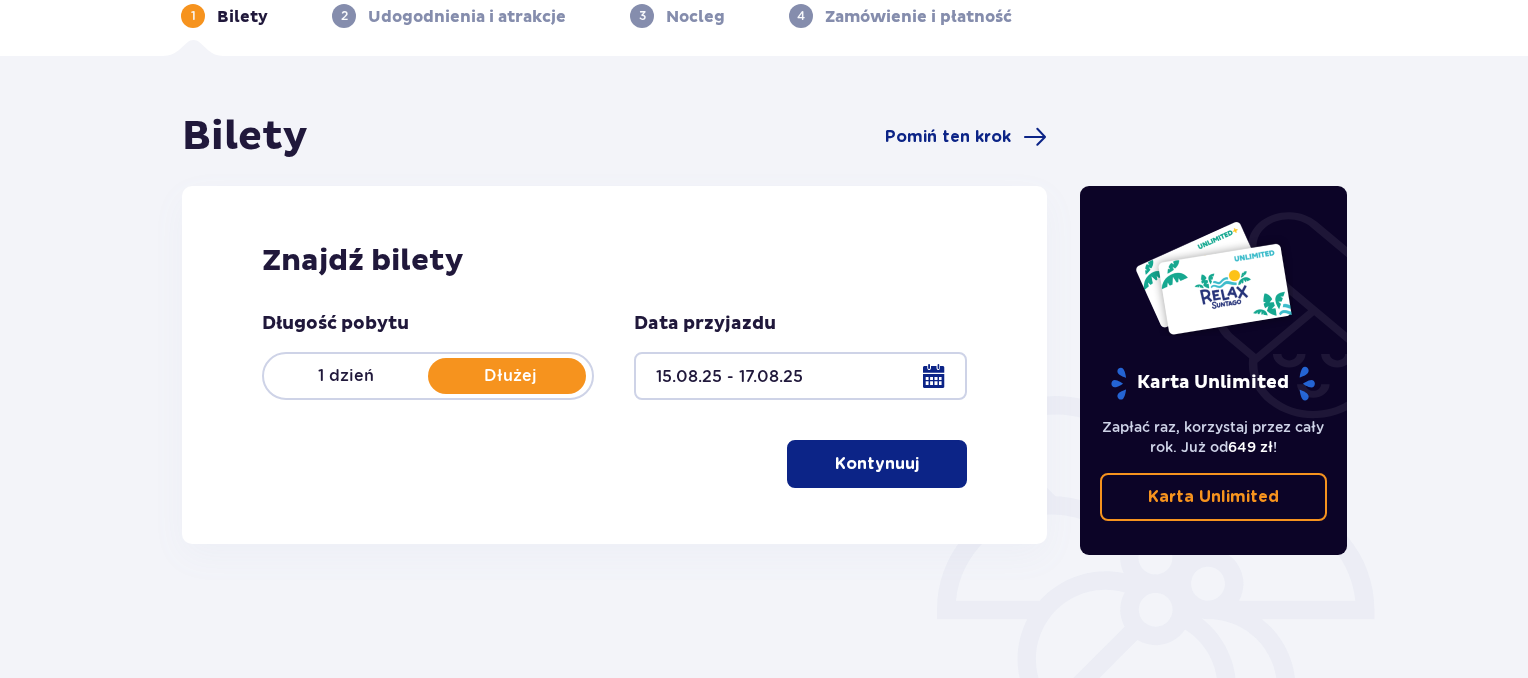 click on "Kontynuuj" at bounding box center (877, 464) 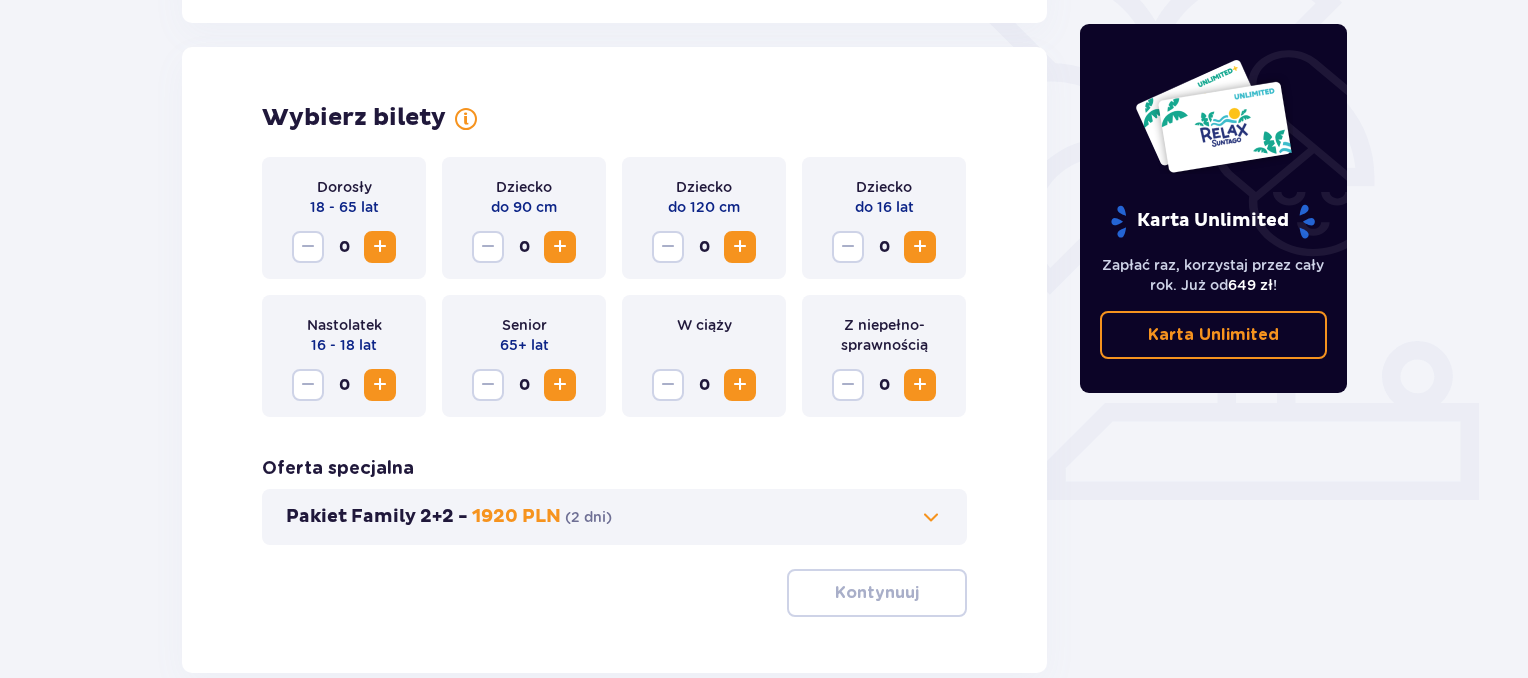 scroll, scrollTop: 556, scrollLeft: 0, axis: vertical 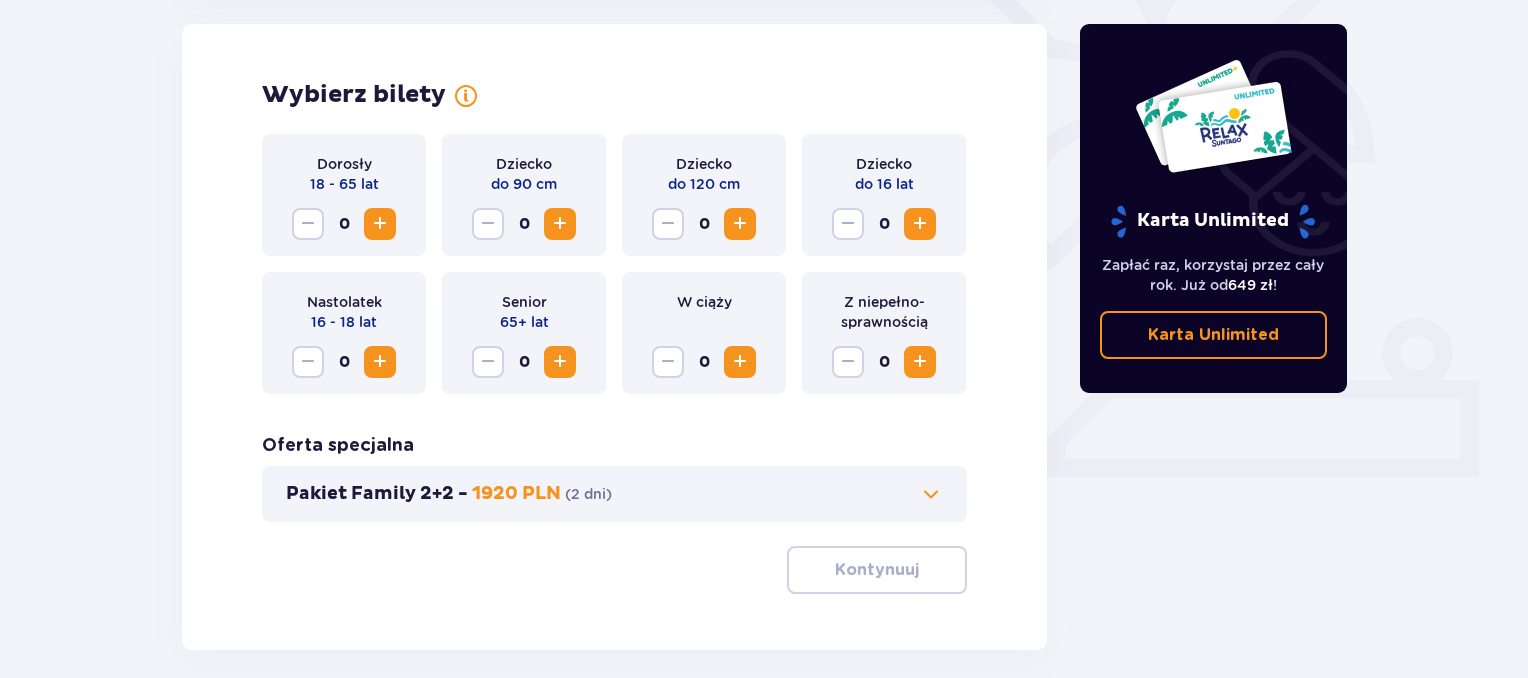 click at bounding box center [380, 224] 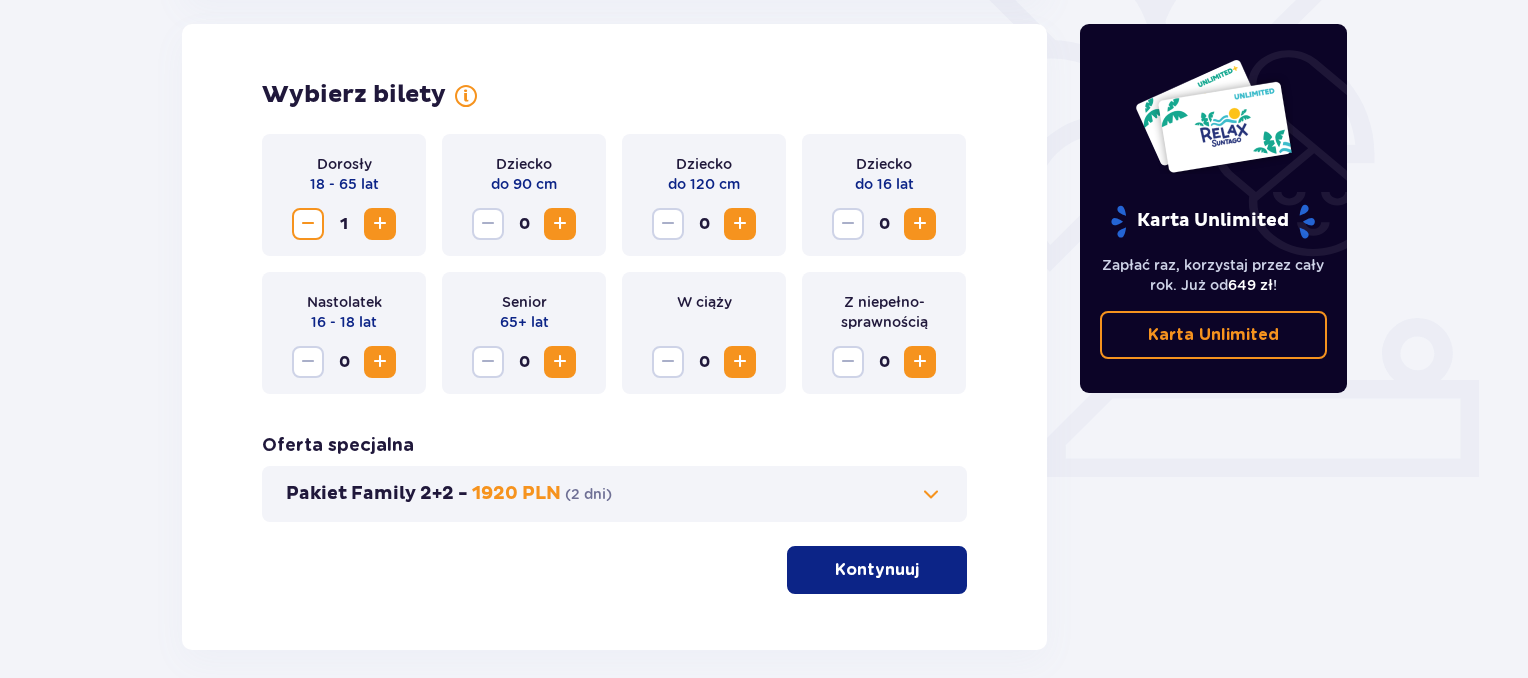 click at bounding box center (380, 224) 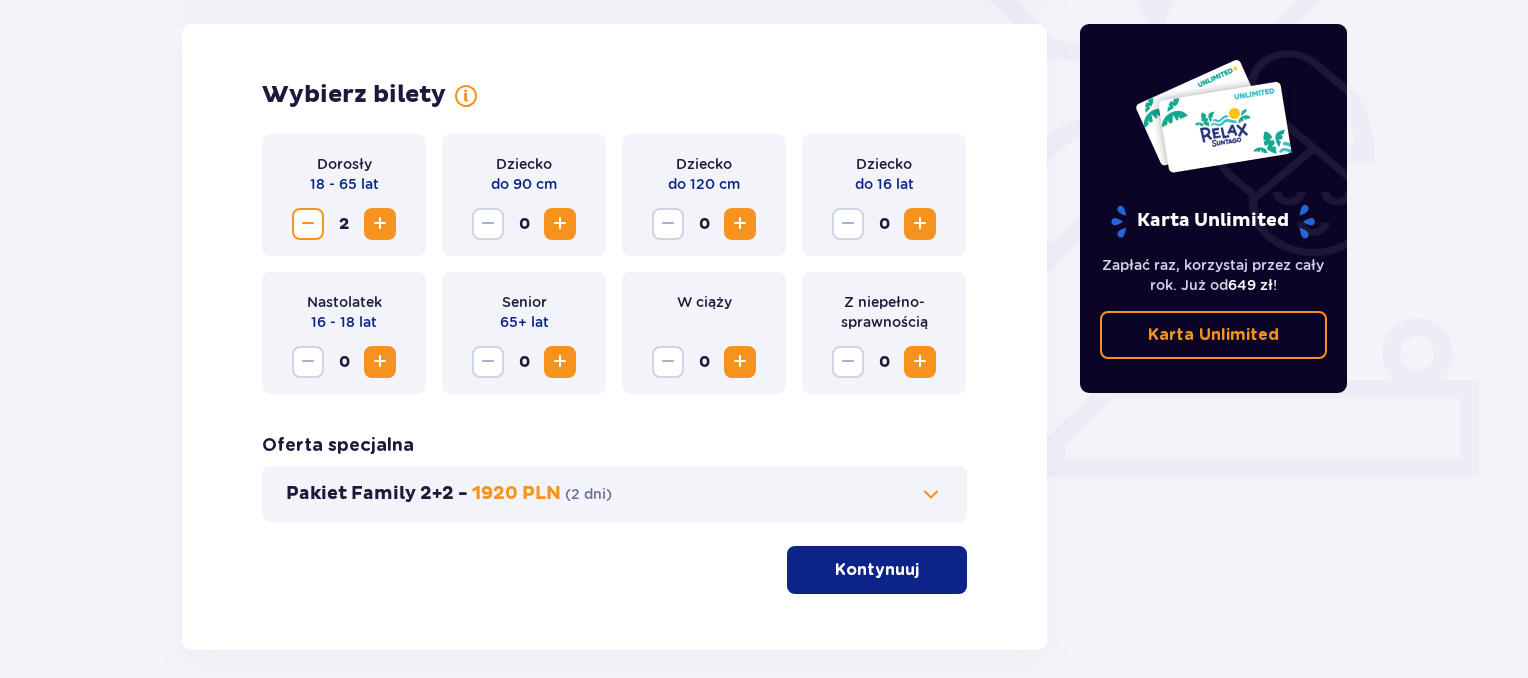 click at bounding box center [560, 224] 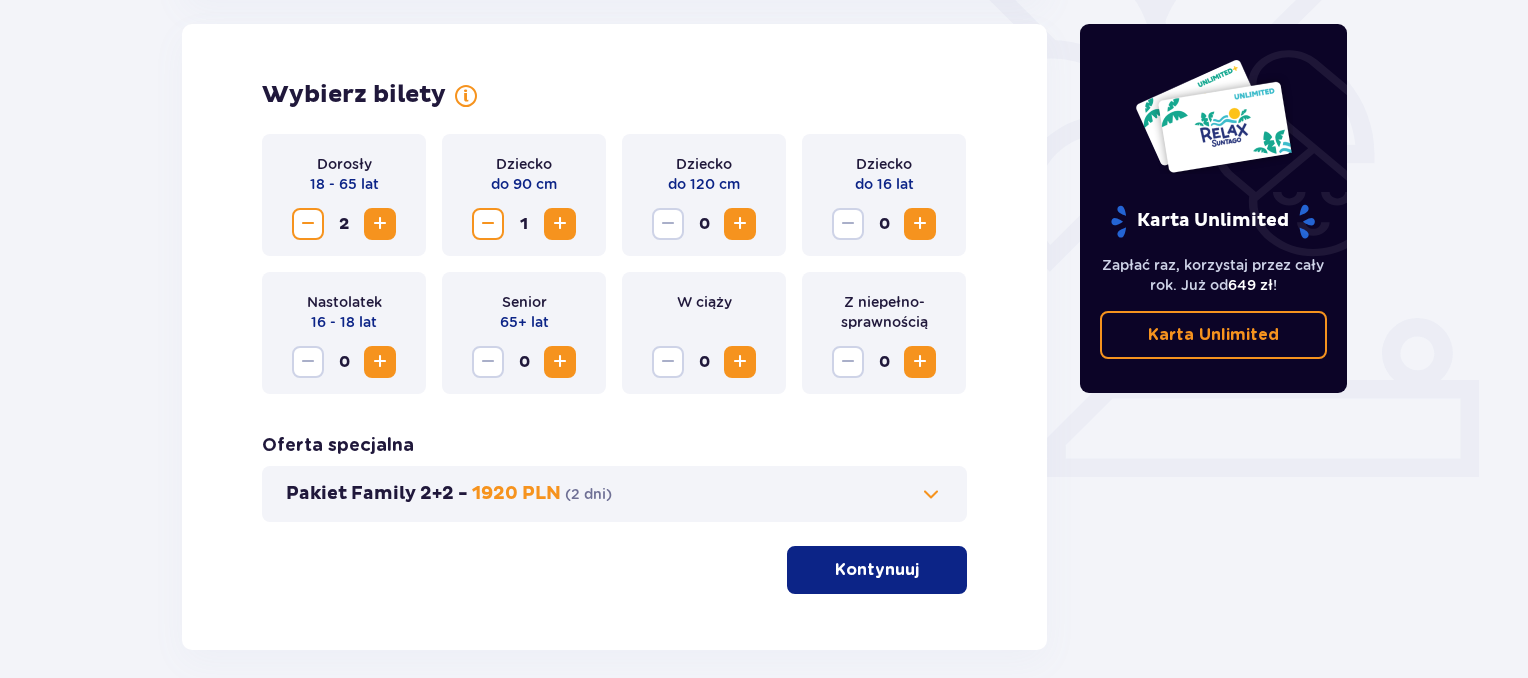 click at bounding box center (740, 224) 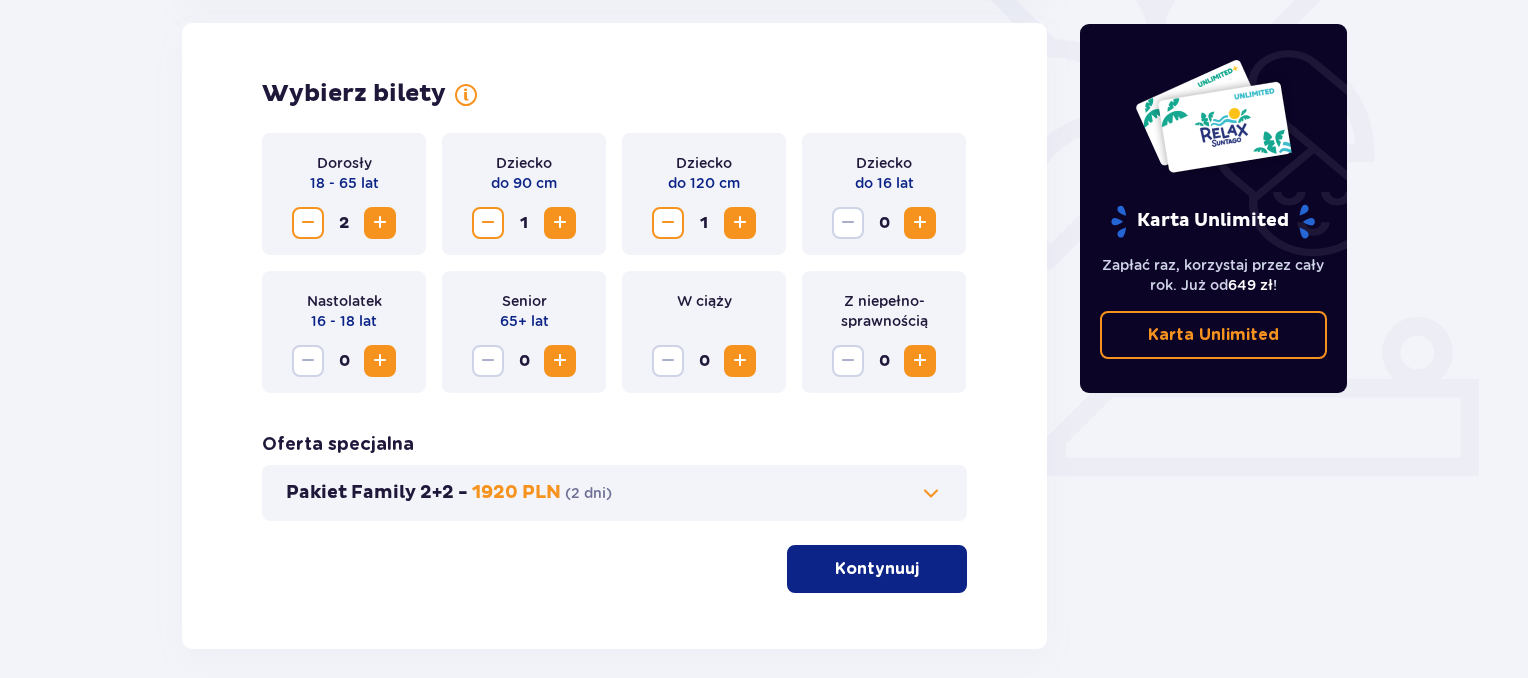 scroll, scrollTop: 648, scrollLeft: 0, axis: vertical 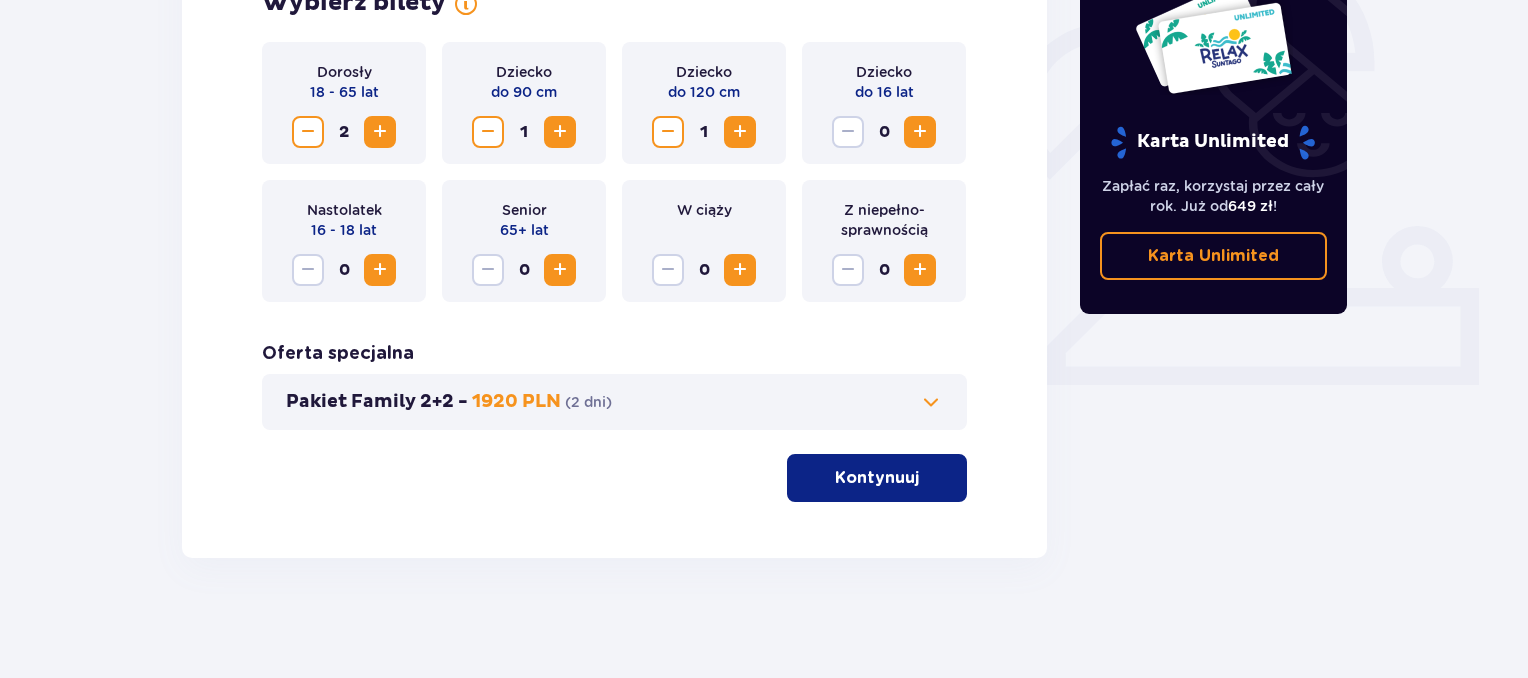 click at bounding box center (931, 402) 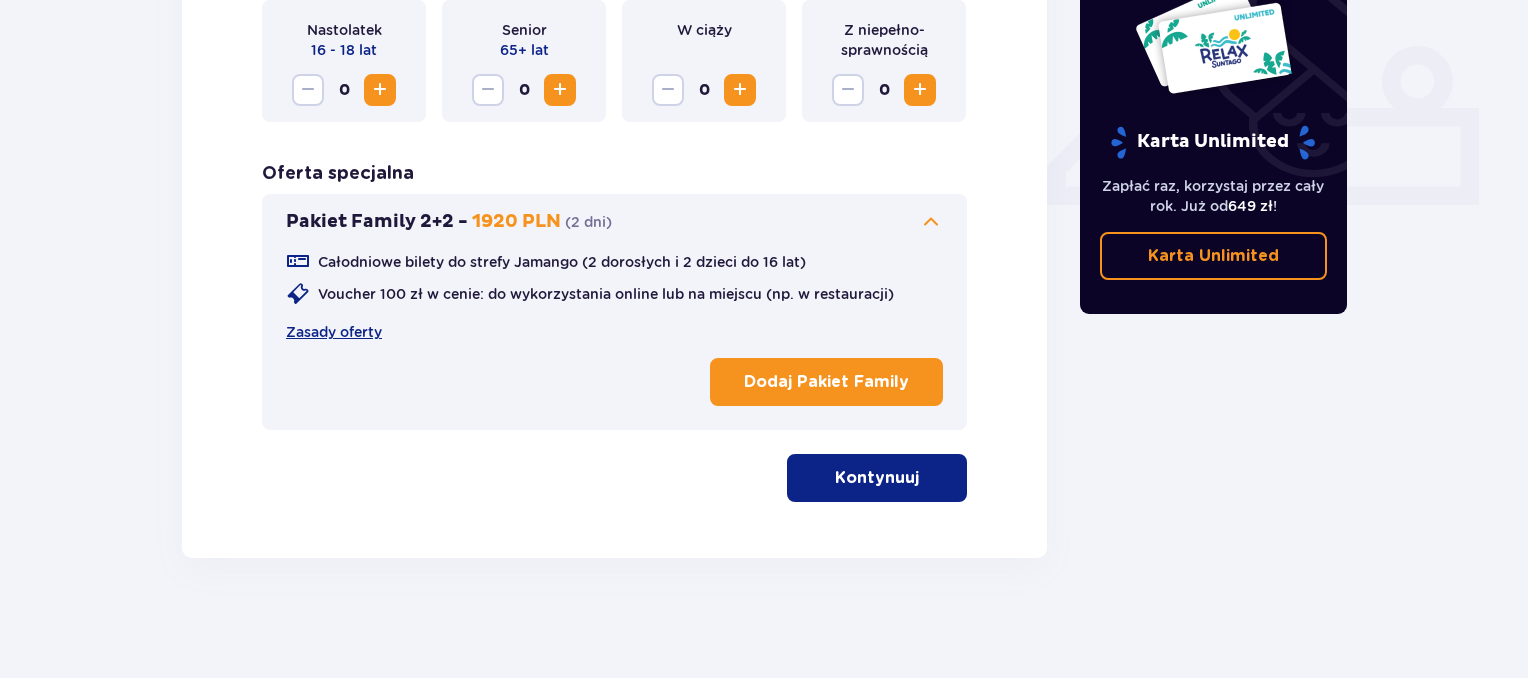 scroll, scrollTop: 828, scrollLeft: 0, axis: vertical 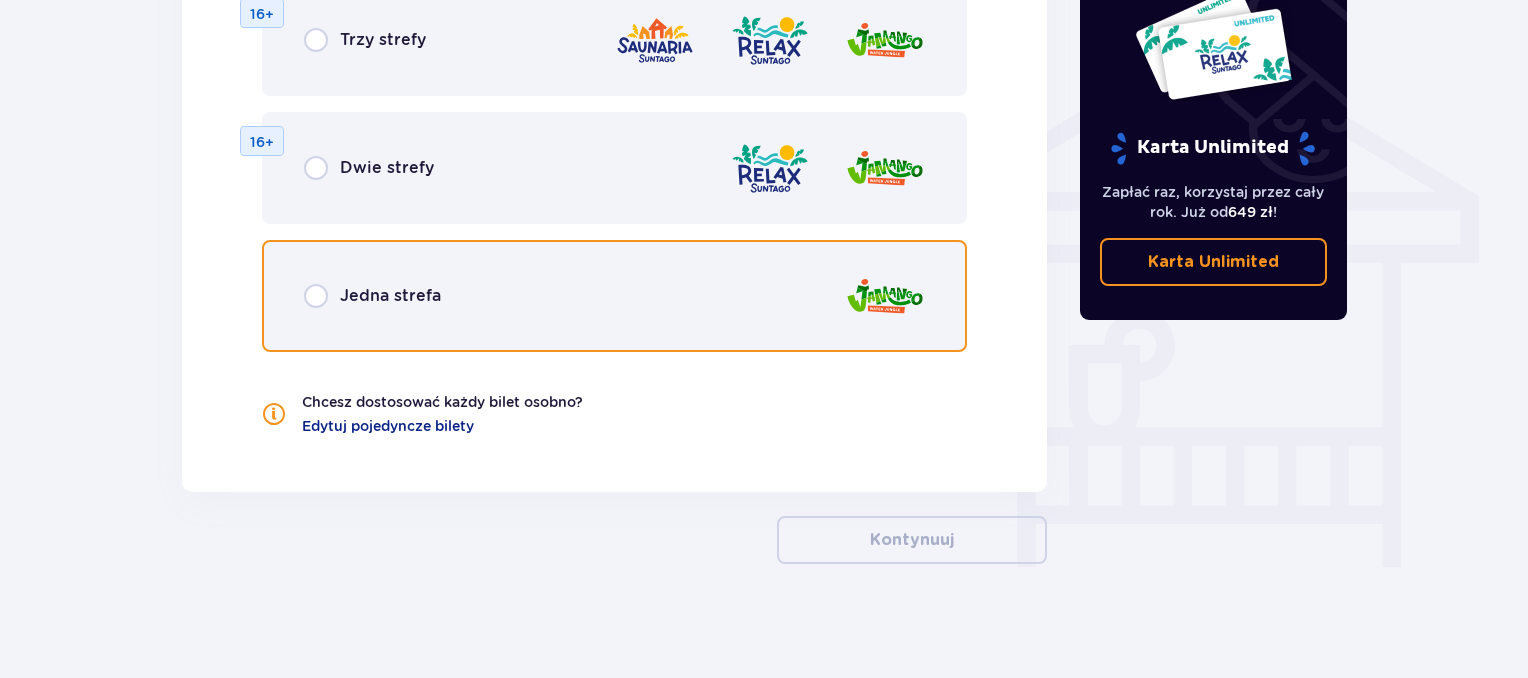 click at bounding box center (316, 296) 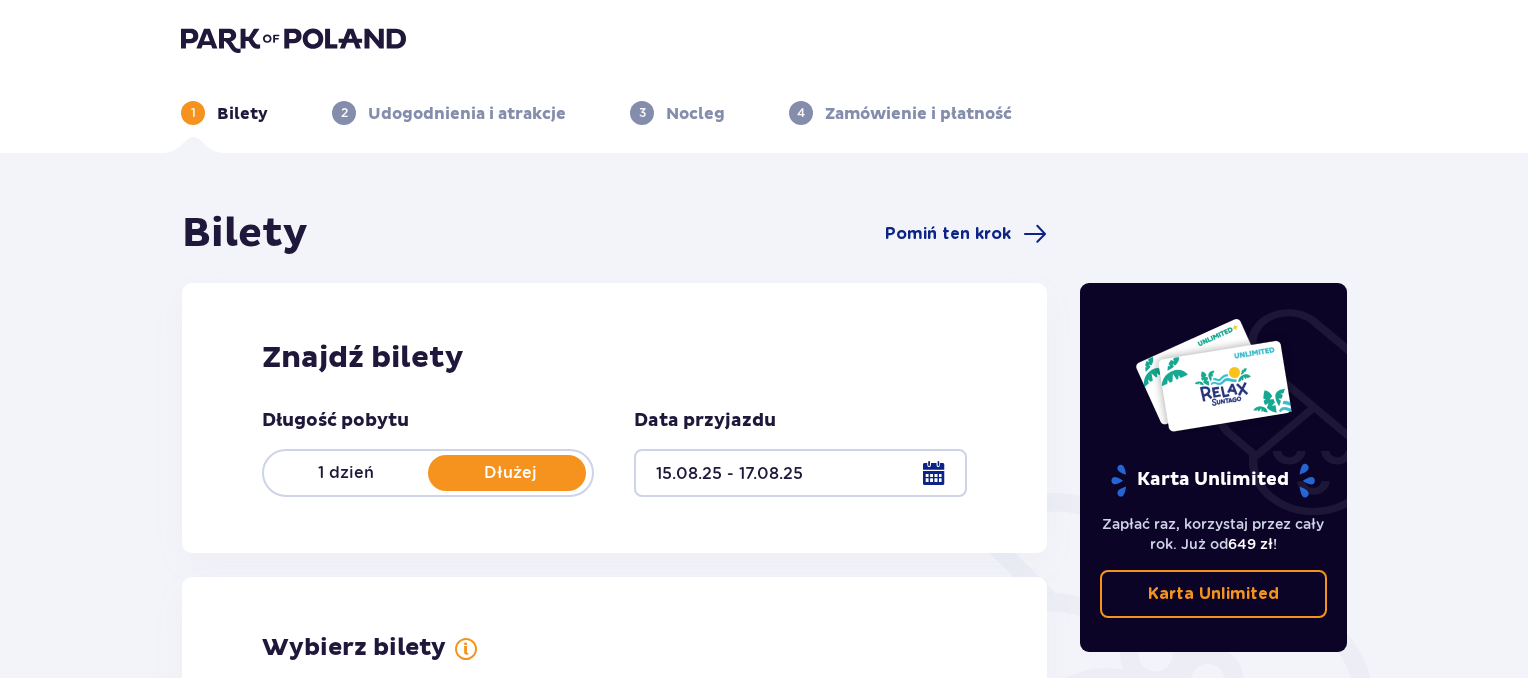 scroll, scrollTop: 0, scrollLeft: 0, axis: both 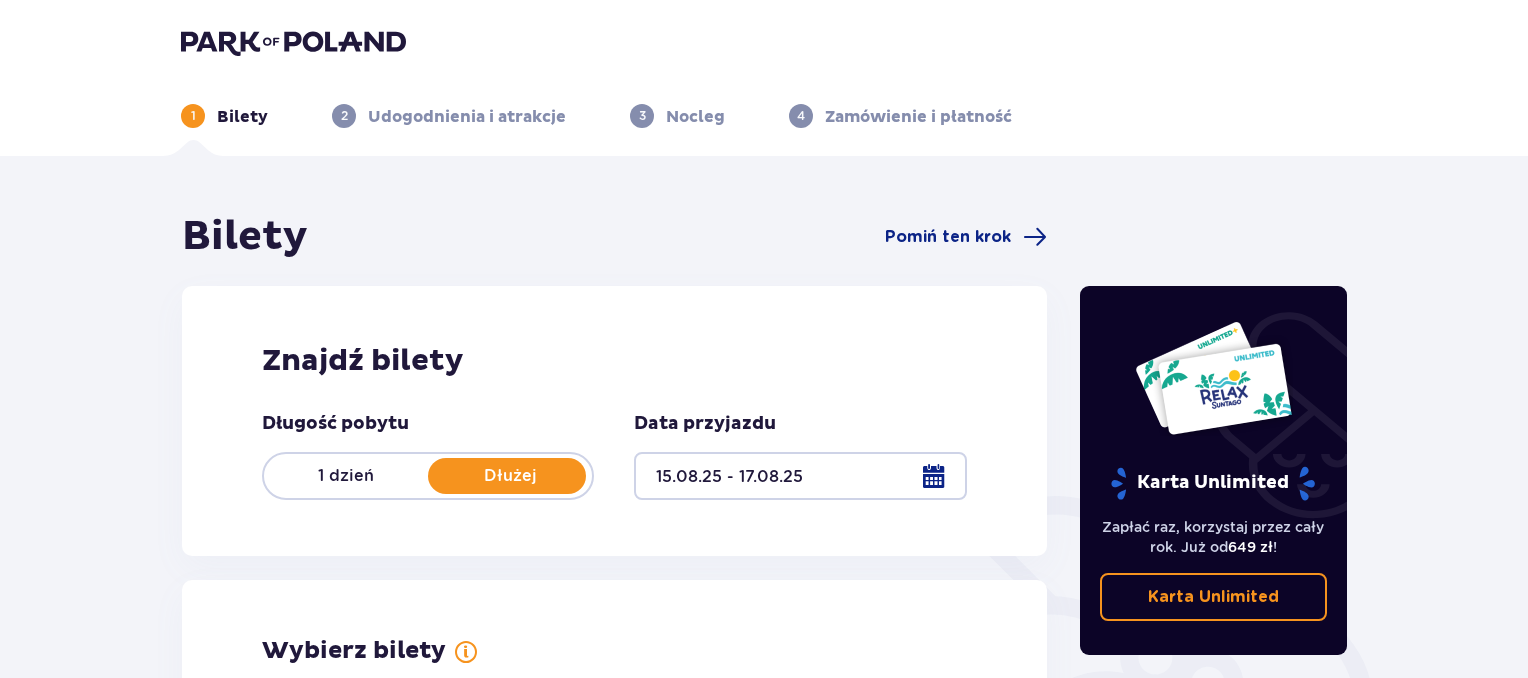 click on "Nocleg" at bounding box center [695, 117] 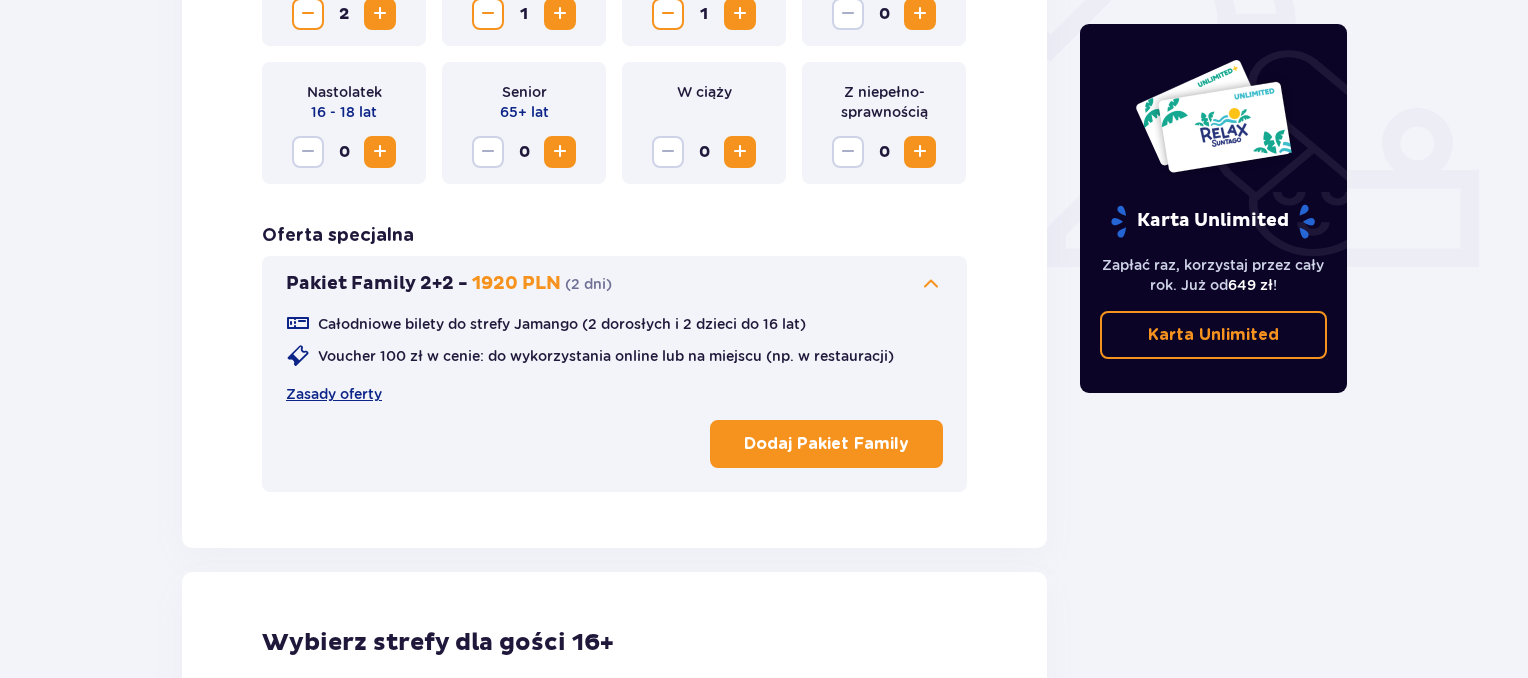 scroll, scrollTop: 800, scrollLeft: 0, axis: vertical 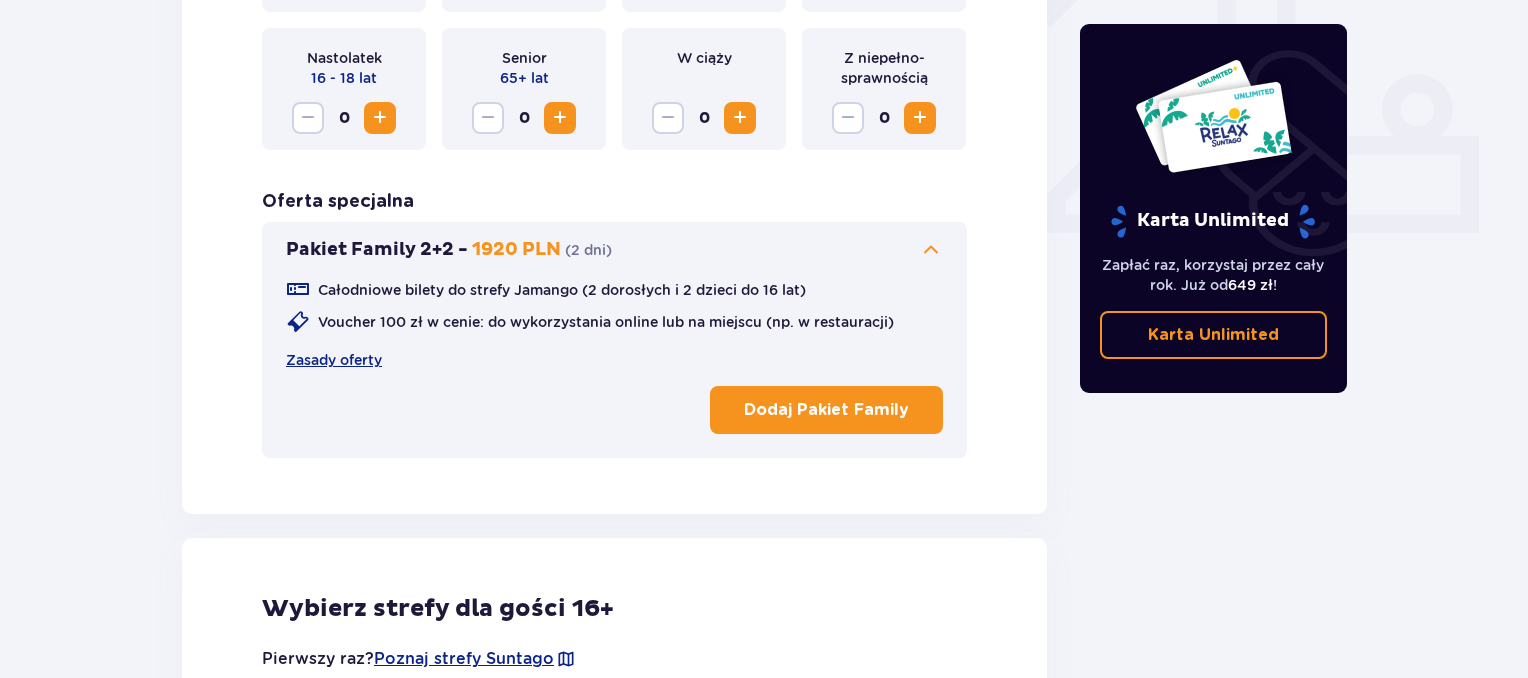 click on "Dodaj Pakiet Family" at bounding box center [826, 410] 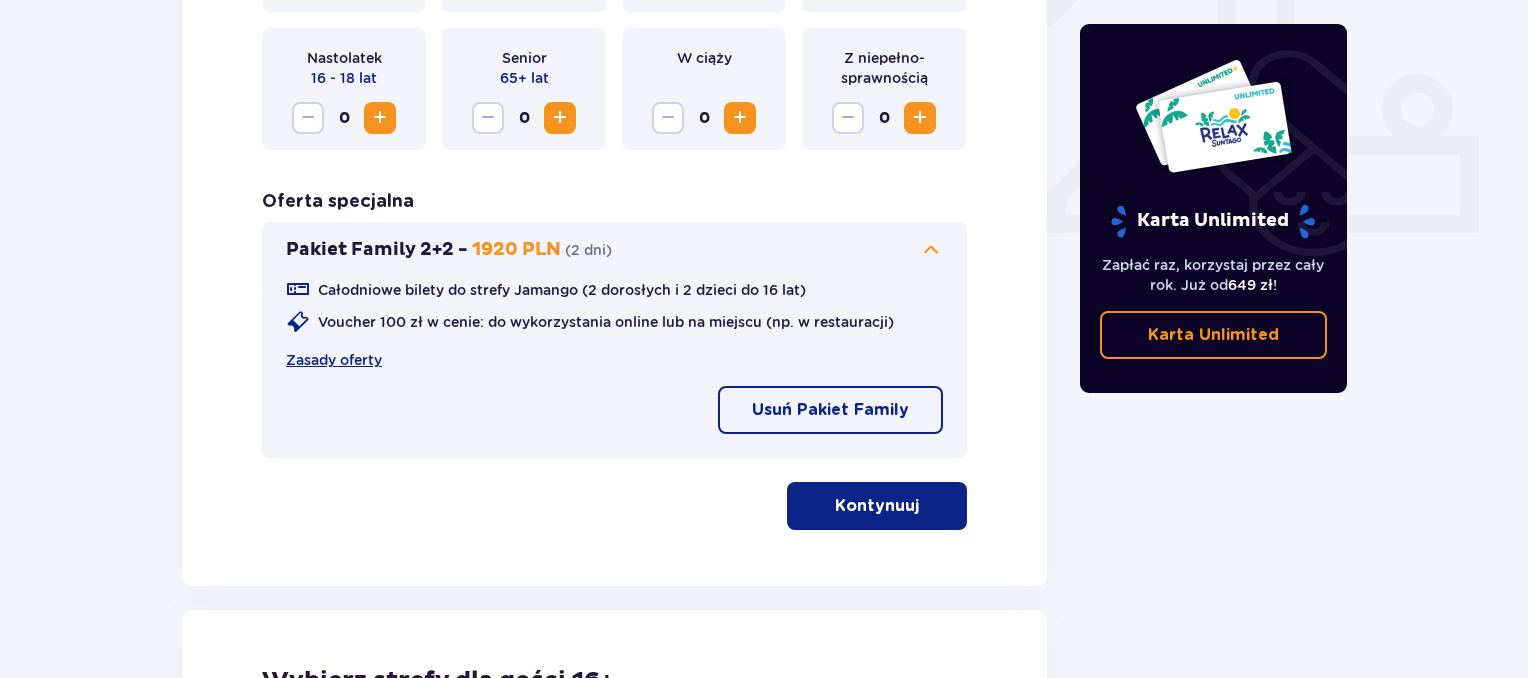 click on "Kontynuuj" at bounding box center [877, 506] 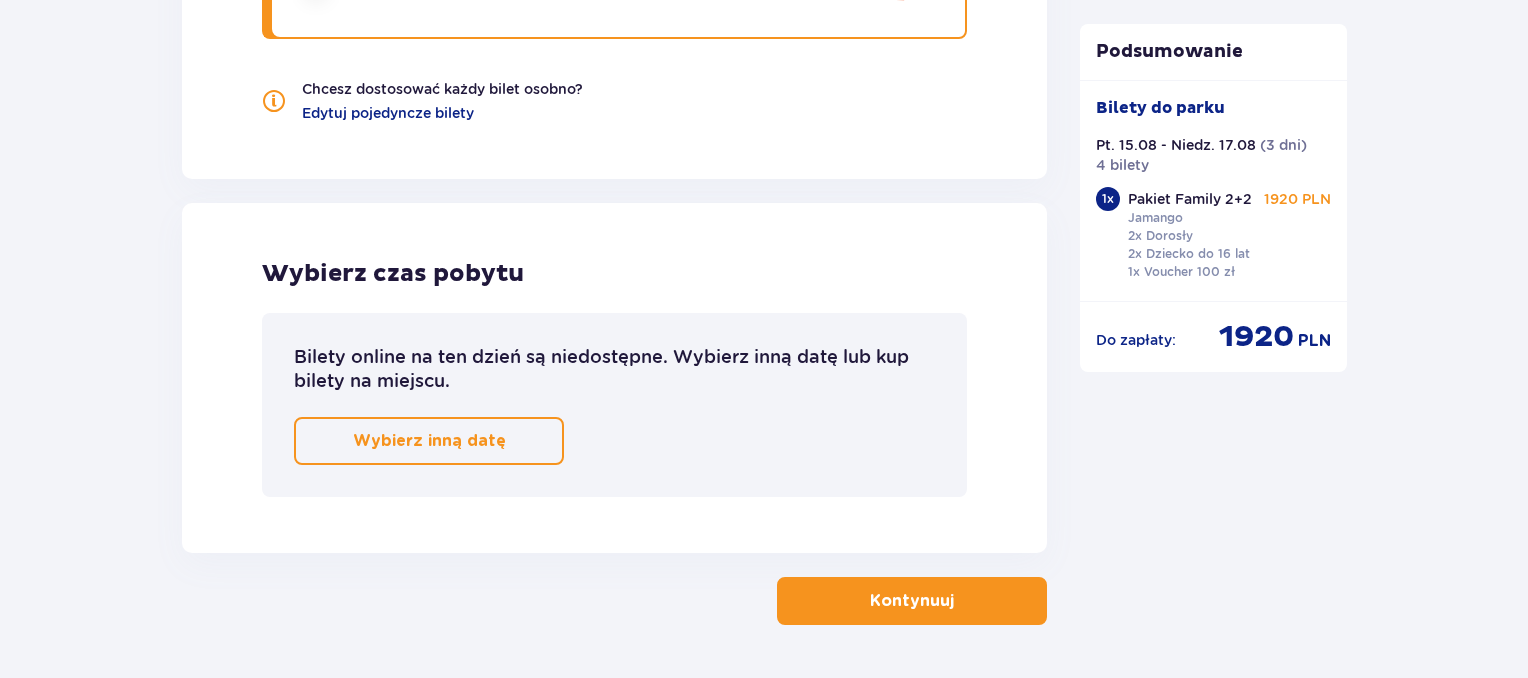 scroll, scrollTop: 2641, scrollLeft: 0, axis: vertical 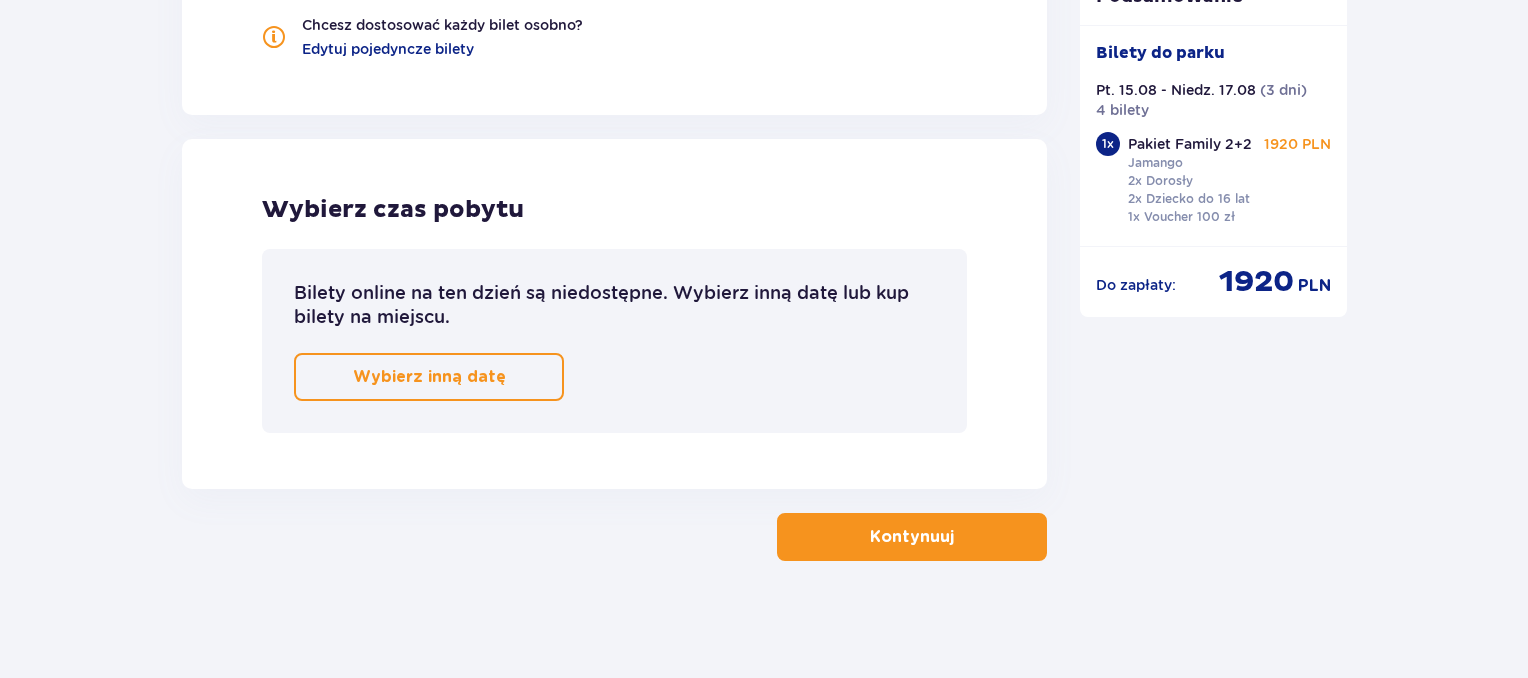 click on "Kontynuuj" at bounding box center (912, 537) 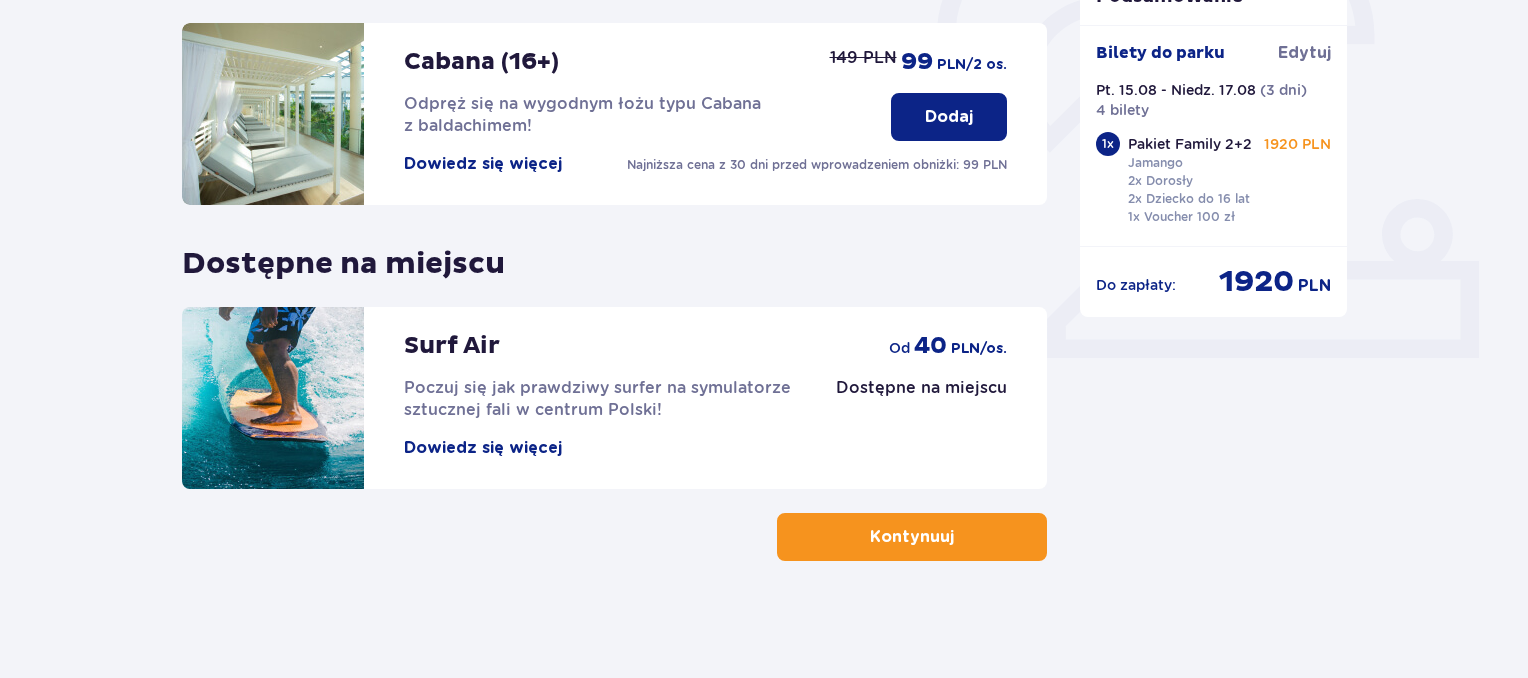 scroll, scrollTop: 678, scrollLeft: 0, axis: vertical 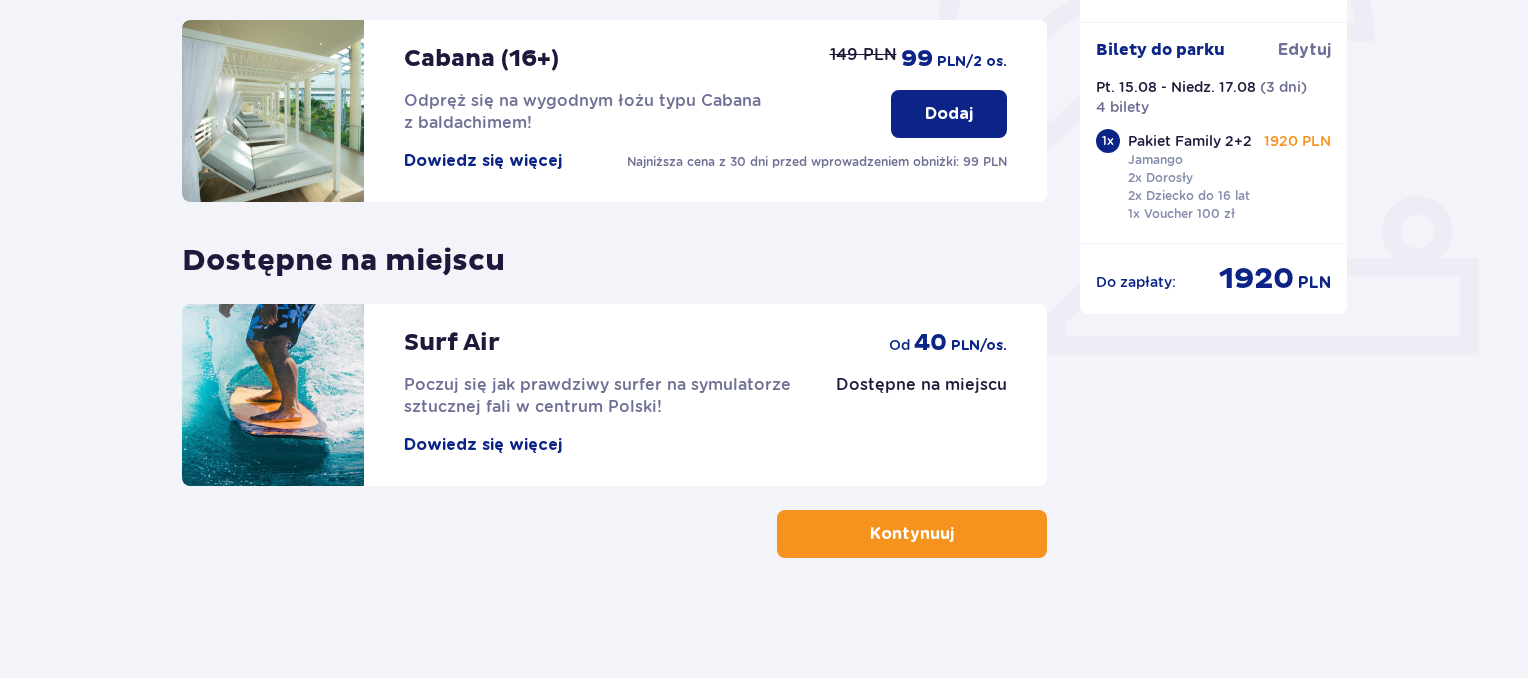 click on "Kontynuuj" at bounding box center [912, 534] 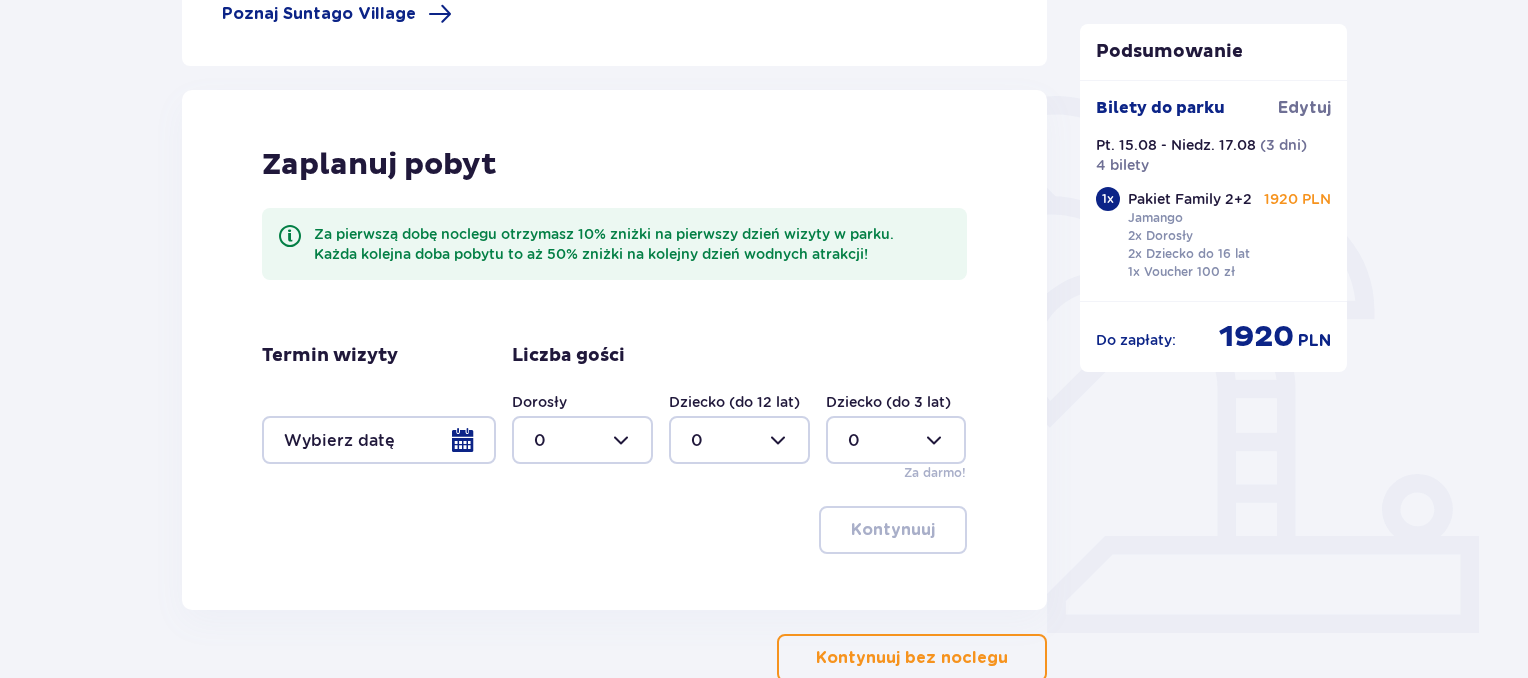 scroll, scrollTop: 500, scrollLeft: 0, axis: vertical 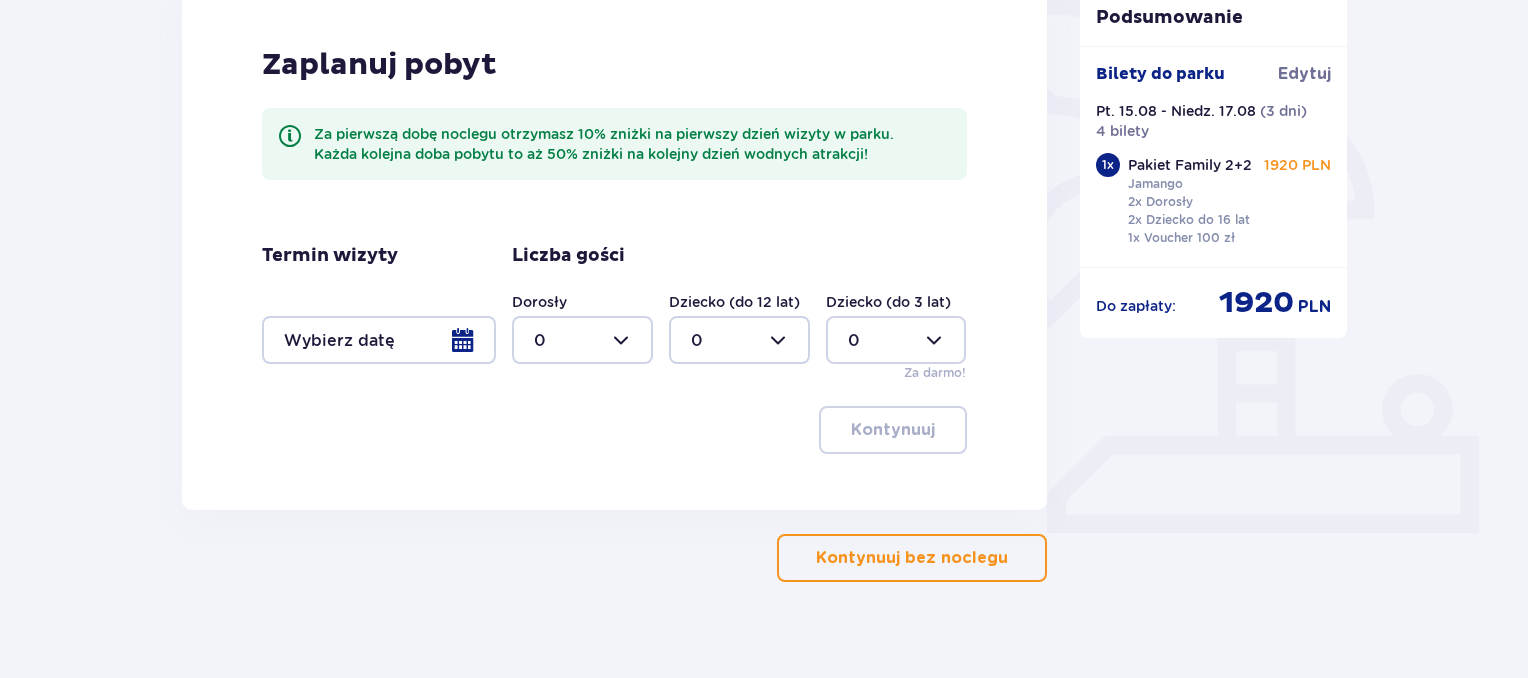 click at bounding box center (896, 340) 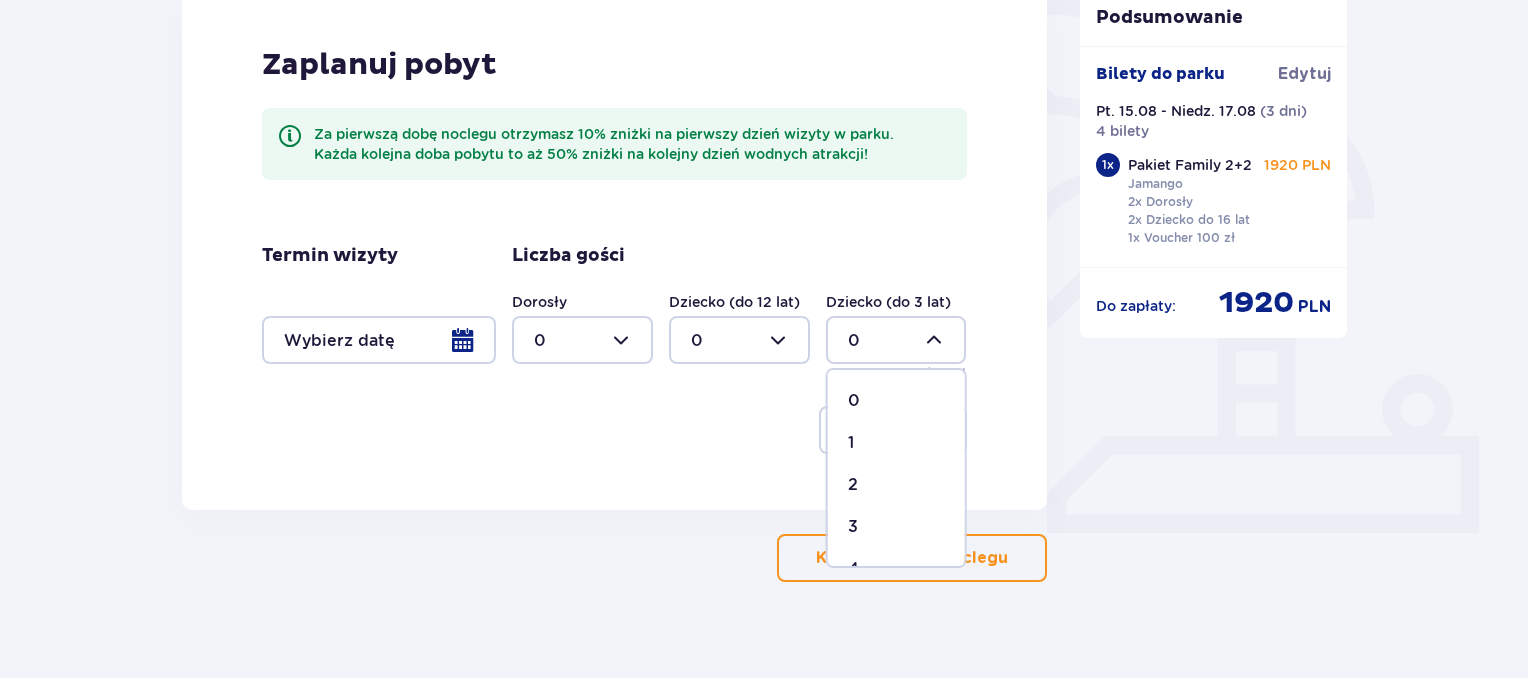 click on "1" at bounding box center (896, 443) 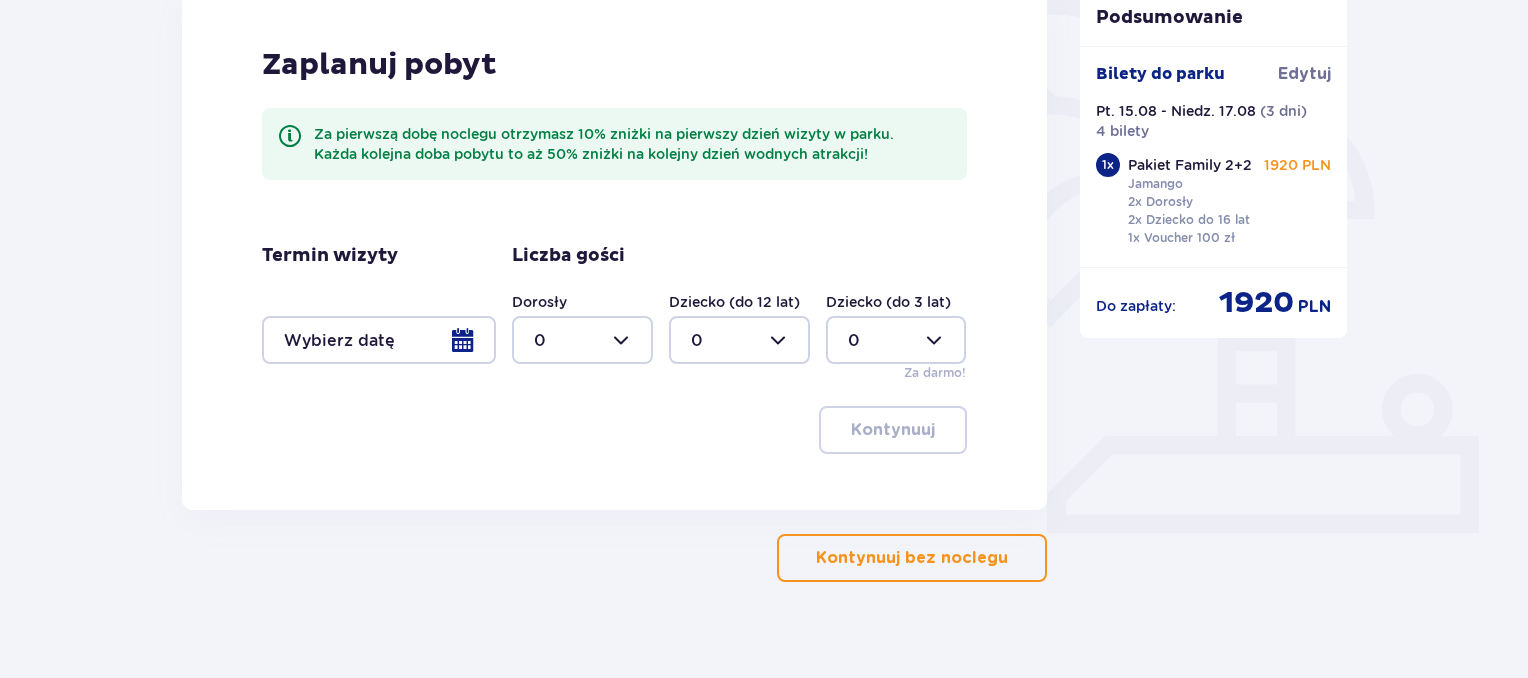type on "1" 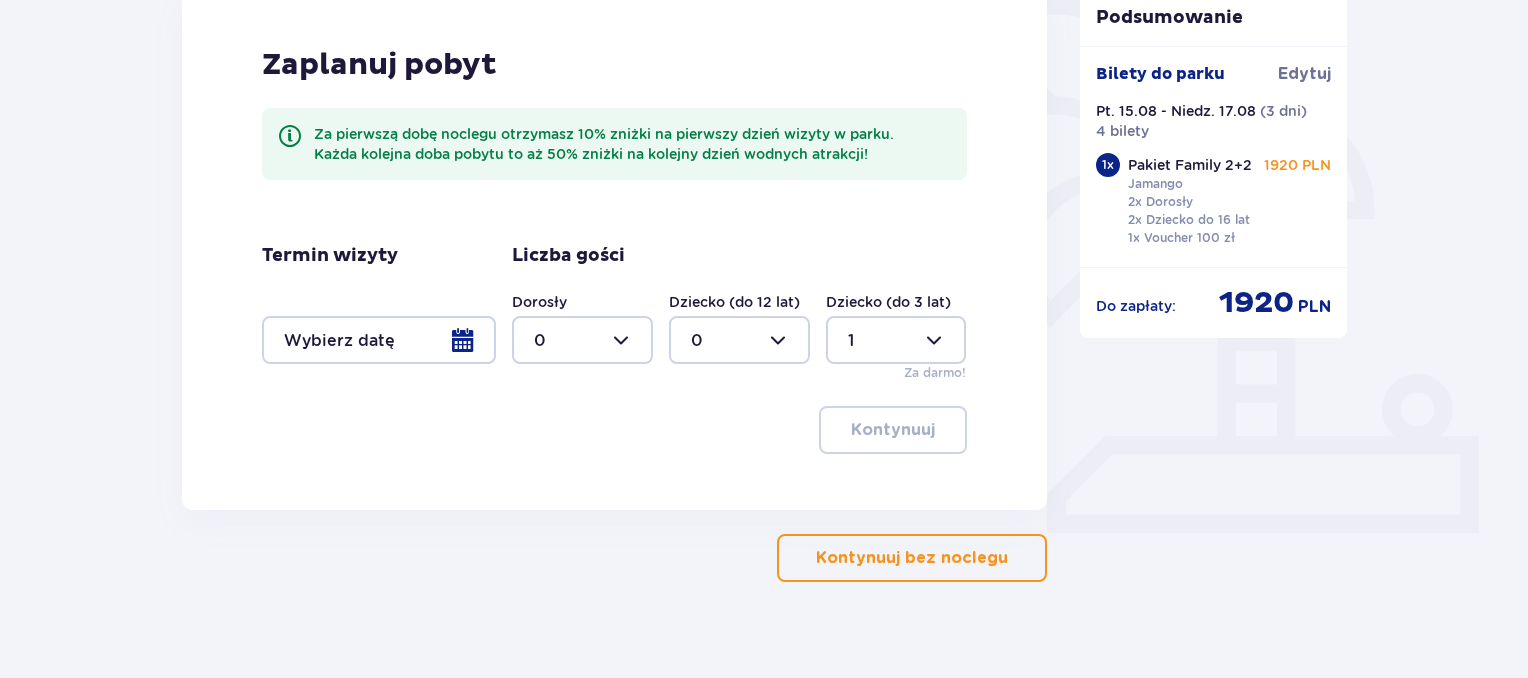click at bounding box center (739, 340) 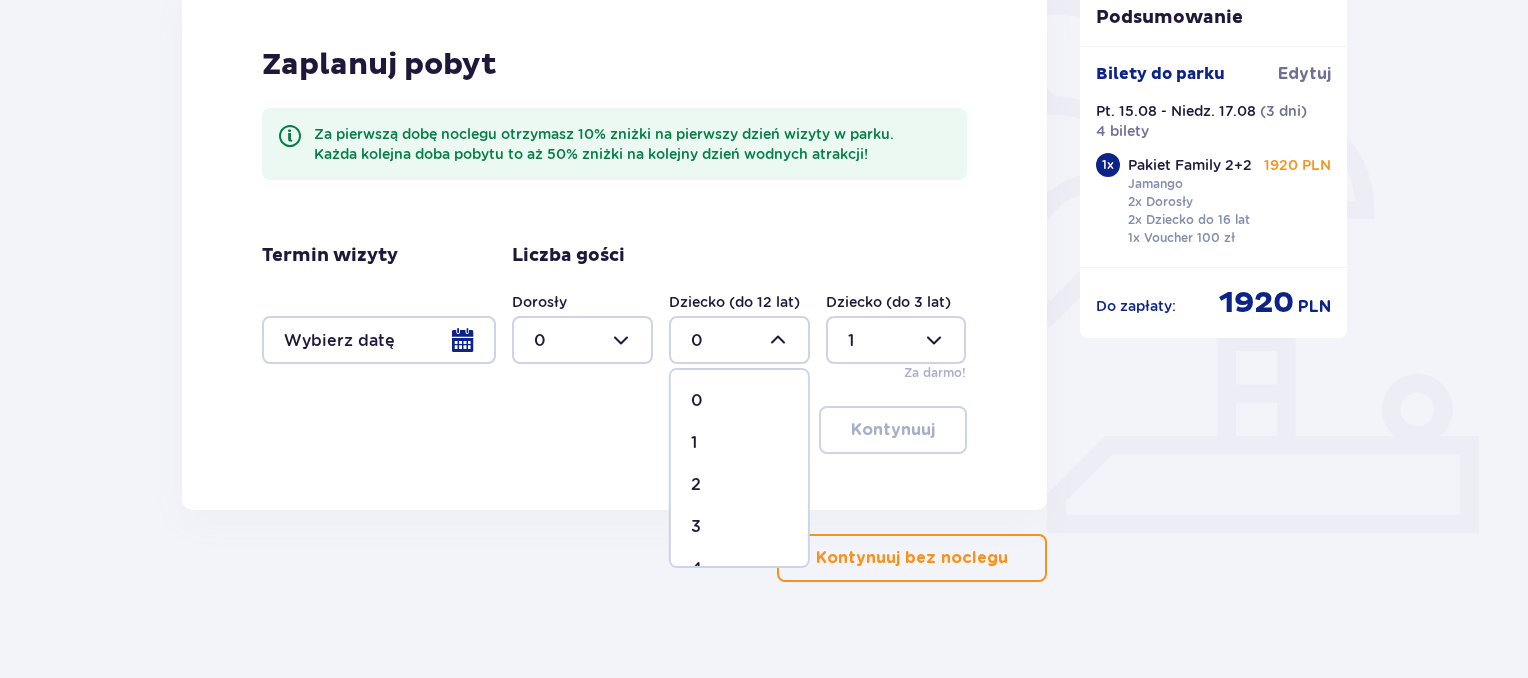 click on "1" at bounding box center [694, 443] 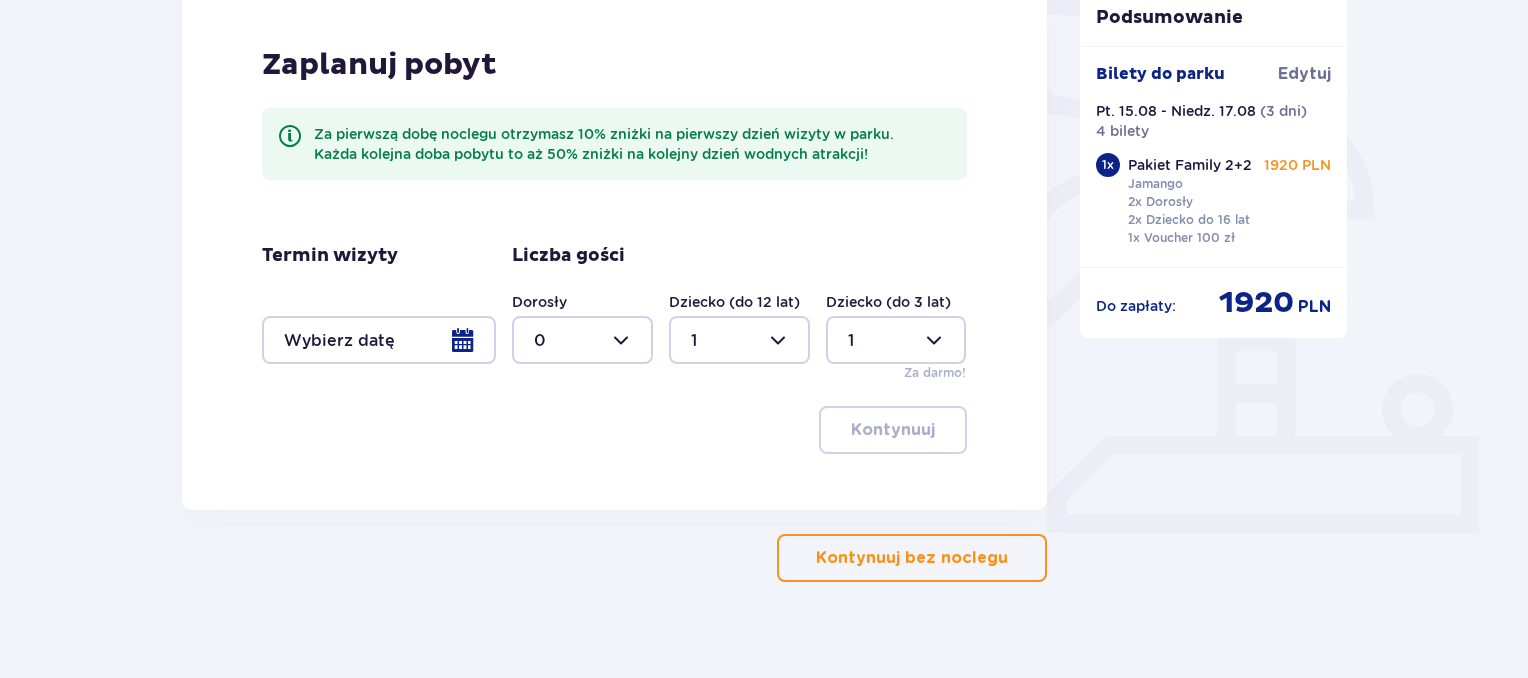 click at bounding box center [582, 340] 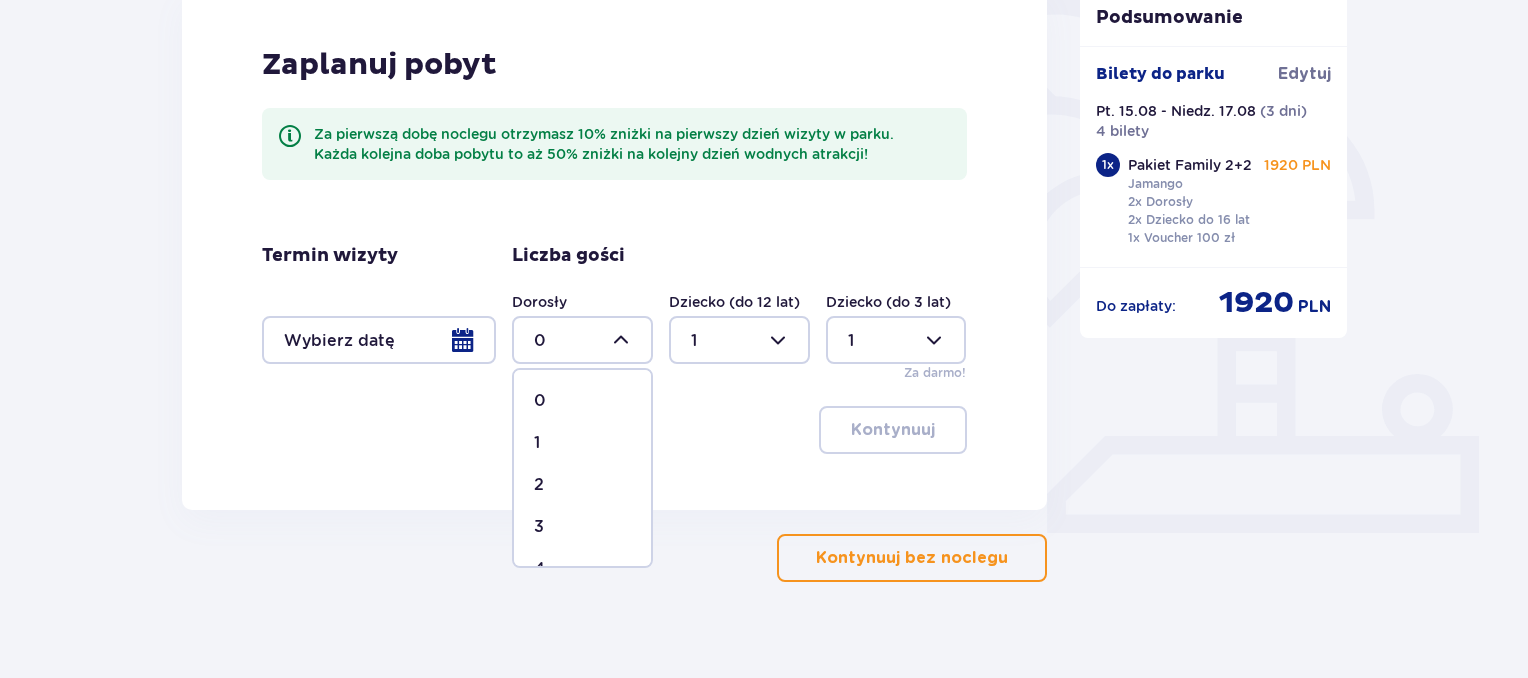 click on "2" at bounding box center [539, 485] 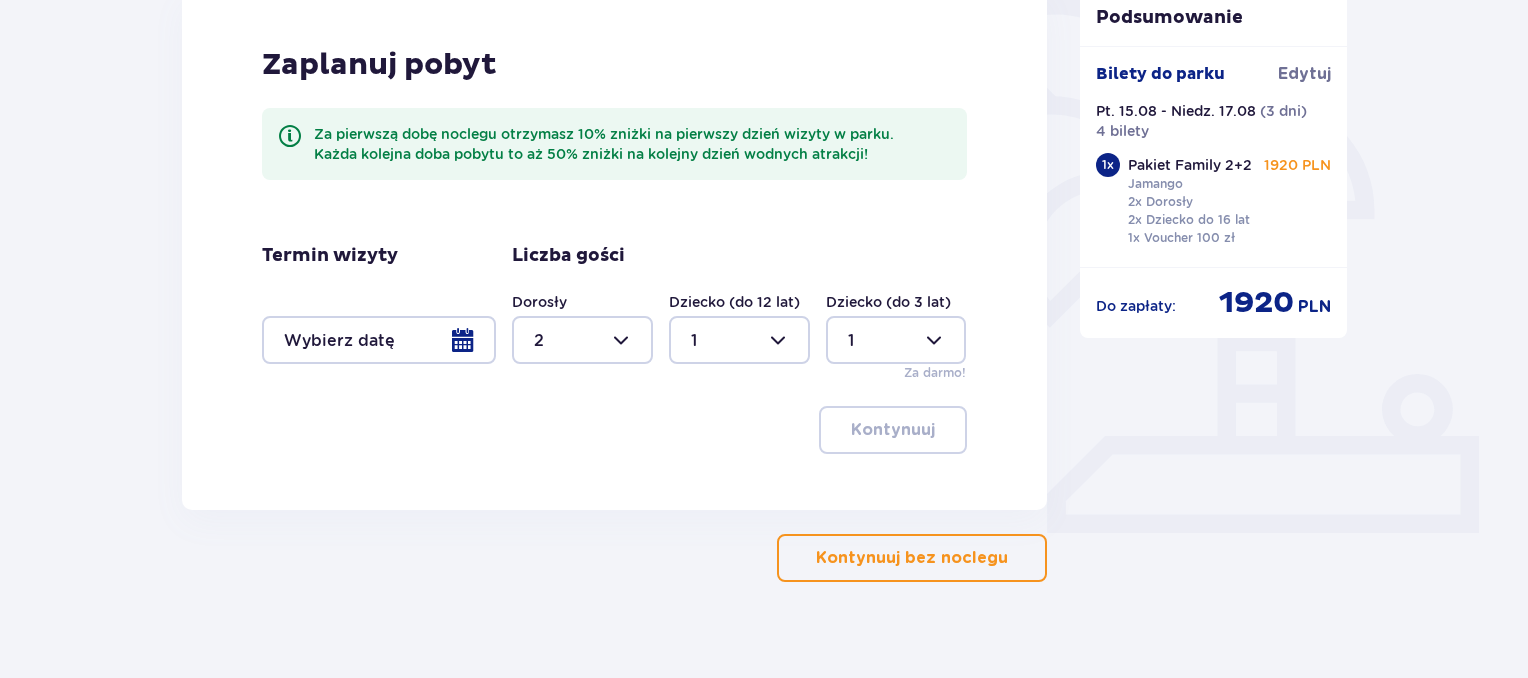 click at bounding box center [379, 340] 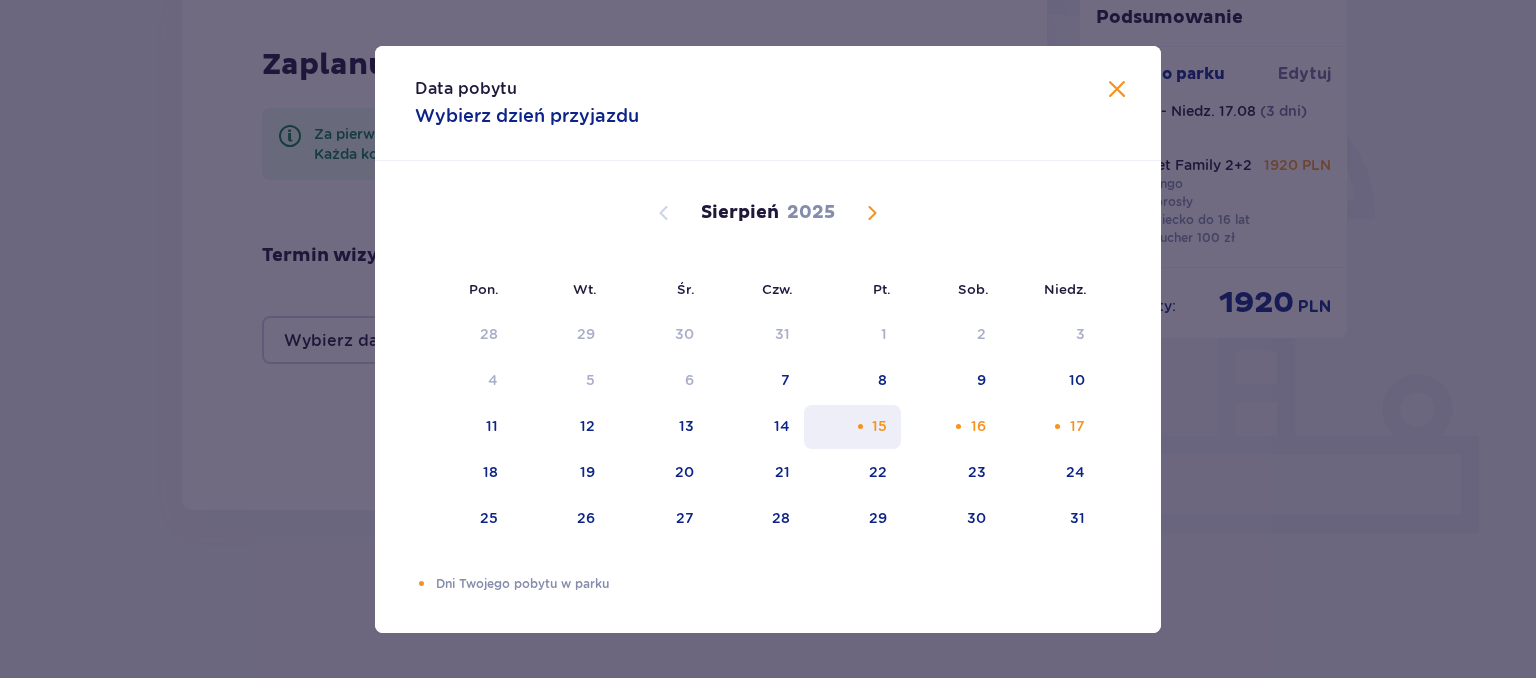 click on "15" at bounding box center (879, 426) 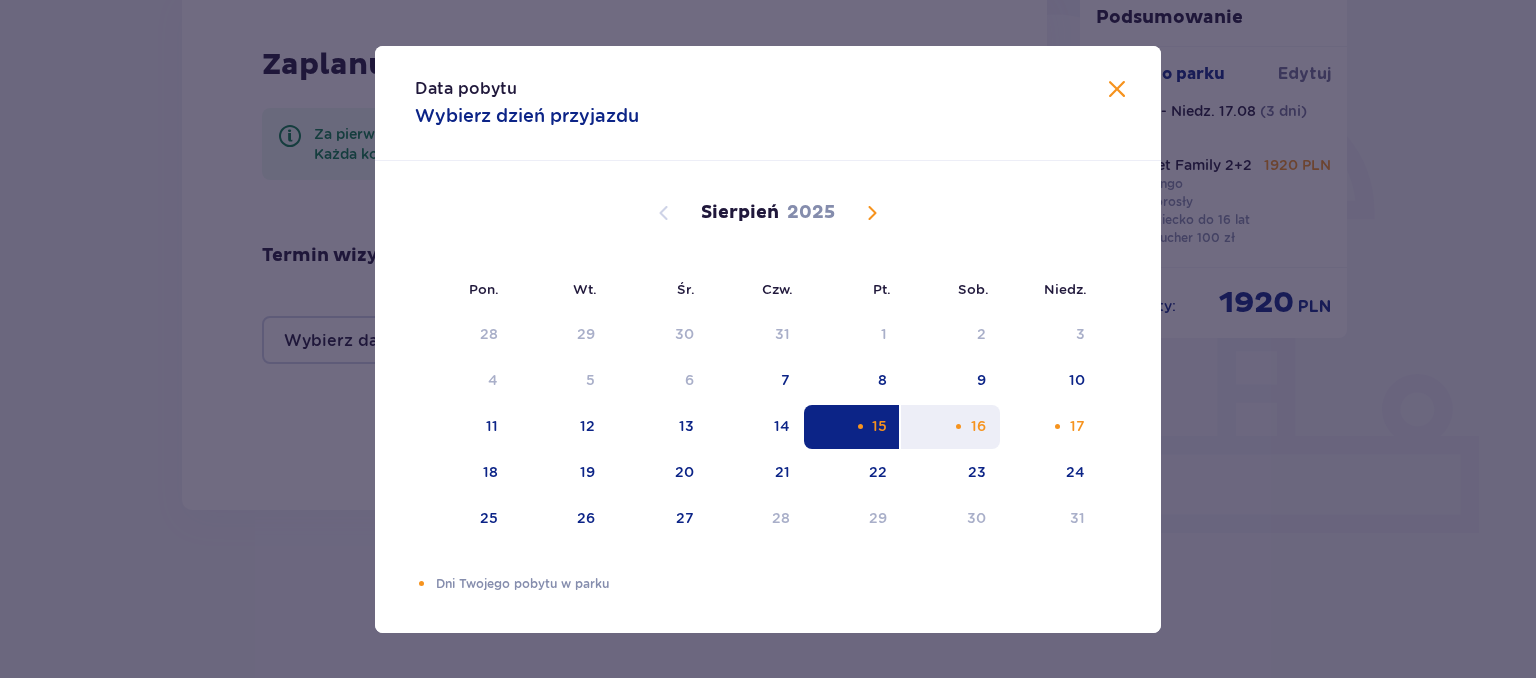 click on "16" at bounding box center [978, 426] 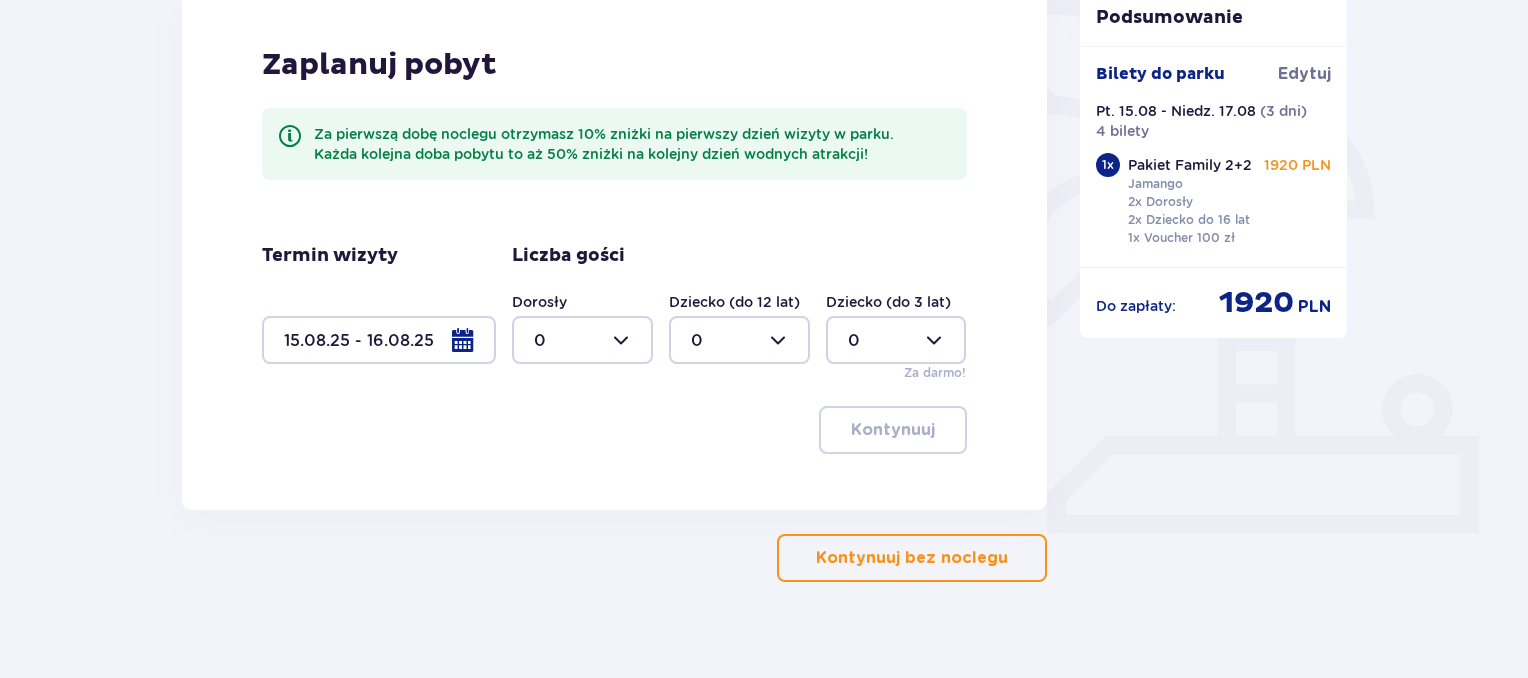 click on "Podsumowanie Bilety do parku Edytuj Pt. 15.08   - Niedz. 17.08 ( 3 dni ) 4 bilety 1 x Pakiet Family 2+2 Jamango 2x Dorosły 2x Dziecko do 16 lat 1x Voucher 100 zł 1920 PLN Do zapłaty : 1920 PLN" at bounding box center (1214, 147) 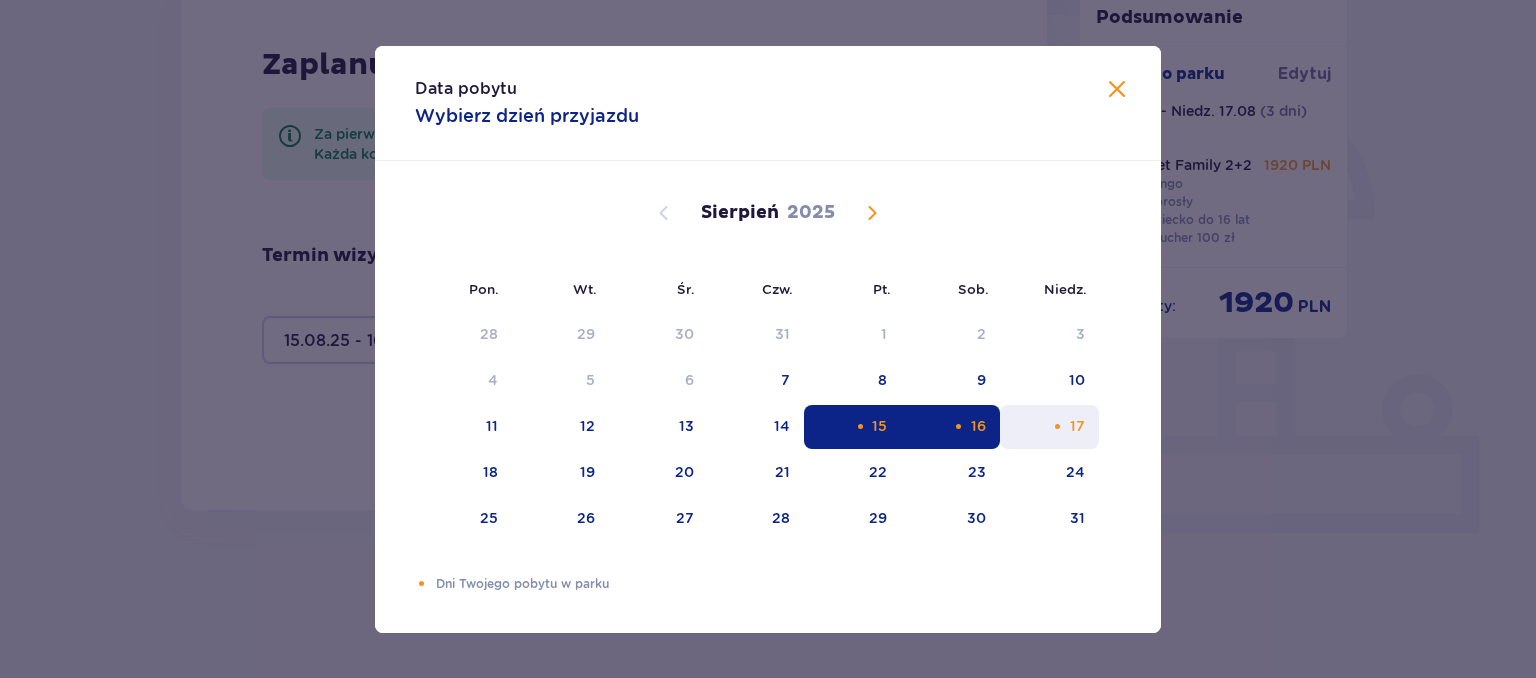 click on "17" at bounding box center [1077, 426] 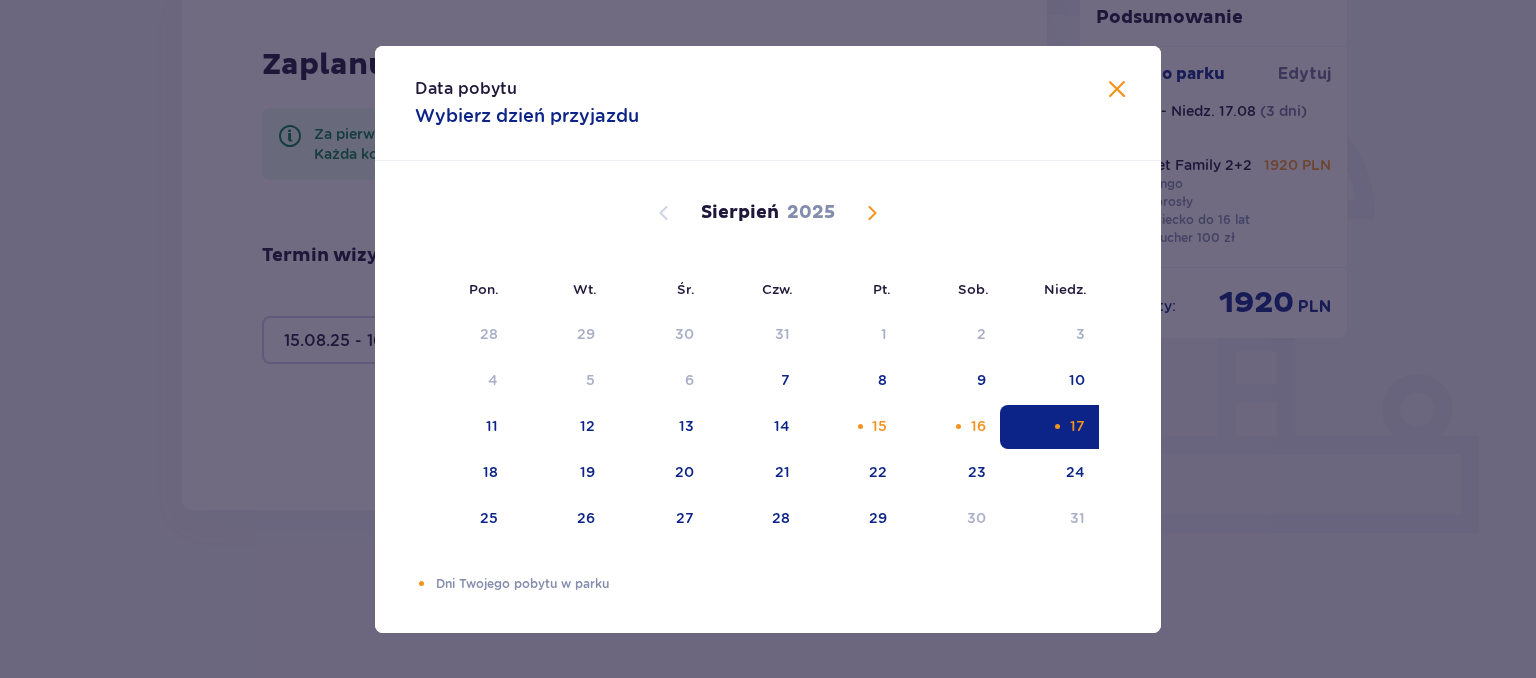 click at bounding box center [1117, 90] 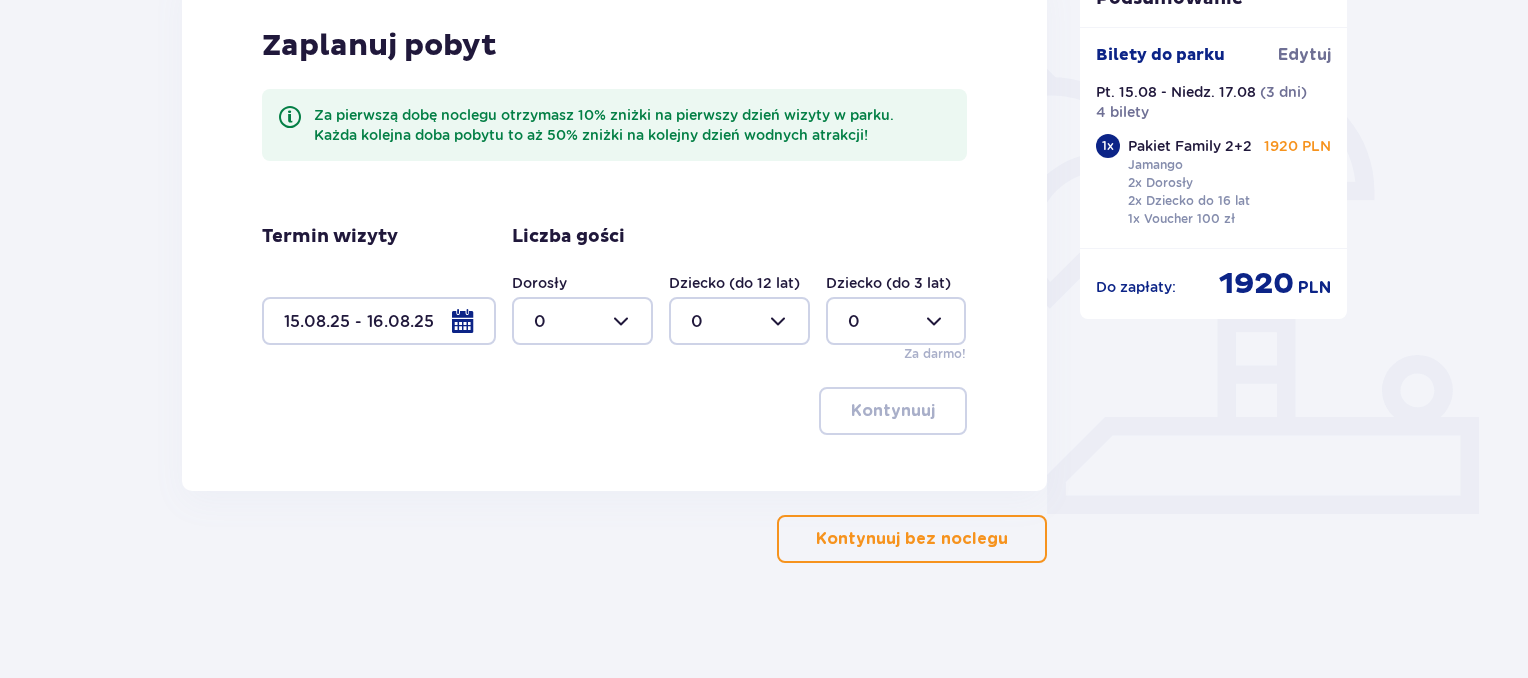 scroll, scrollTop: 524, scrollLeft: 0, axis: vertical 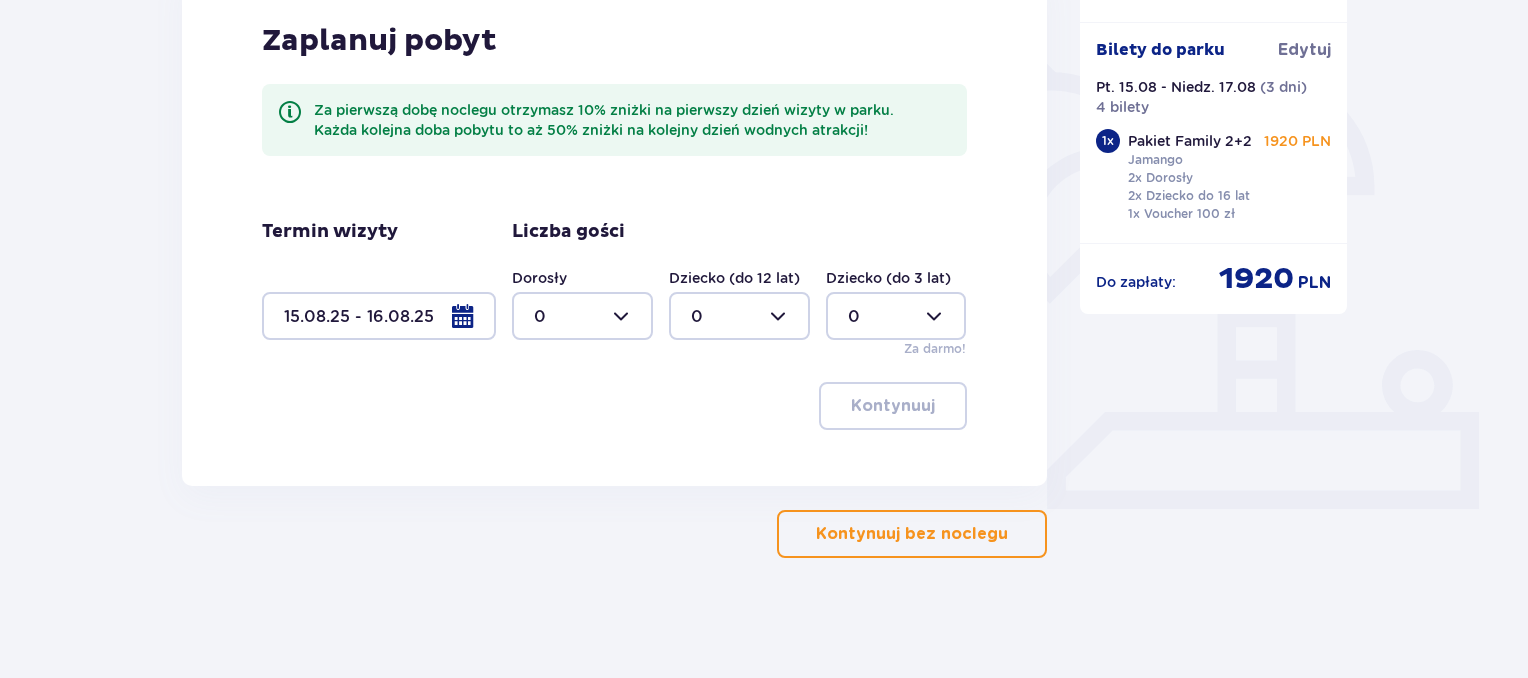 click at bounding box center [582, 316] 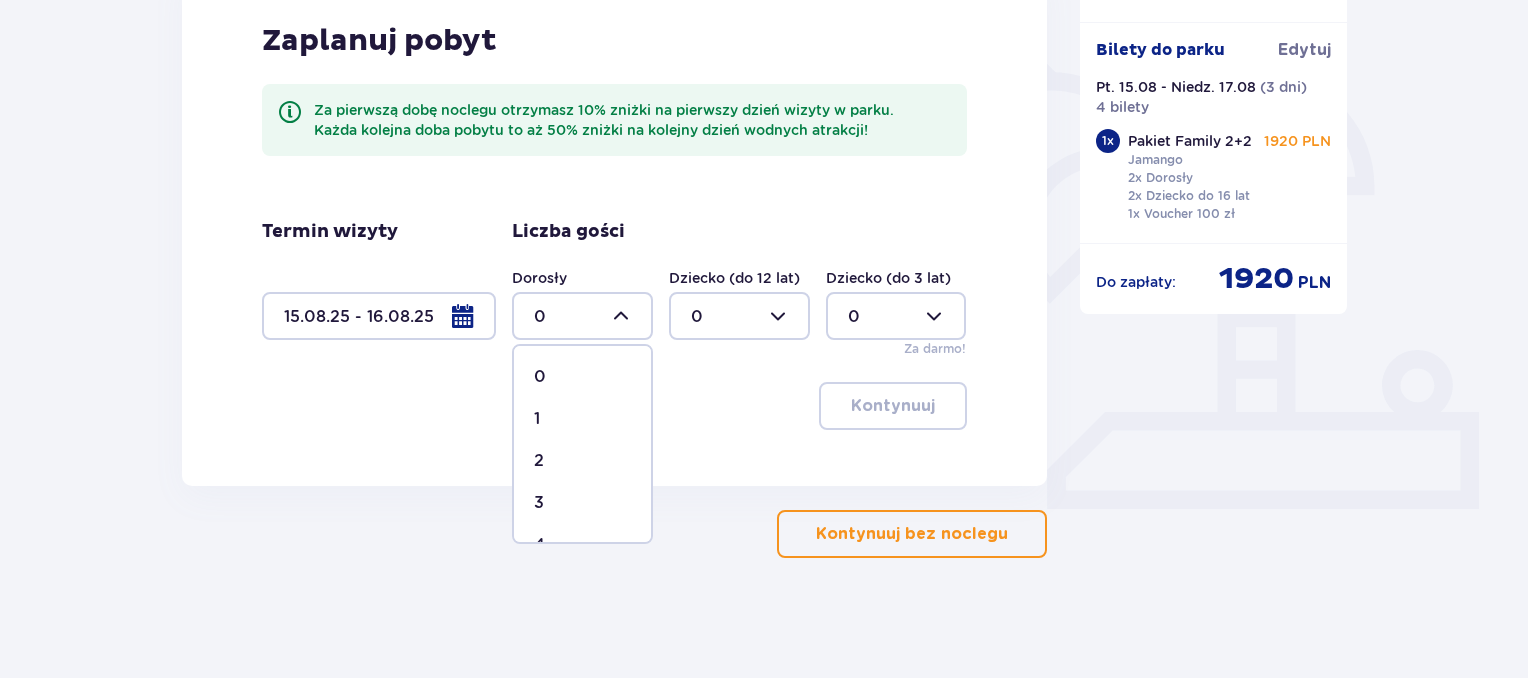 click on "2" at bounding box center (539, 461) 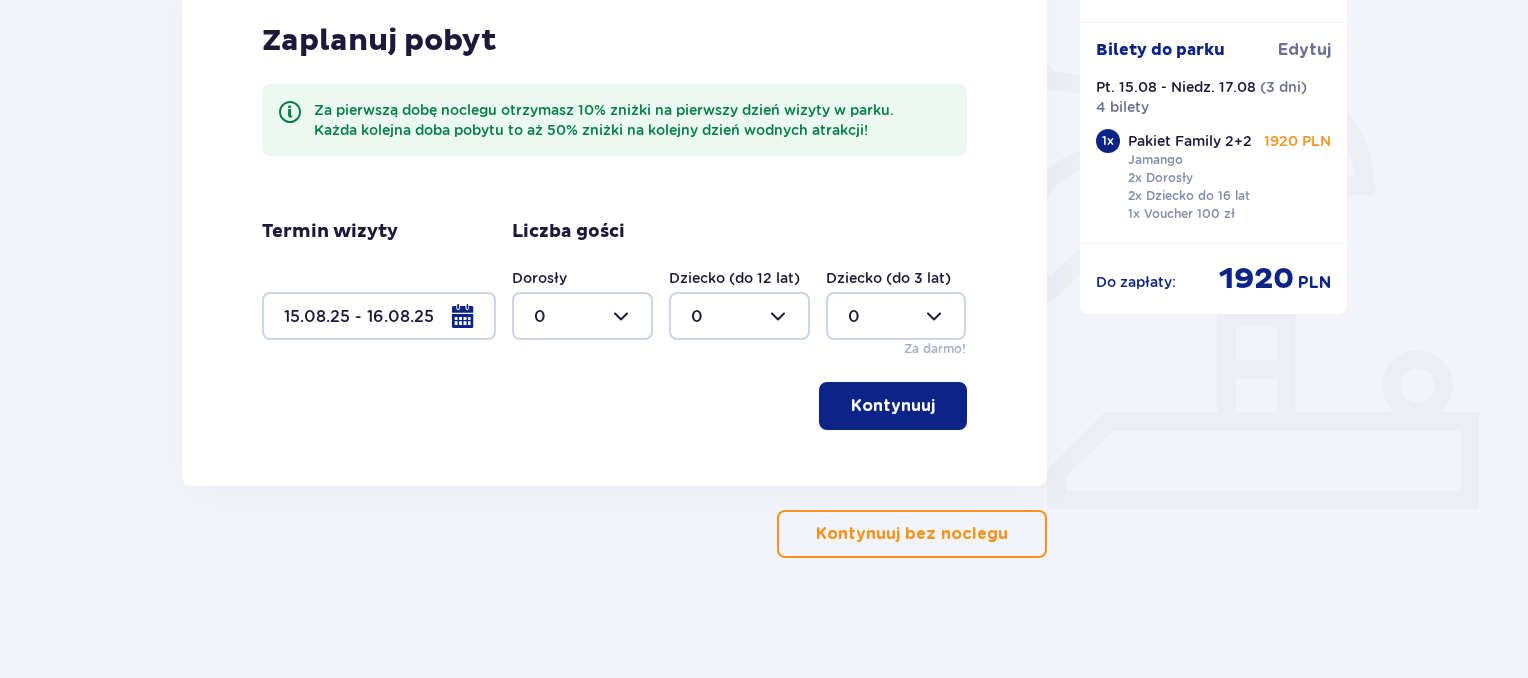 type on "2" 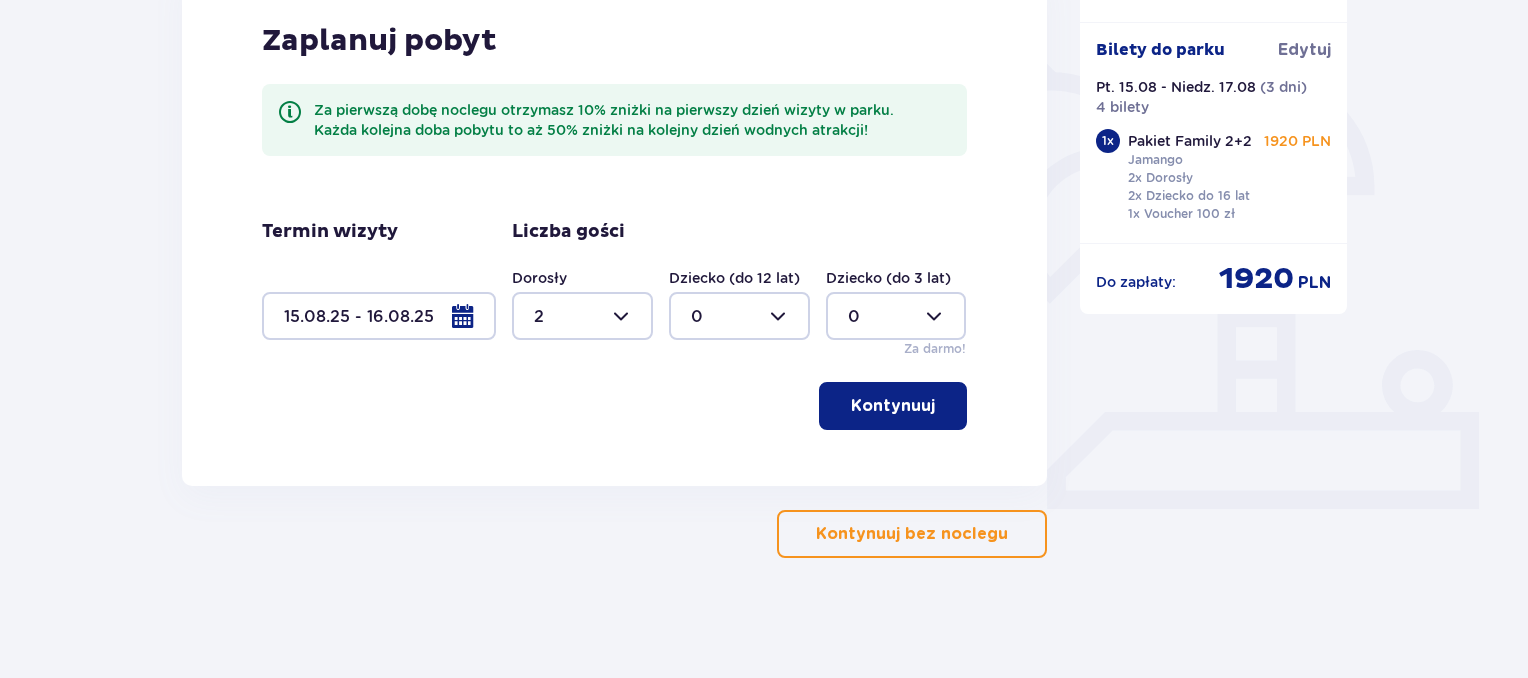 click at bounding box center (739, 316) 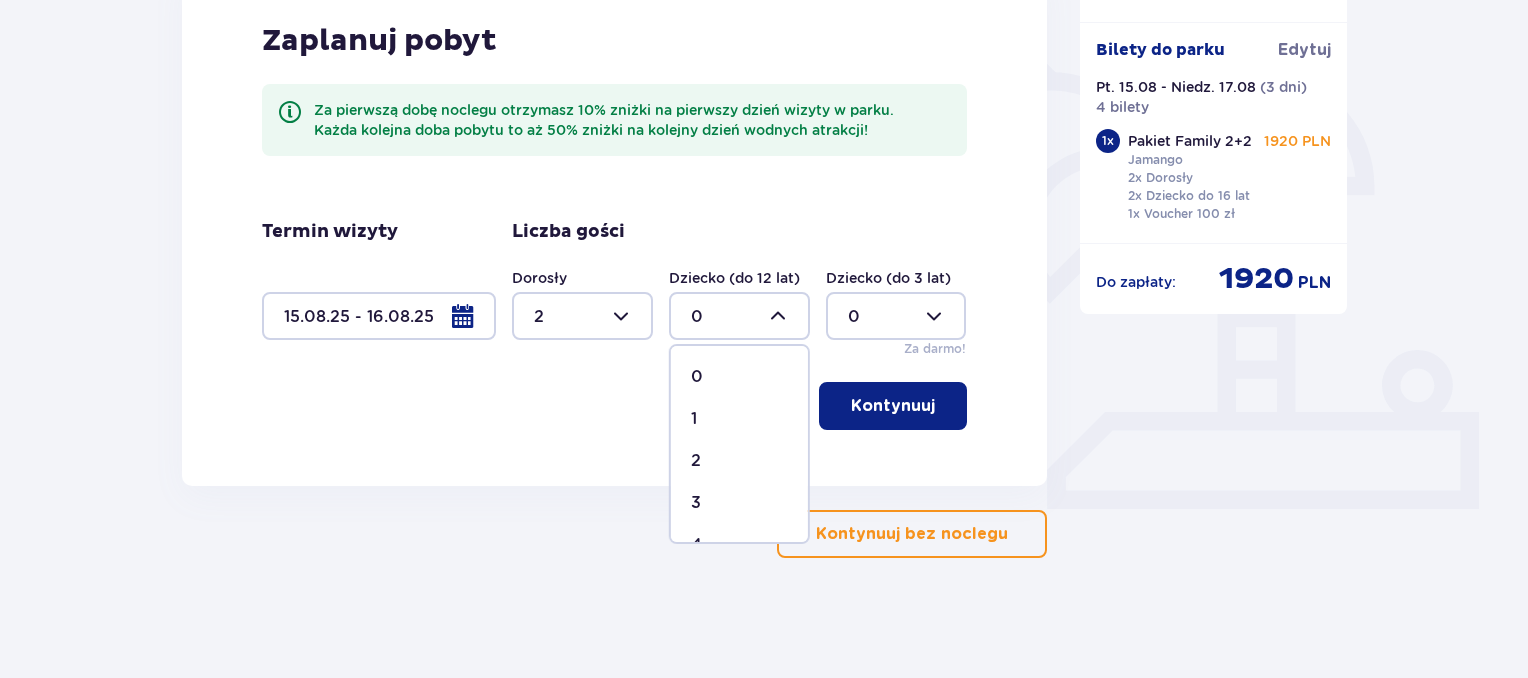 click on "1" at bounding box center [694, 419] 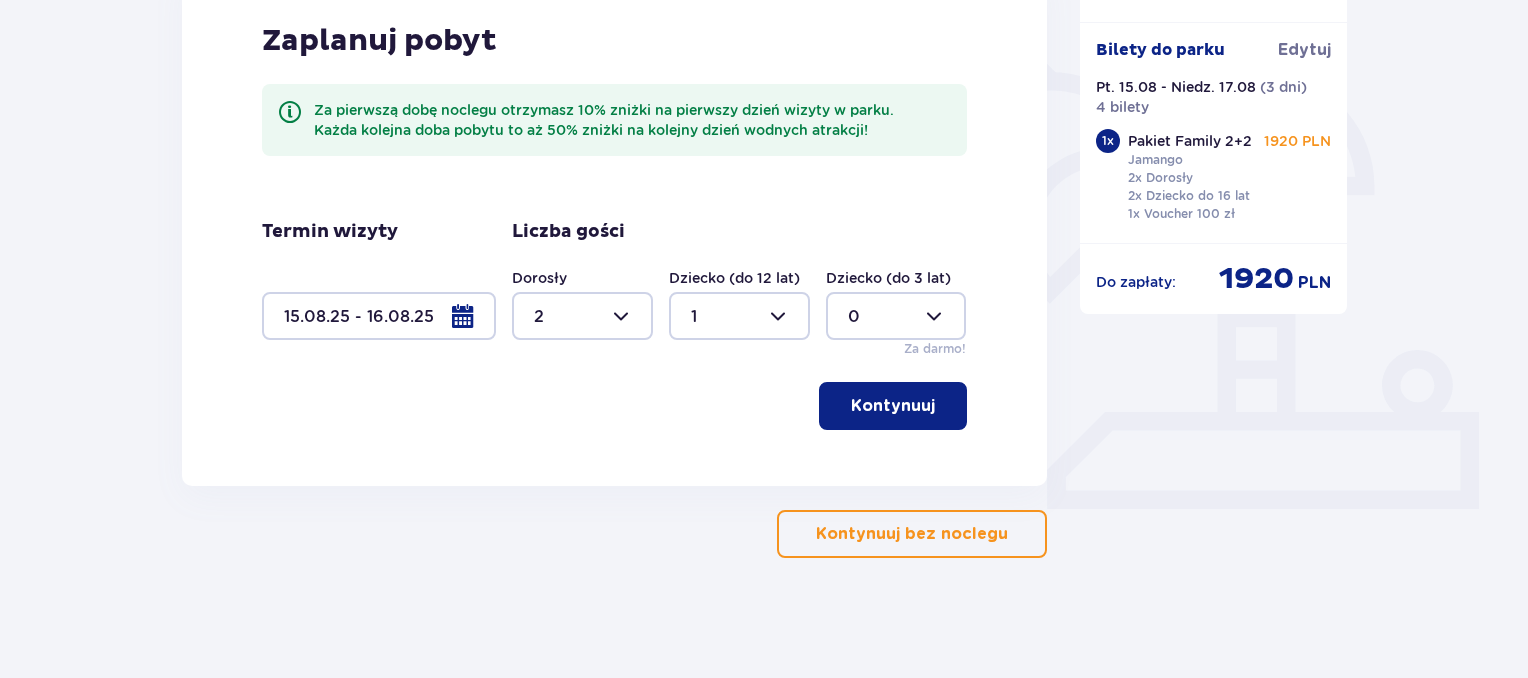 click at bounding box center (896, 316) 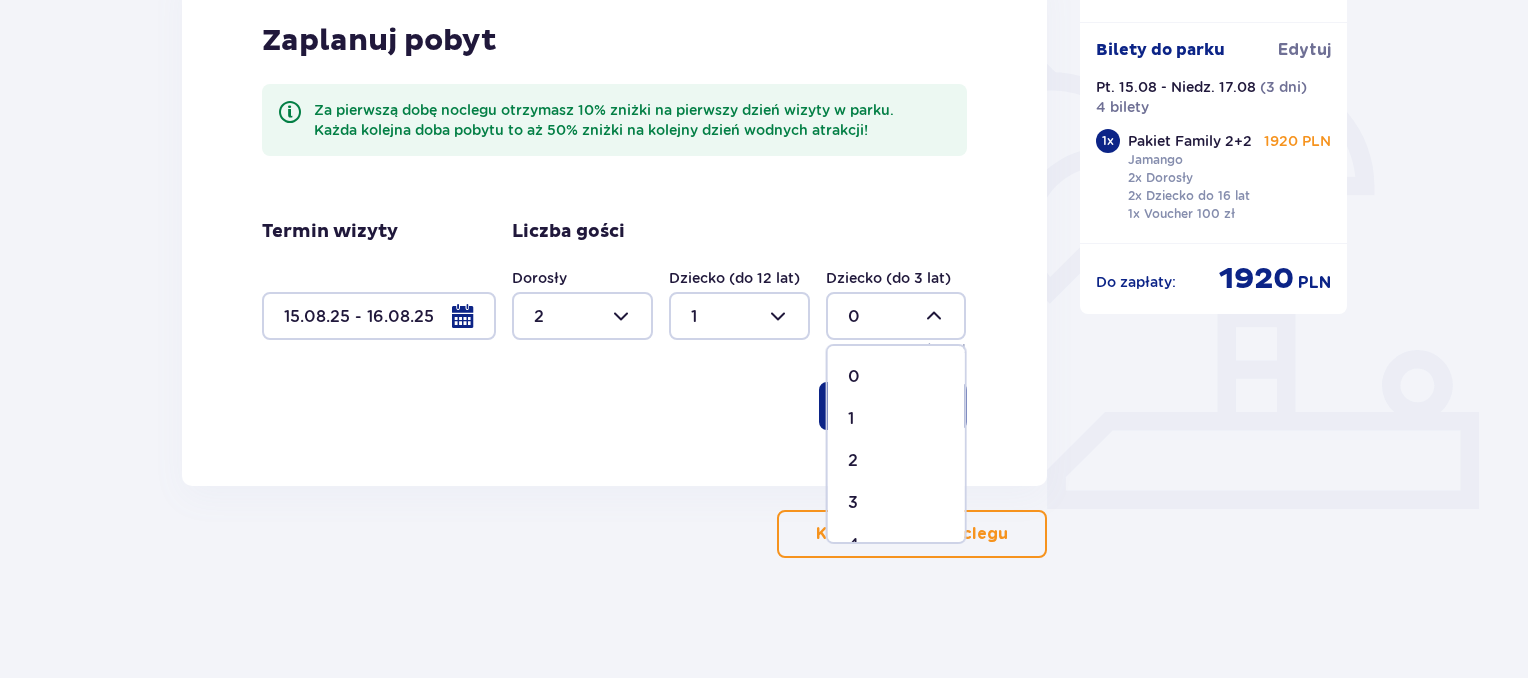 click on "1" at bounding box center [896, 419] 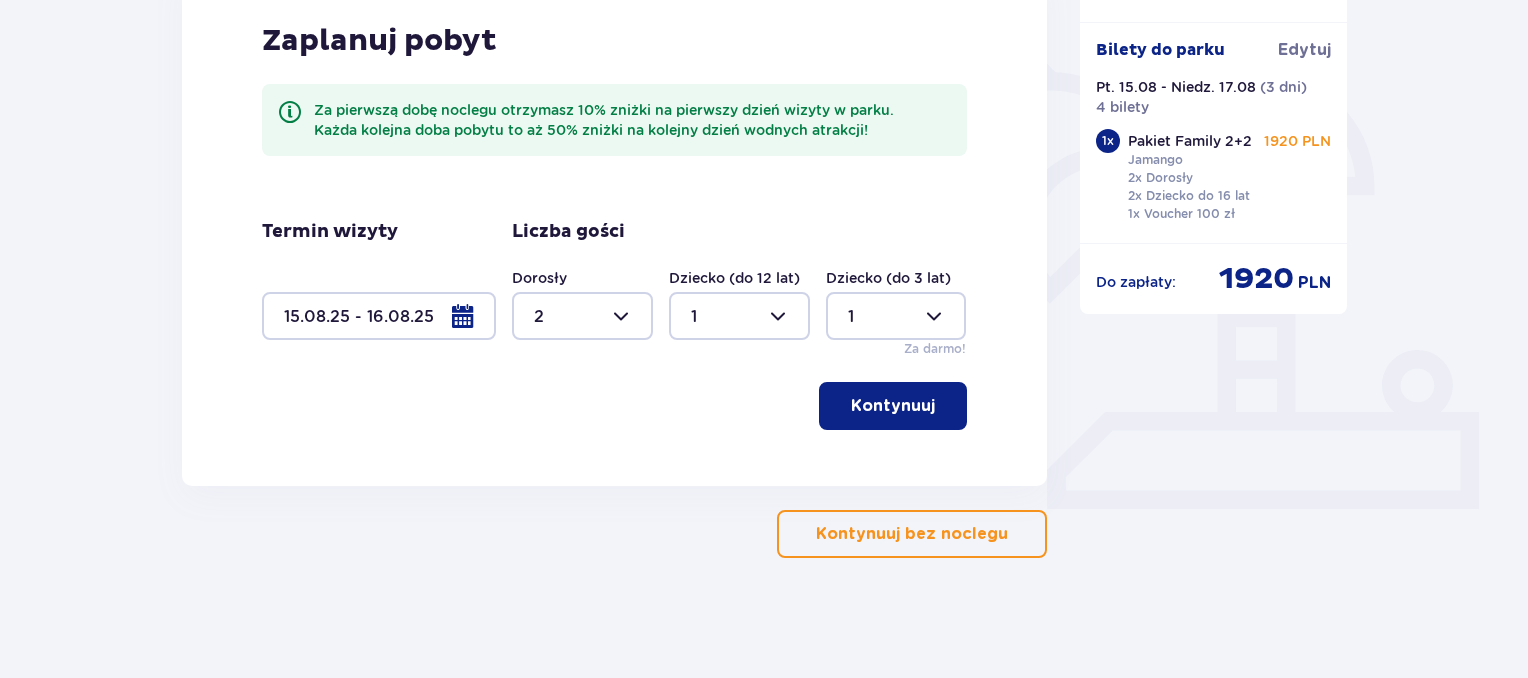 click on "Kontynuuj" at bounding box center (893, 406) 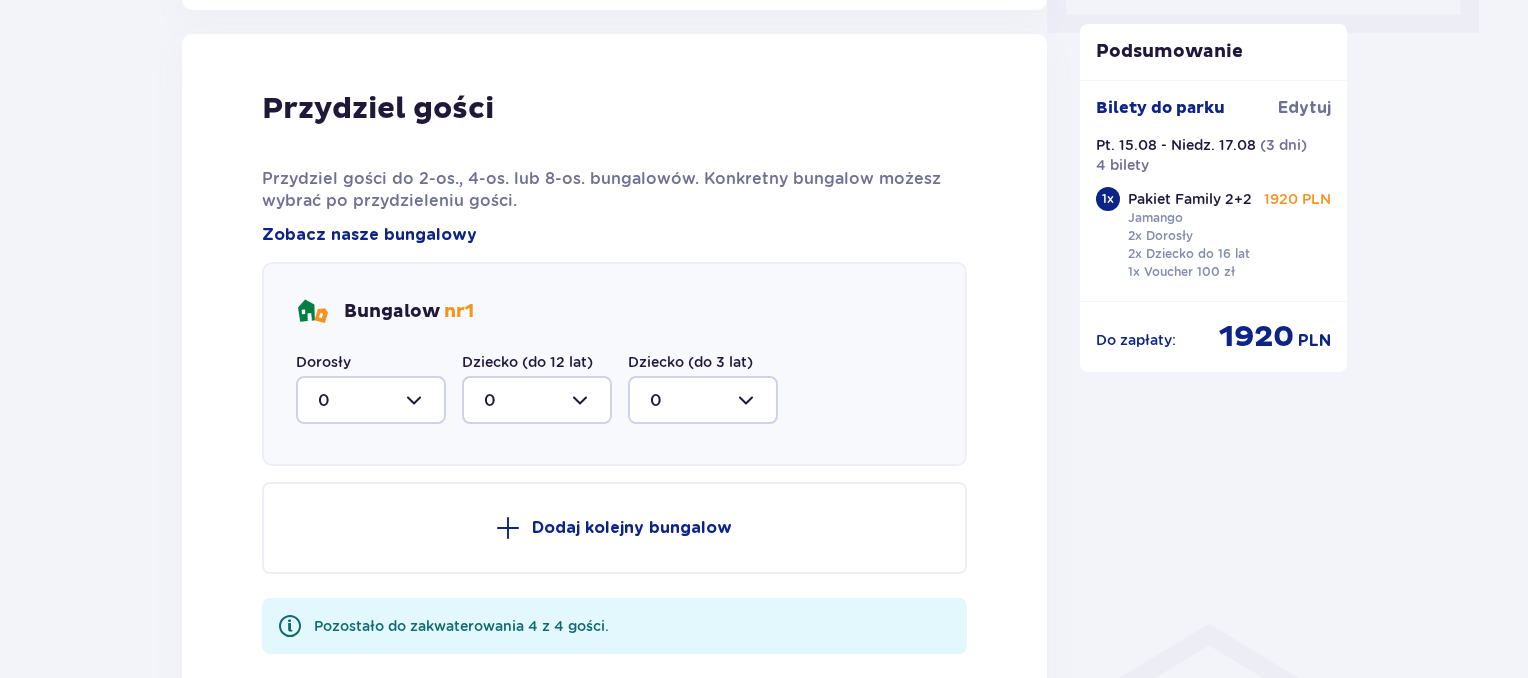 scroll, scrollTop: 1010, scrollLeft: 0, axis: vertical 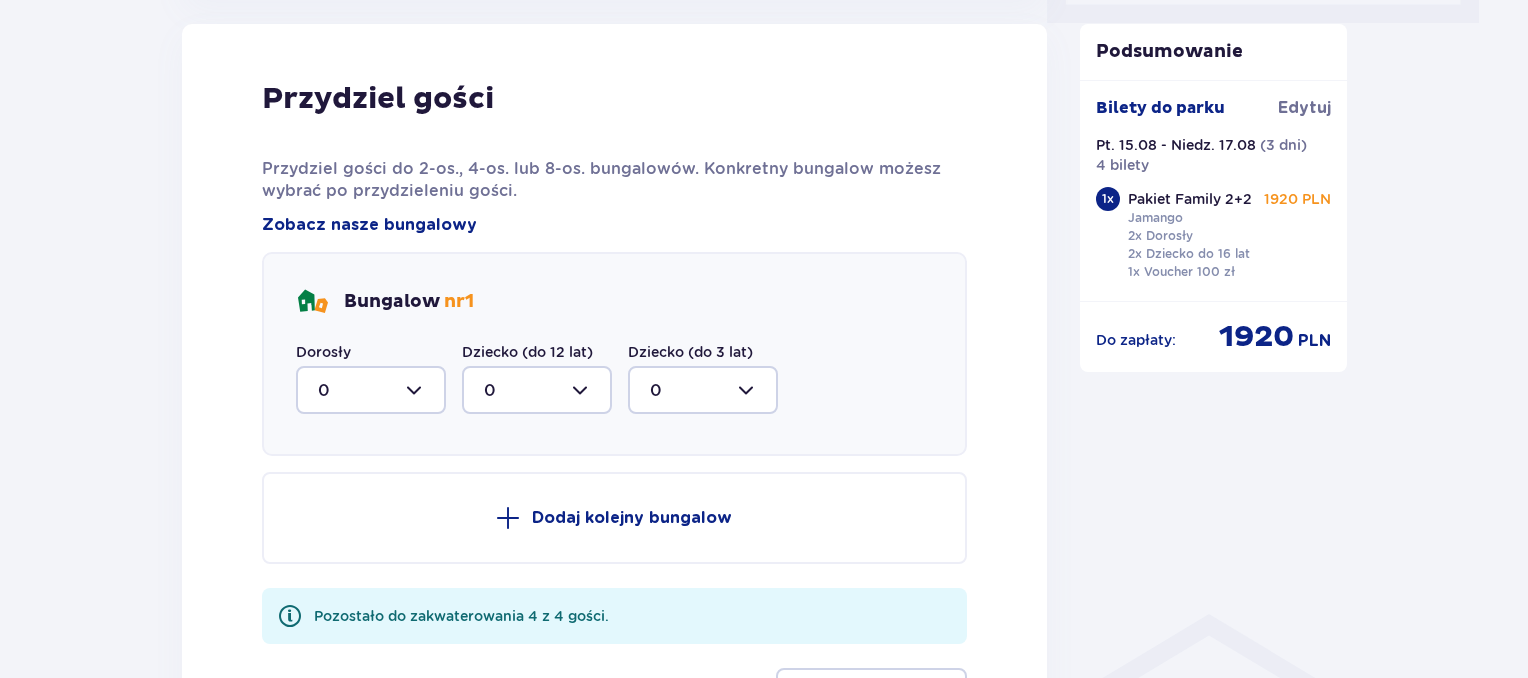 click at bounding box center (371, 390) 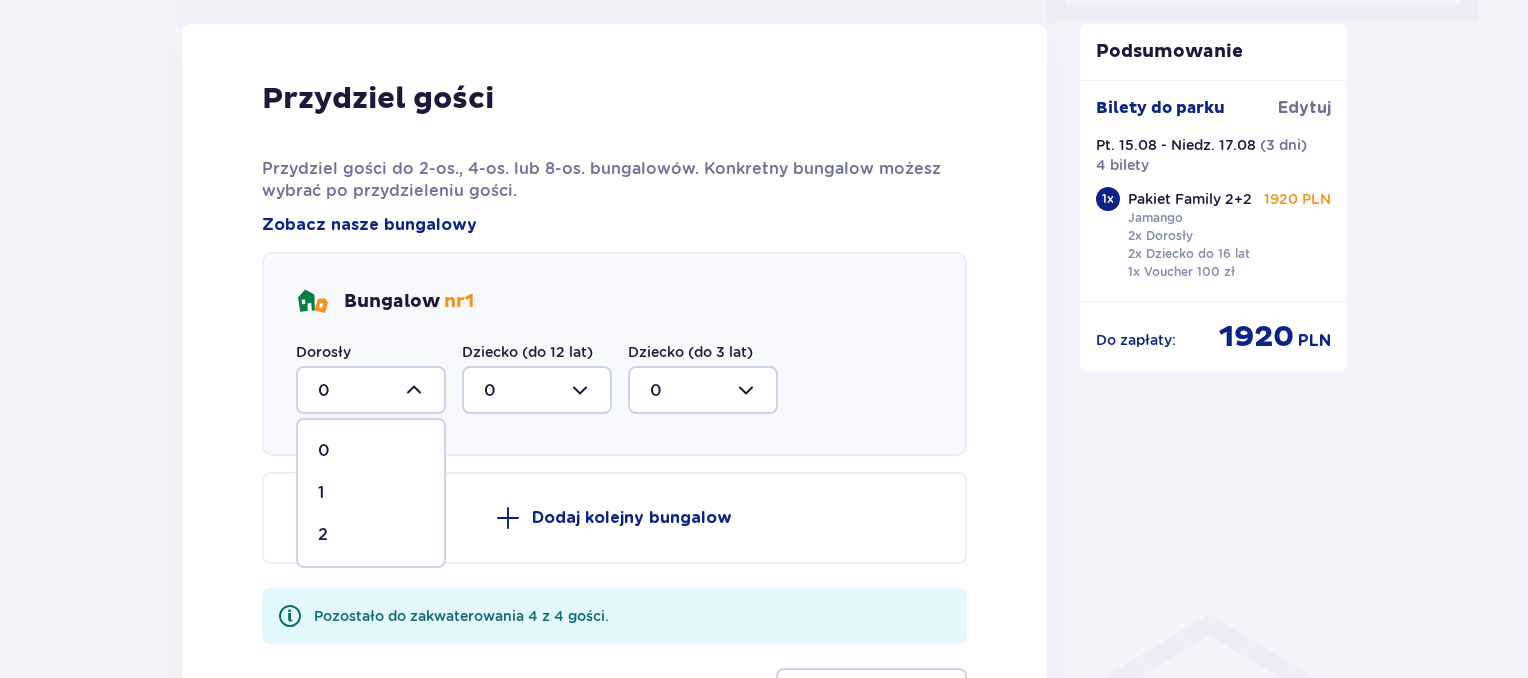 click on "2" at bounding box center (371, 535) 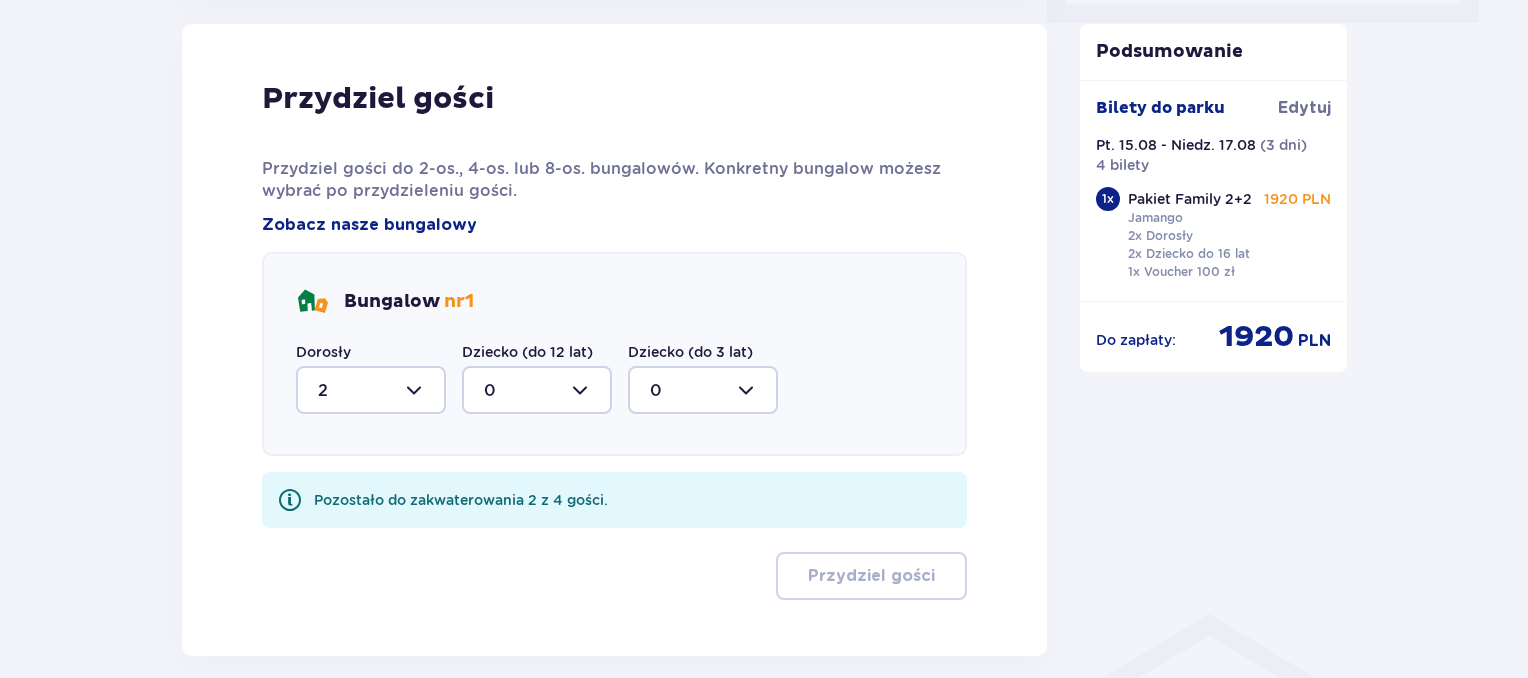click at bounding box center (537, 390) 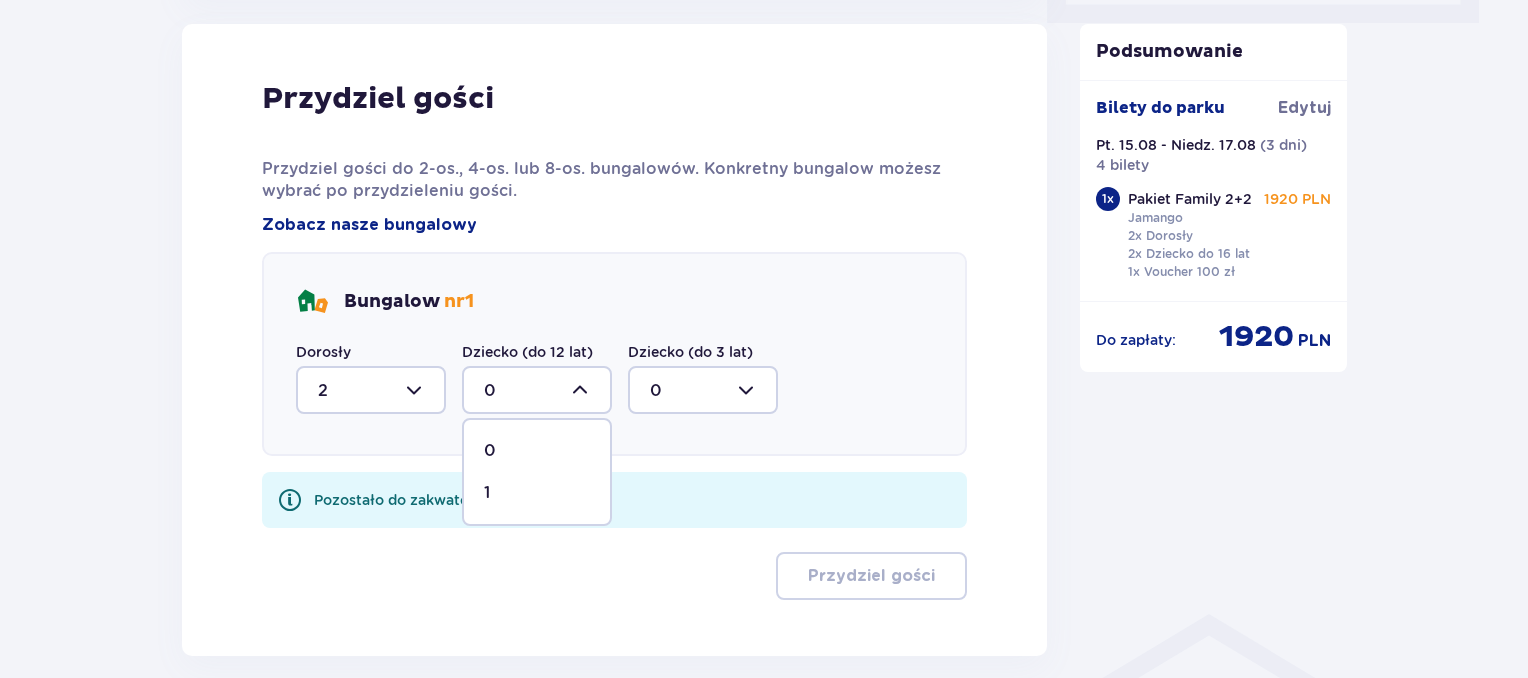 click on "1" at bounding box center [487, 493] 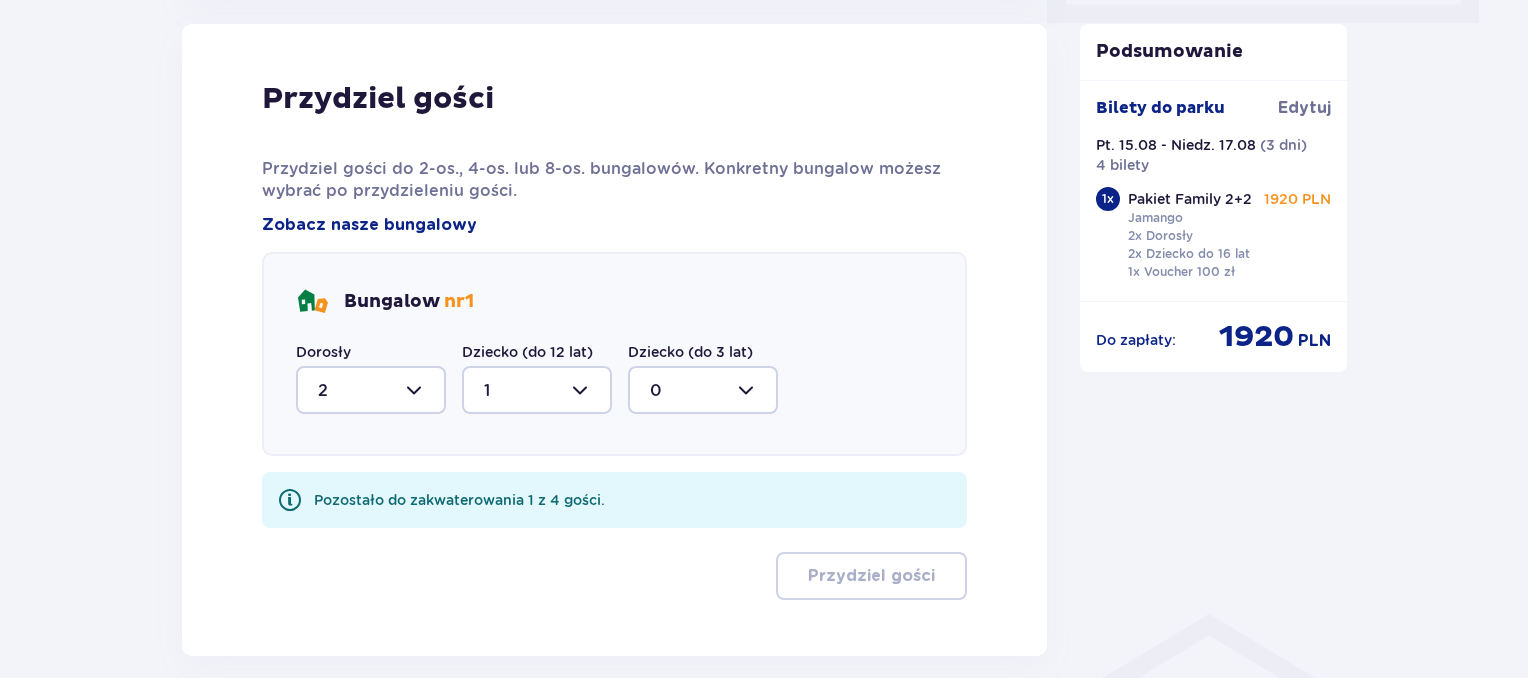 drag, startPoint x: 752, startPoint y: 389, endPoint x: 736, endPoint y: 386, distance: 16.27882 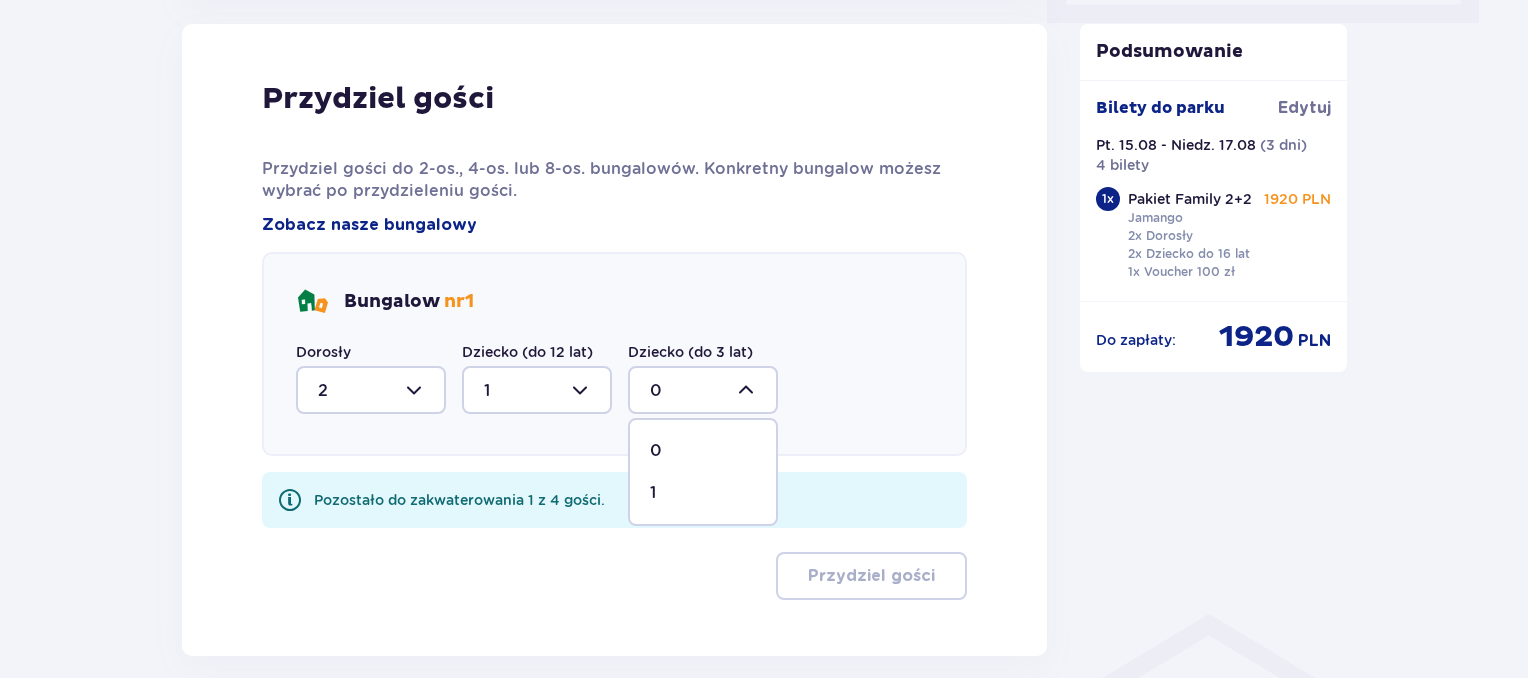 click on "1" at bounding box center [703, 493] 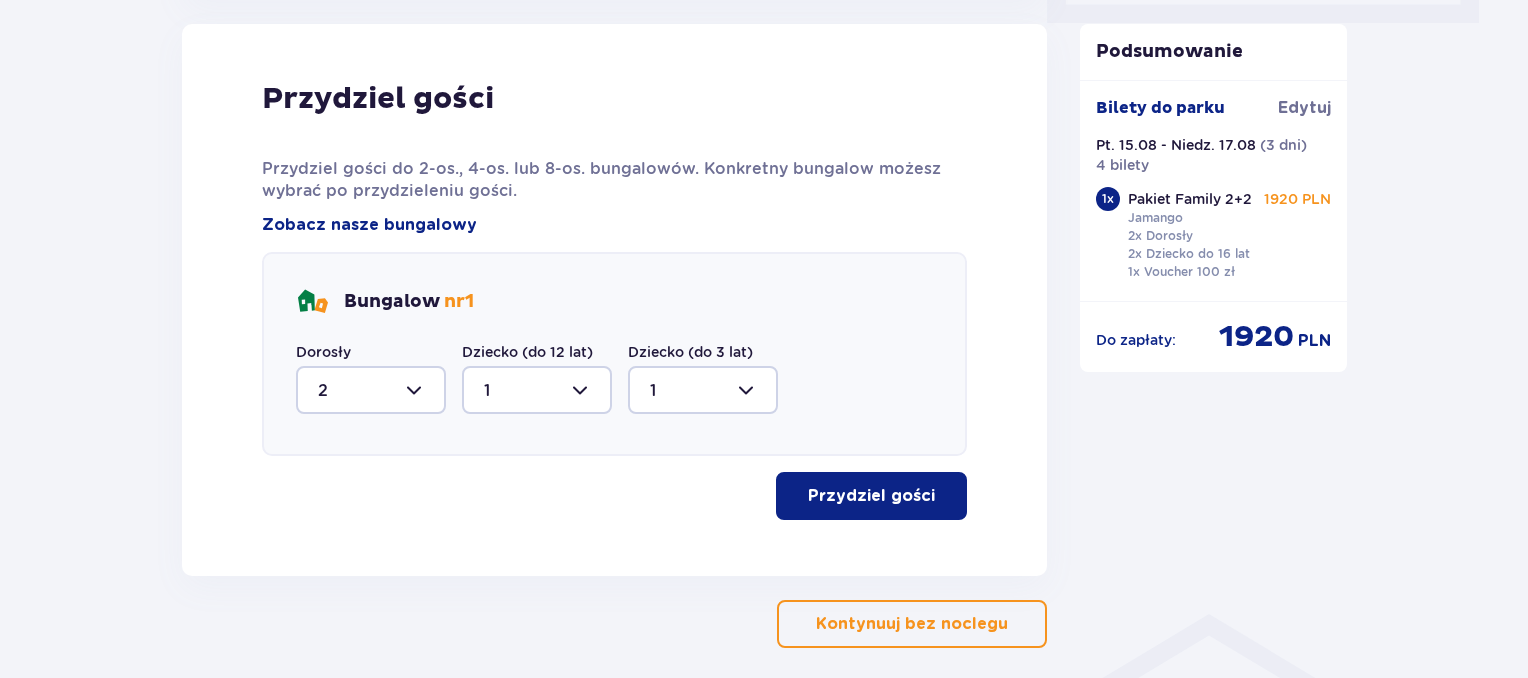 click on "Przydziel gości" at bounding box center (871, 496) 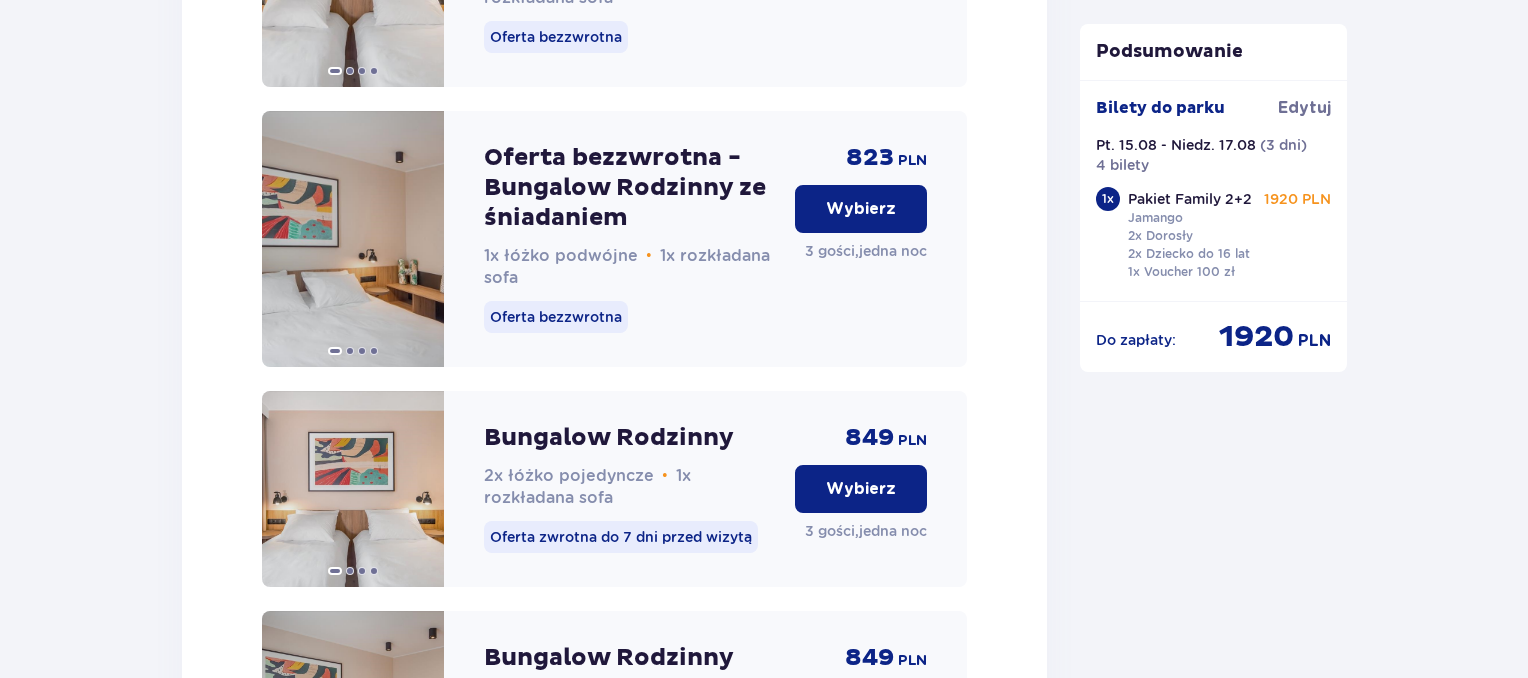 scroll, scrollTop: 2585, scrollLeft: 0, axis: vertical 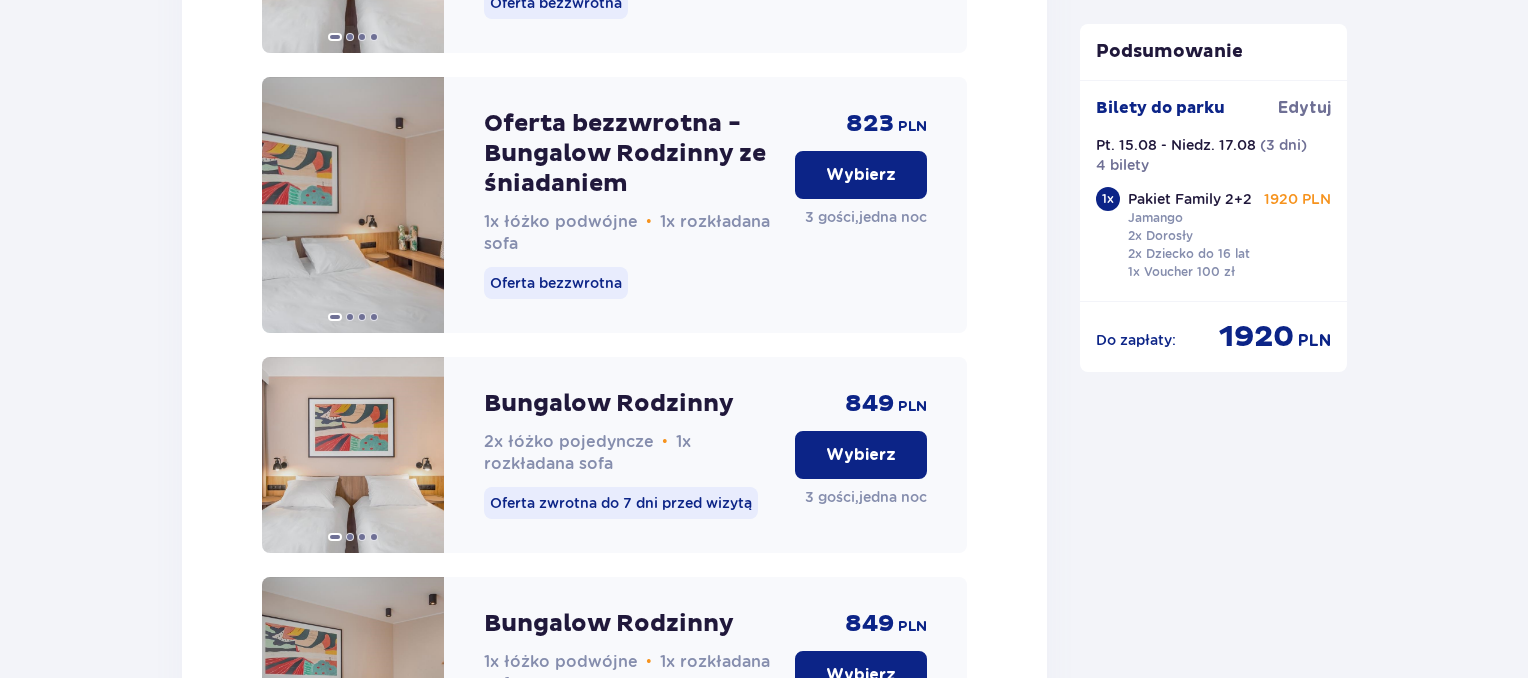 click on "Wybierz" at bounding box center [861, 455] 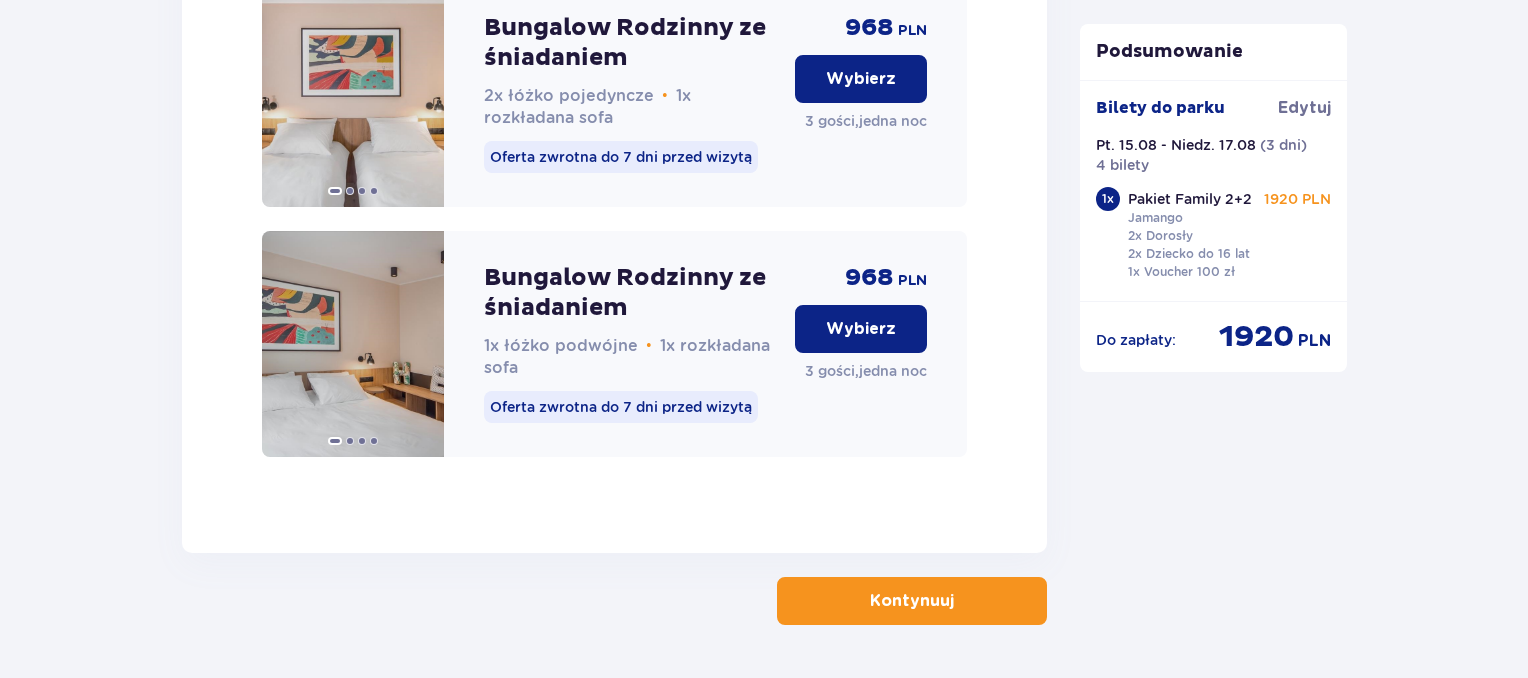 scroll, scrollTop: 3494, scrollLeft: 0, axis: vertical 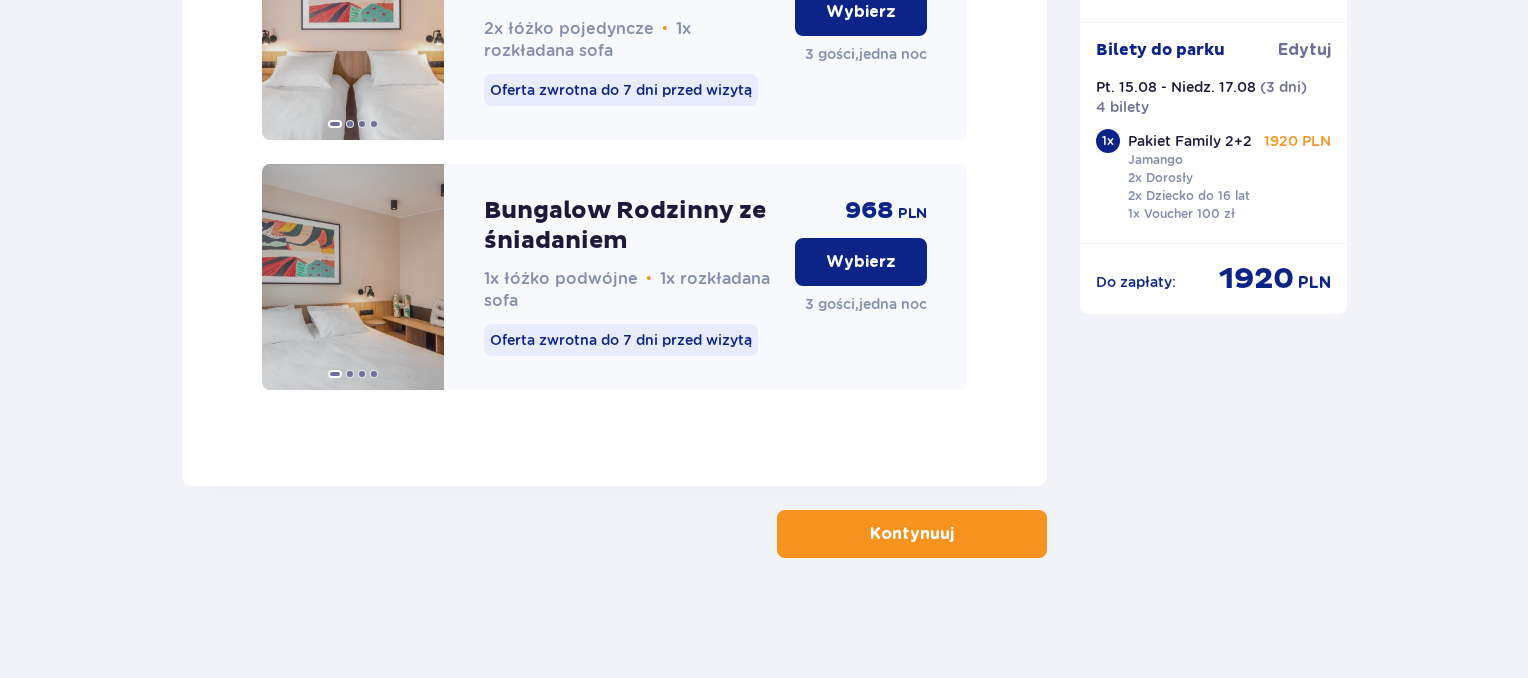click on "Kontynuuj" at bounding box center [912, 534] 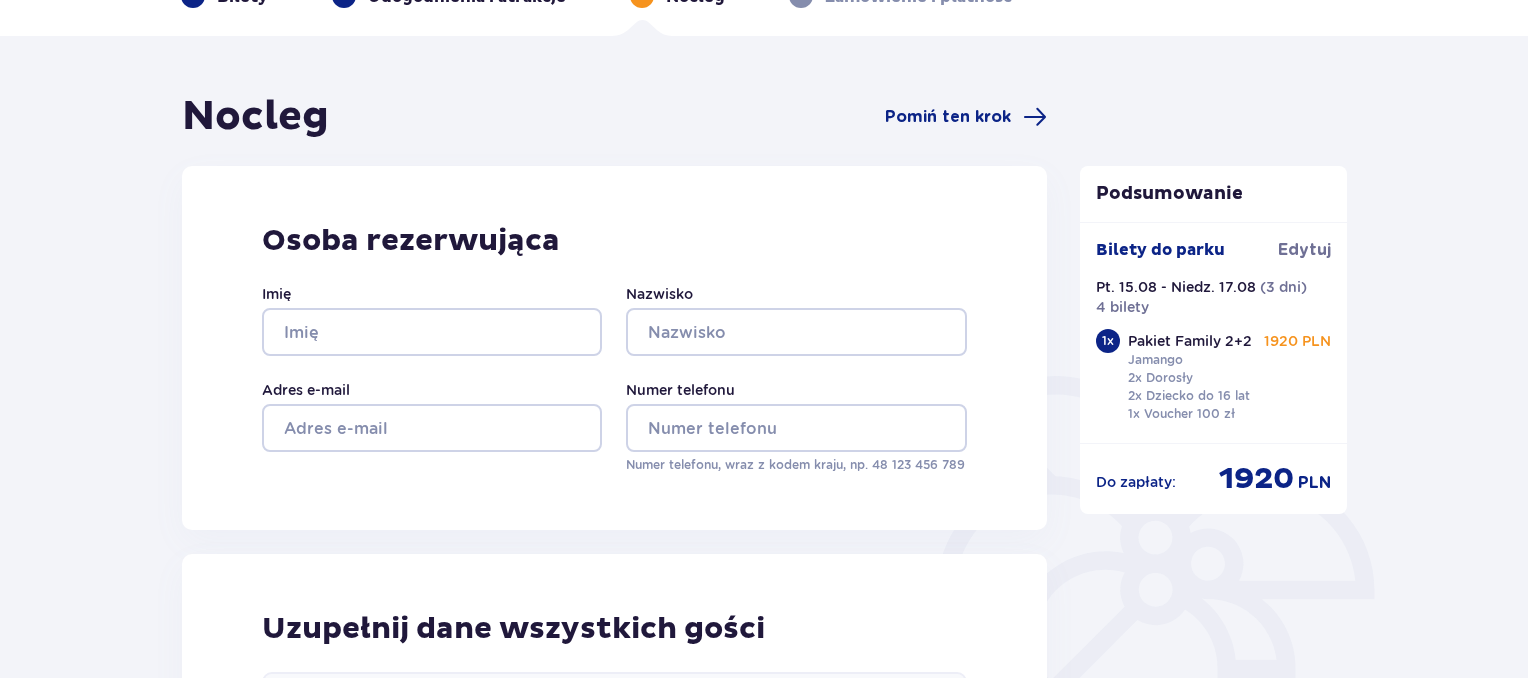 scroll, scrollTop: 0, scrollLeft: 0, axis: both 